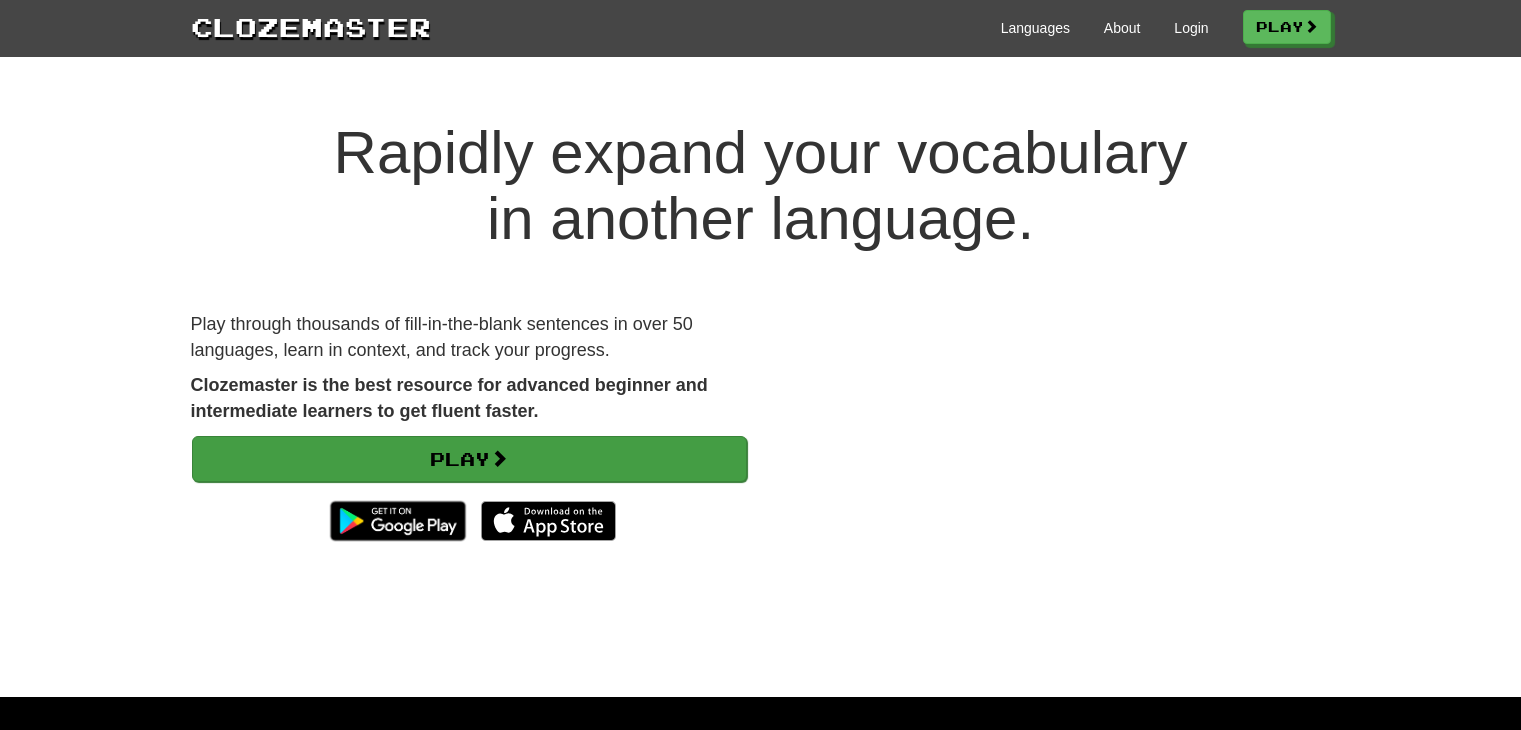 scroll, scrollTop: 0, scrollLeft: 0, axis: both 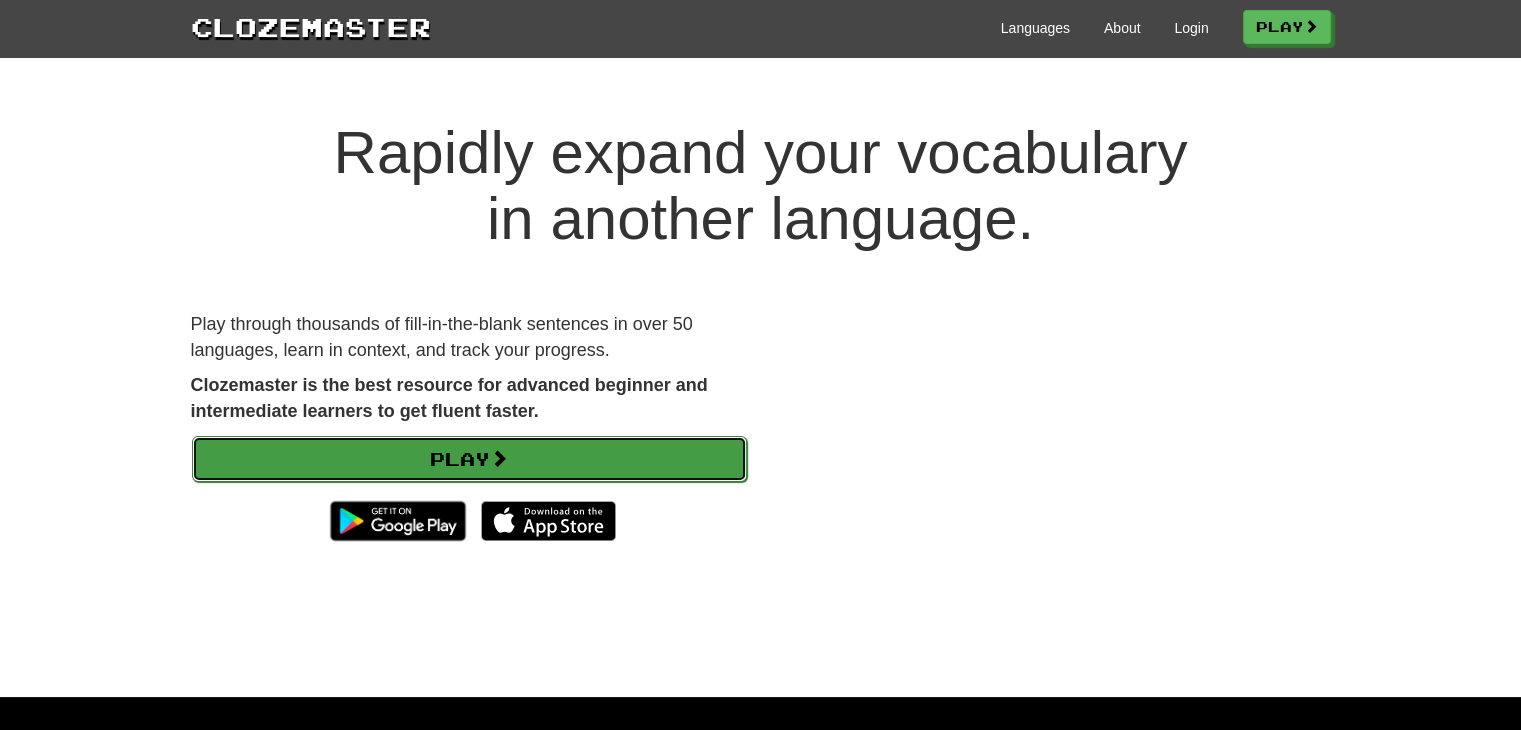 click at bounding box center (499, 458) 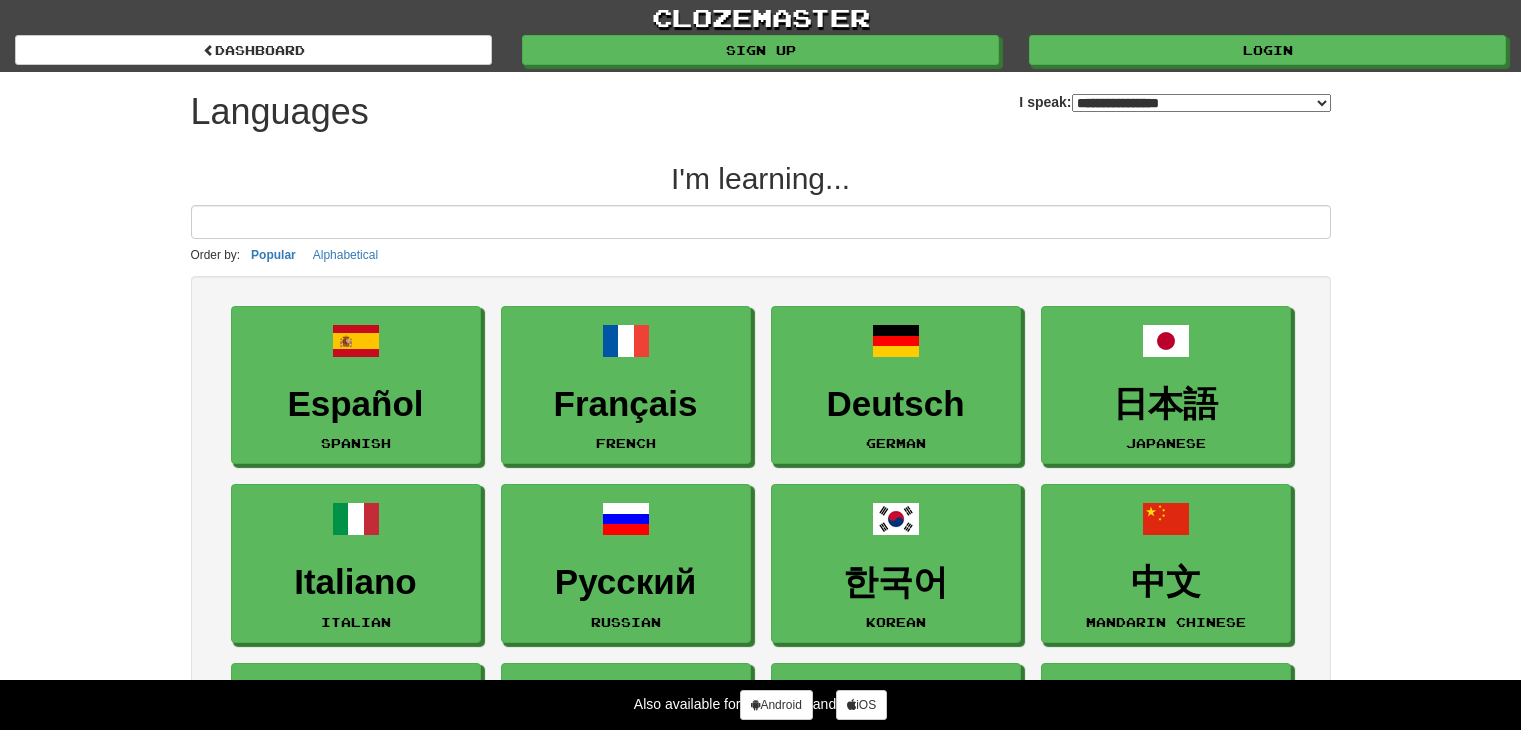 select on "*******" 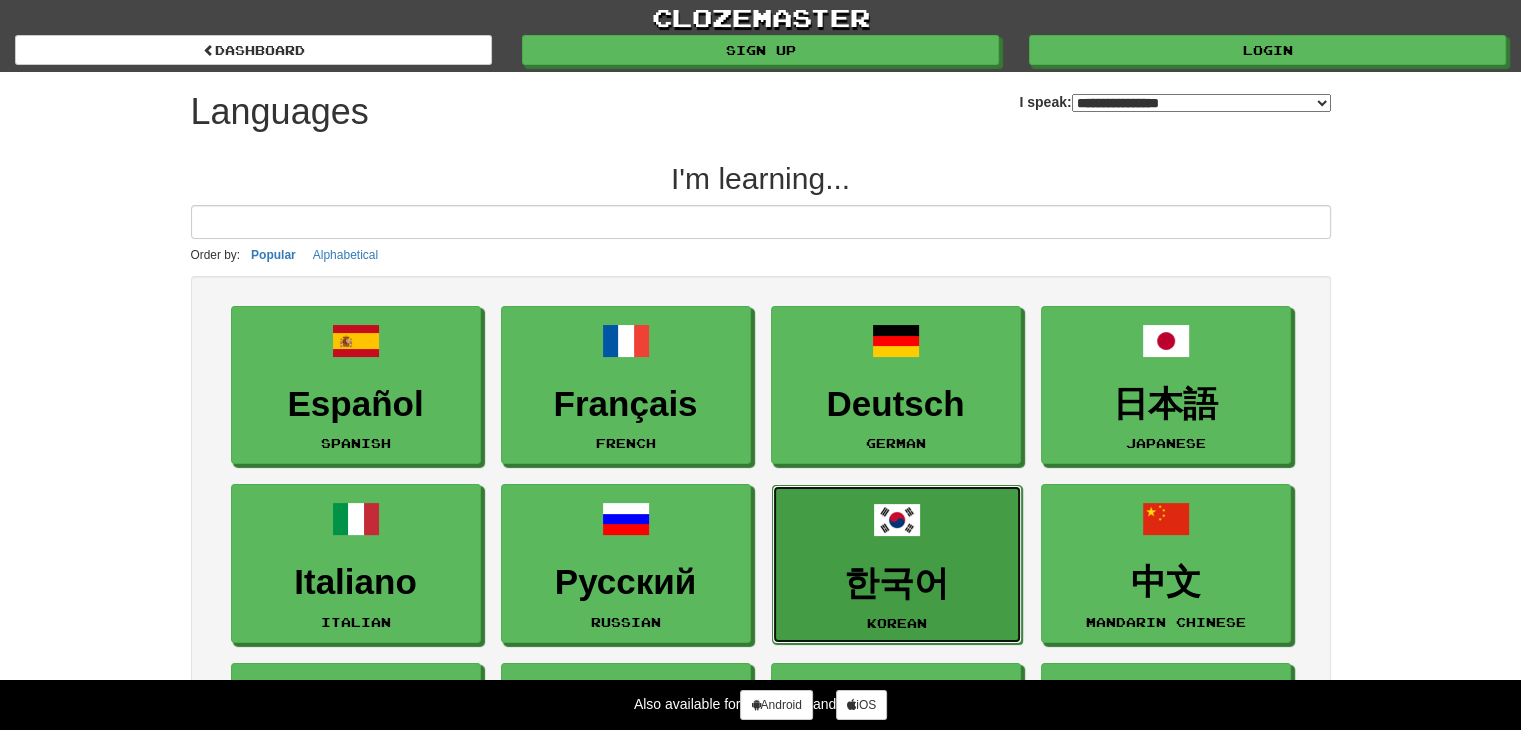 click on "한국어" at bounding box center [897, 583] 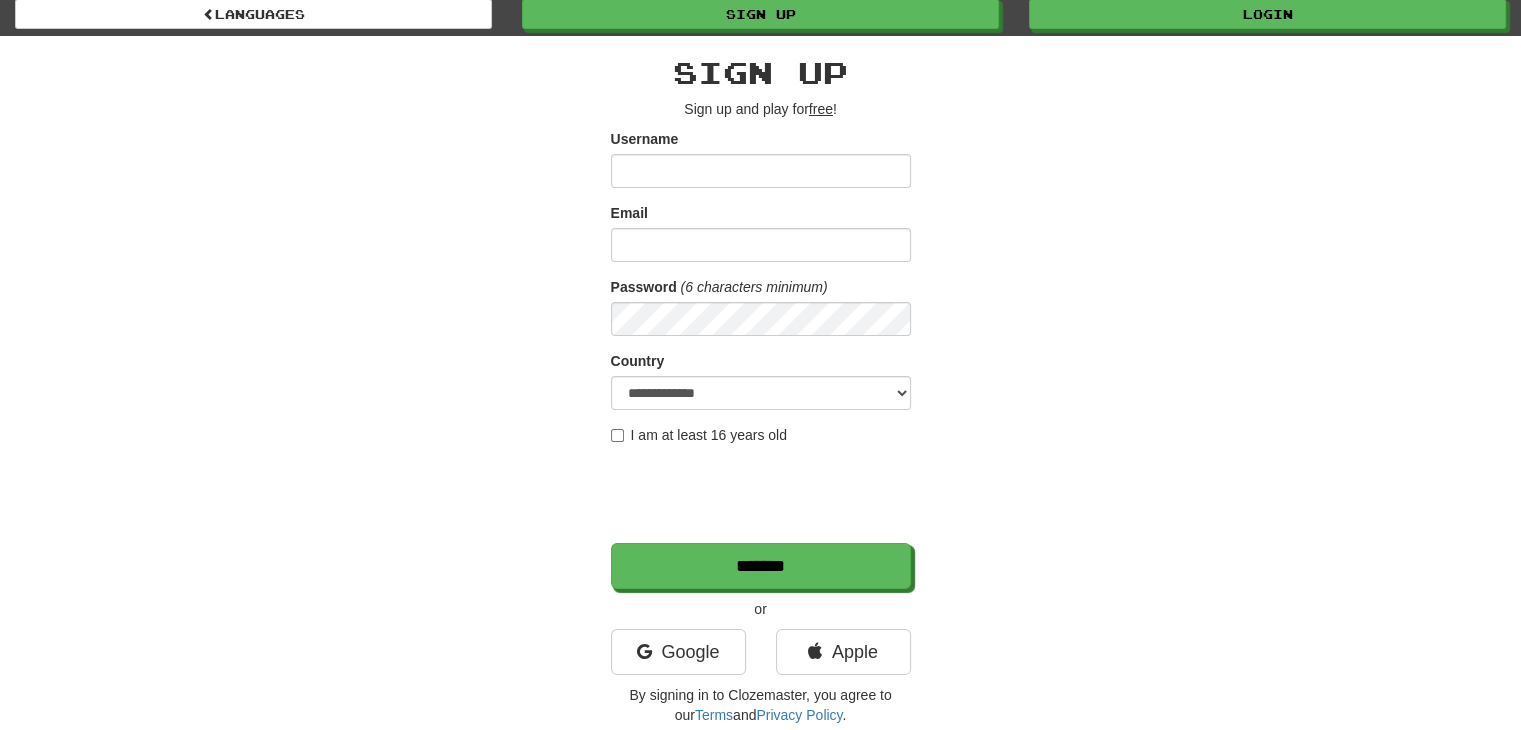scroll, scrollTop: 200, scrollLeft: 0, axis: vertical 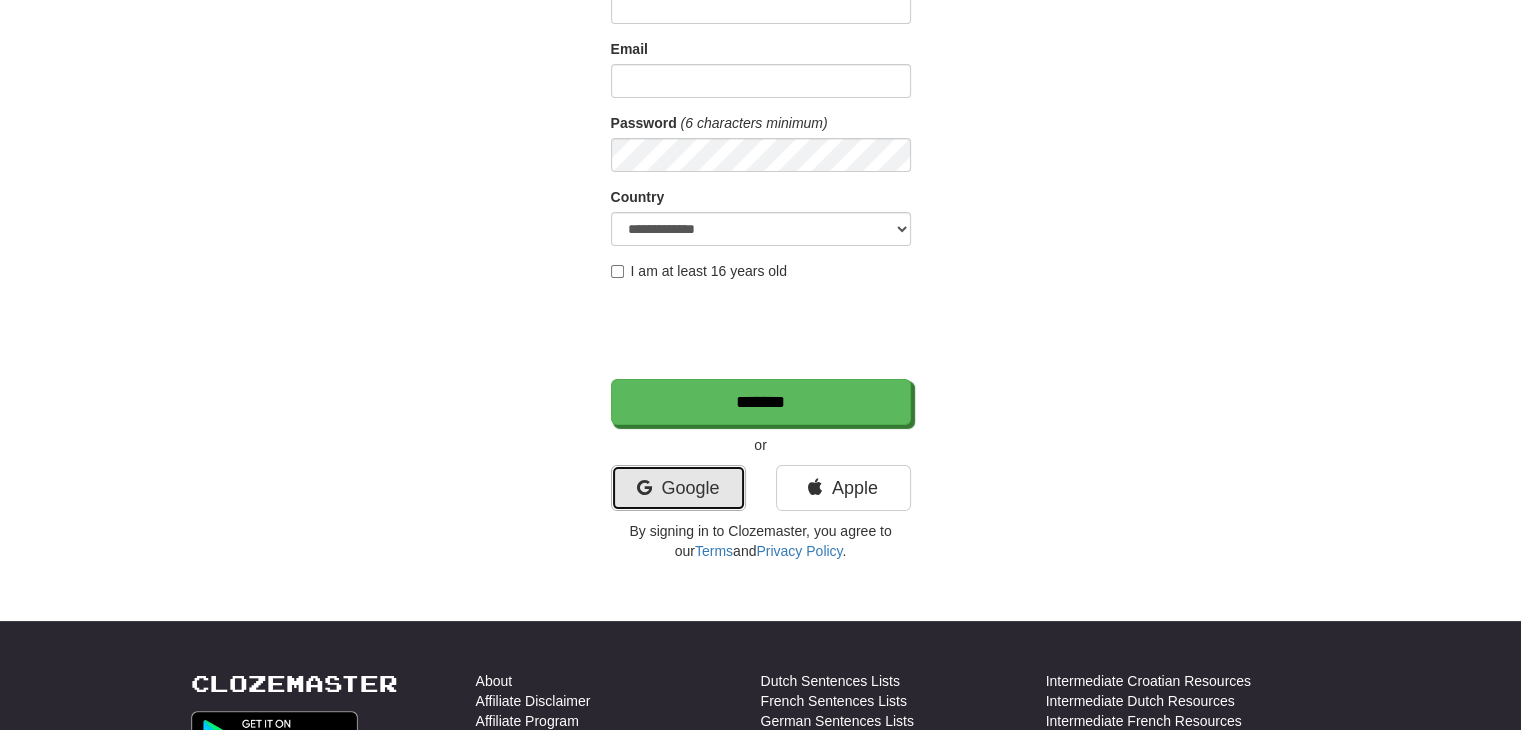 click at bounding box center (643, 488) 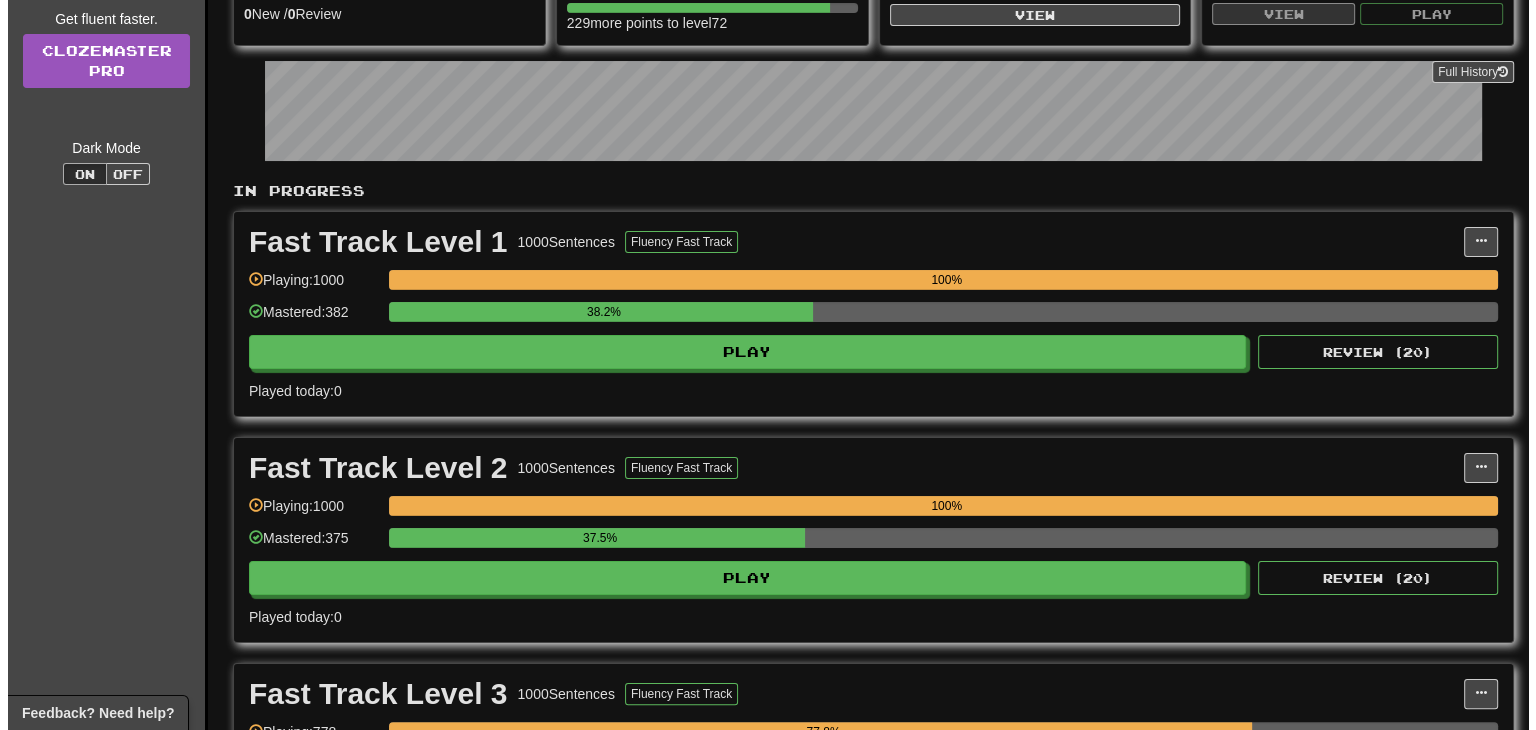 scroll, scrollTop: 300, scrollLeft: 0, axis: vertical 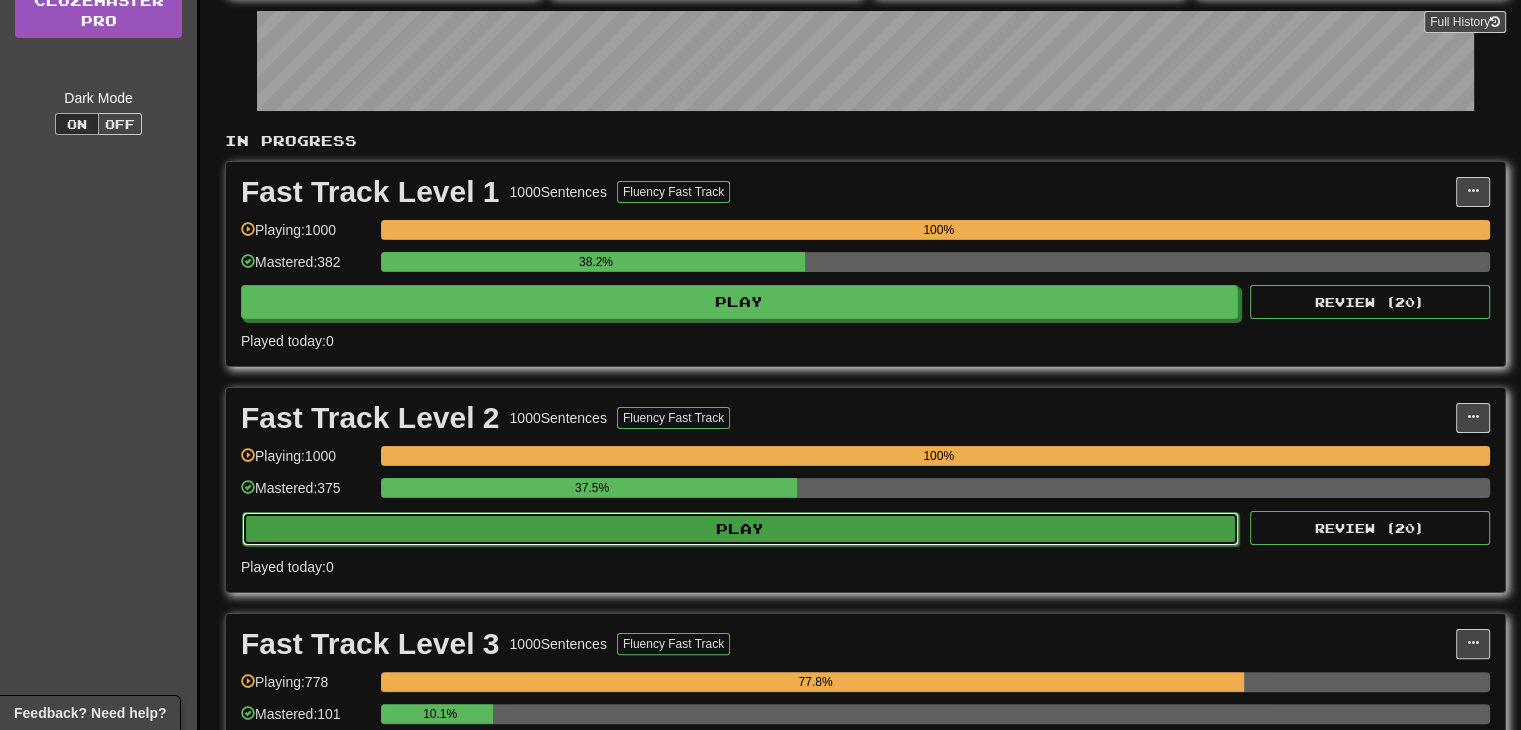click on "Play" at bounding box center (740, 529) 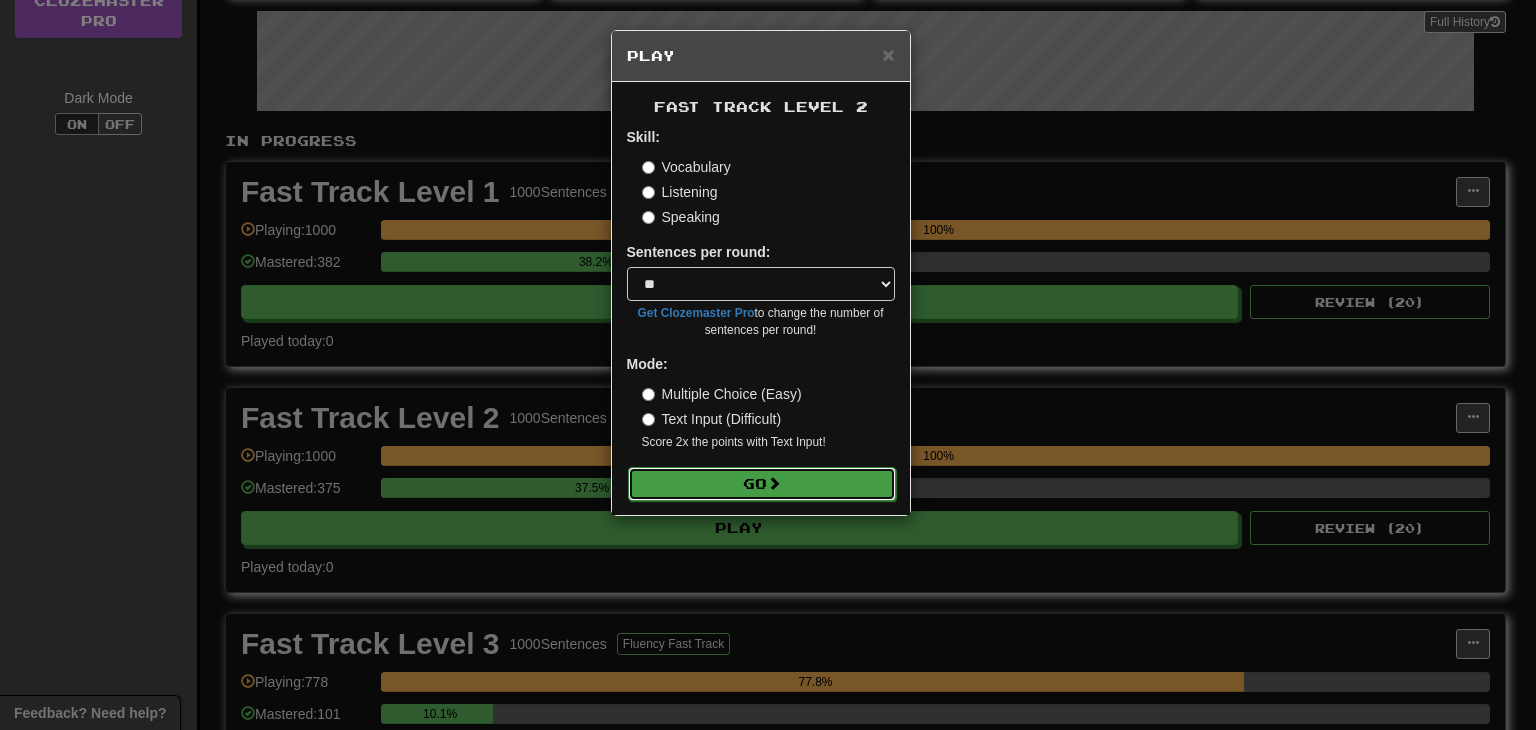 click on "Go" at bounding box center (762, 484) 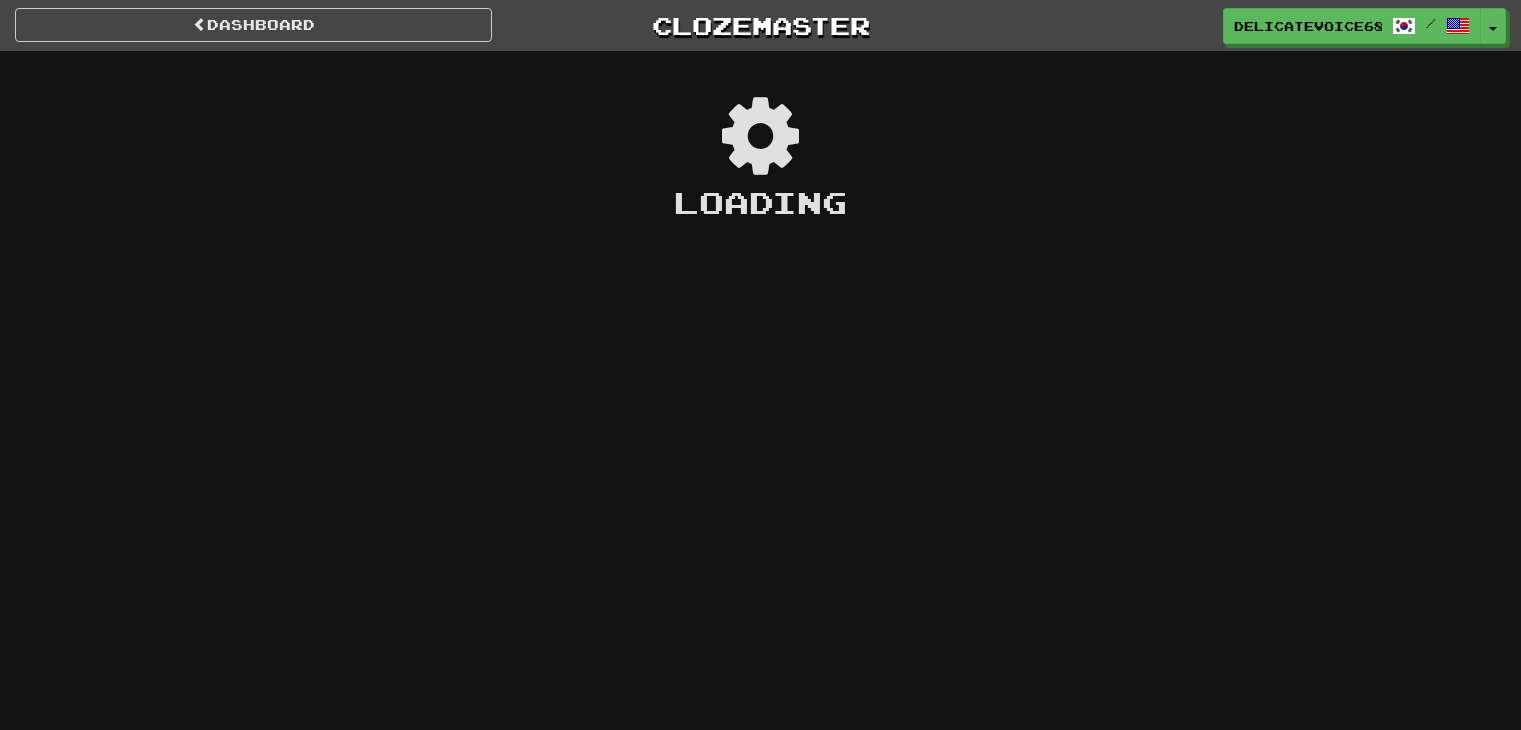 scroll, scrollTop: 0, scrollLeft: 0, axis: both 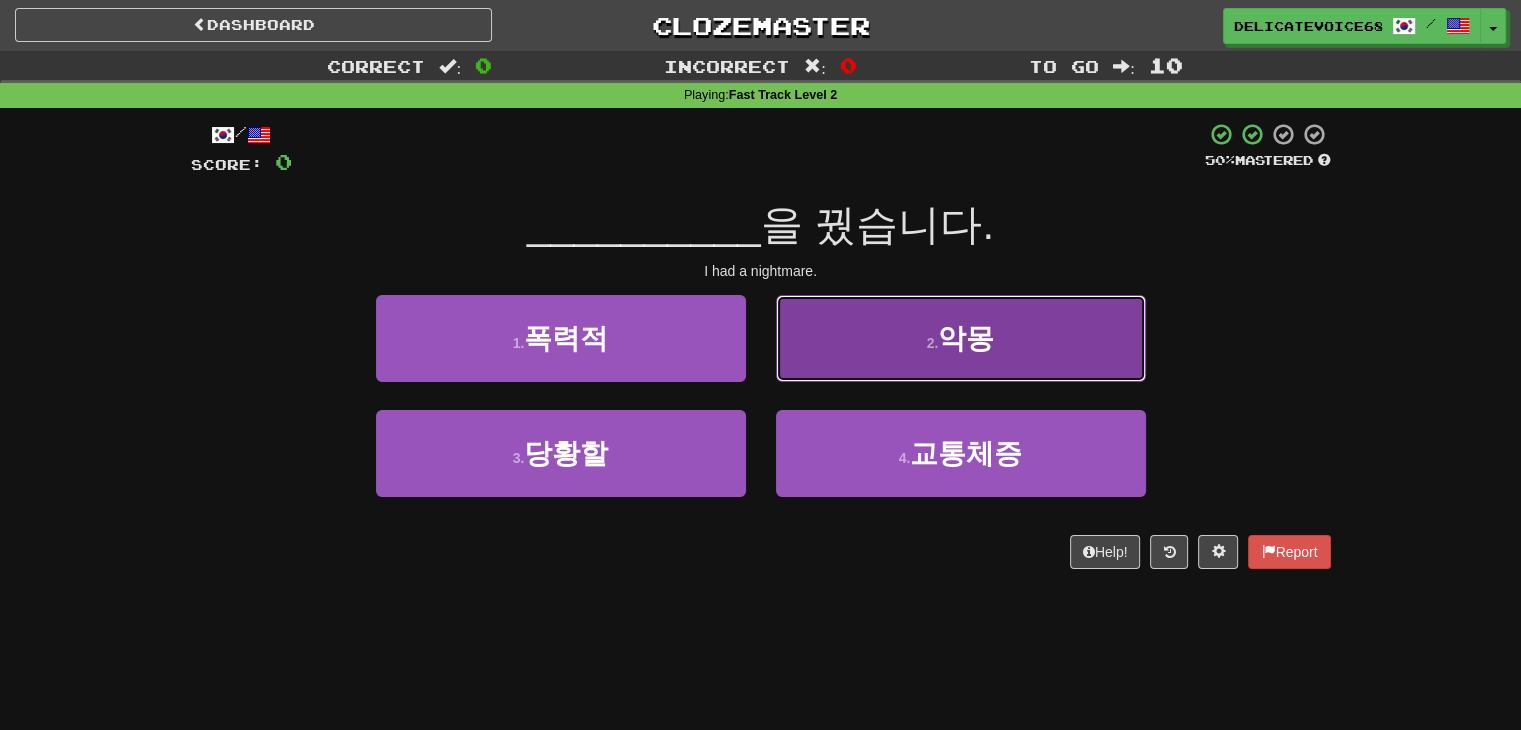 click on "2 .  악몽" at bounding box center (961, 338) 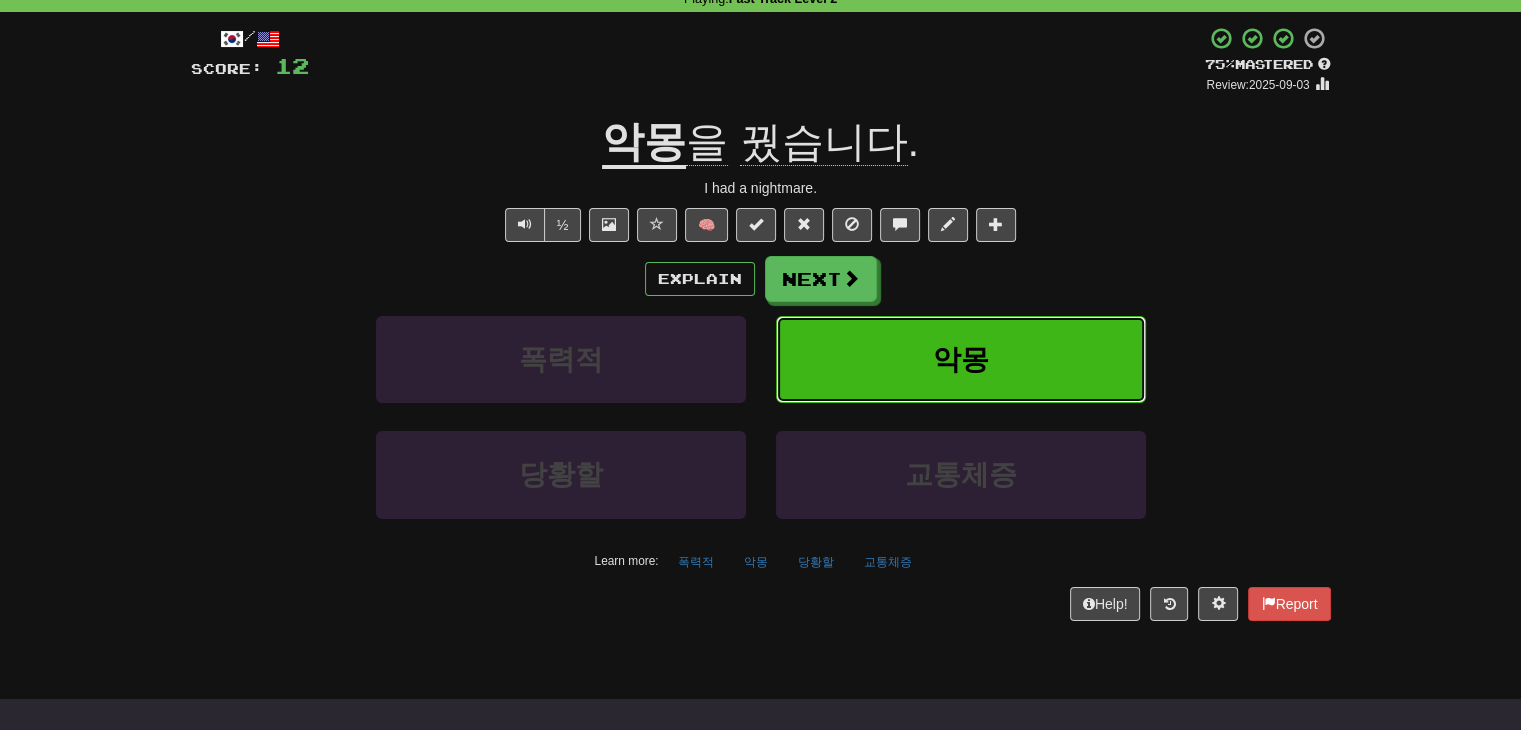 scroll, scrollTop: 100, scrollLeft: 0, axis: vertical 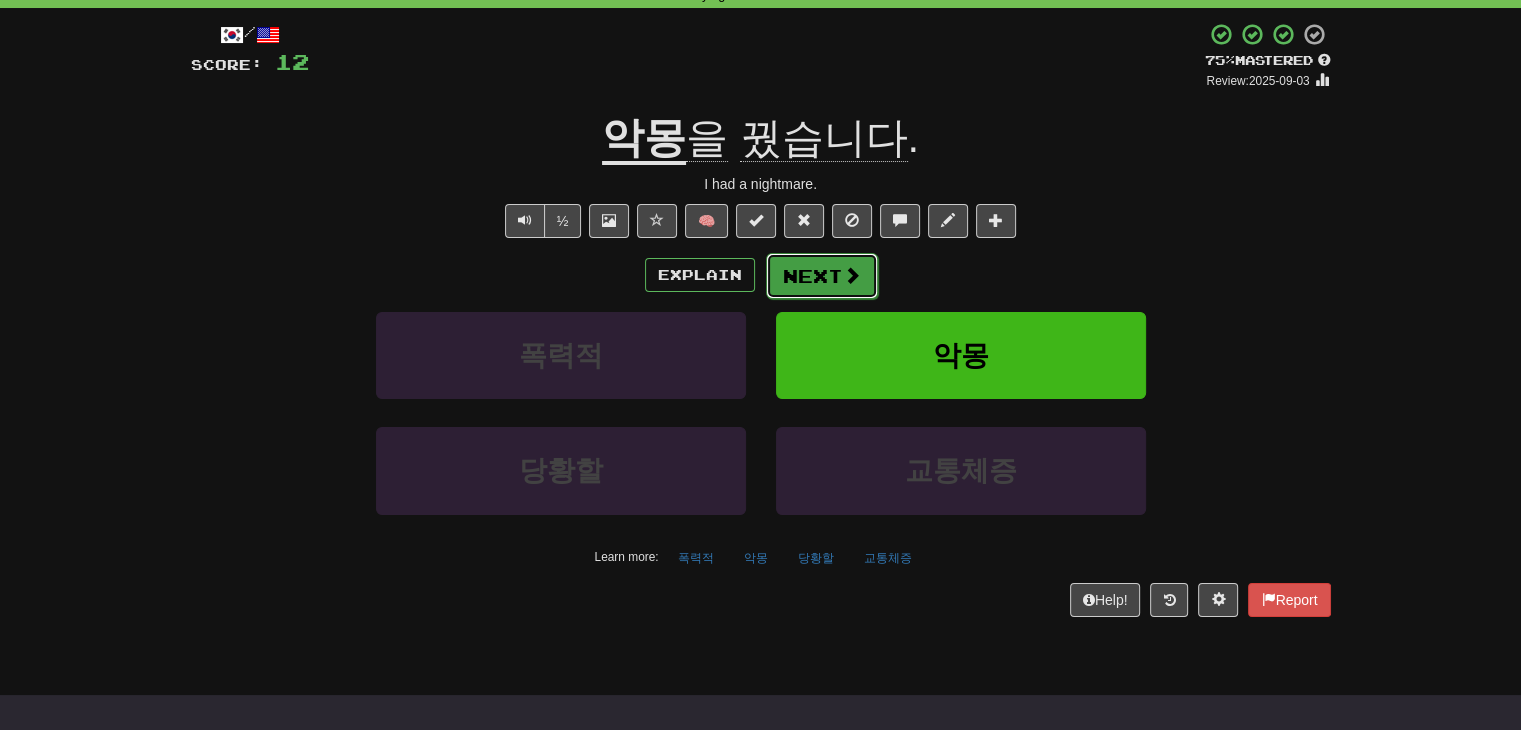 click on "Next" at bounding box center [822, 276] 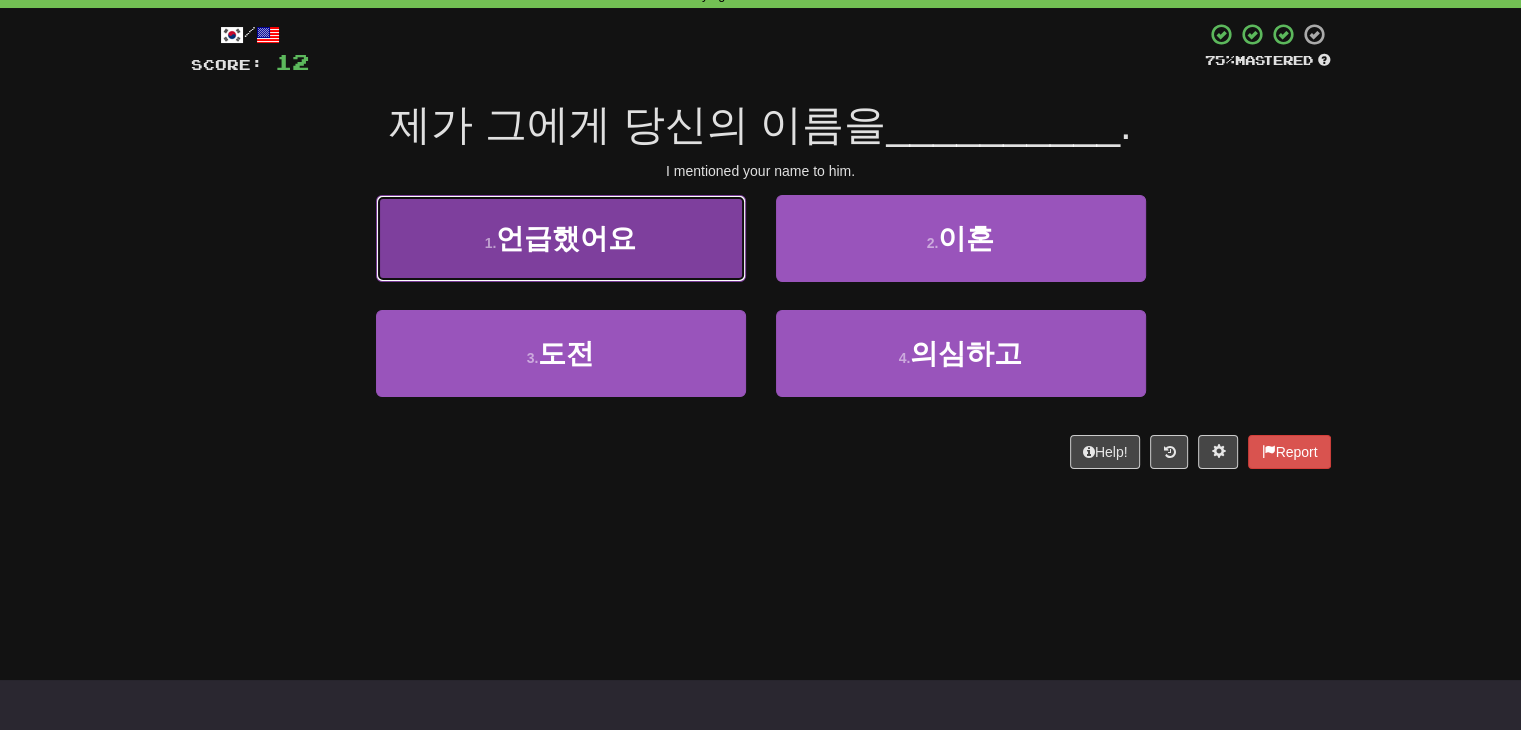 click on "언급했어요" at bounding box center [566, 238] 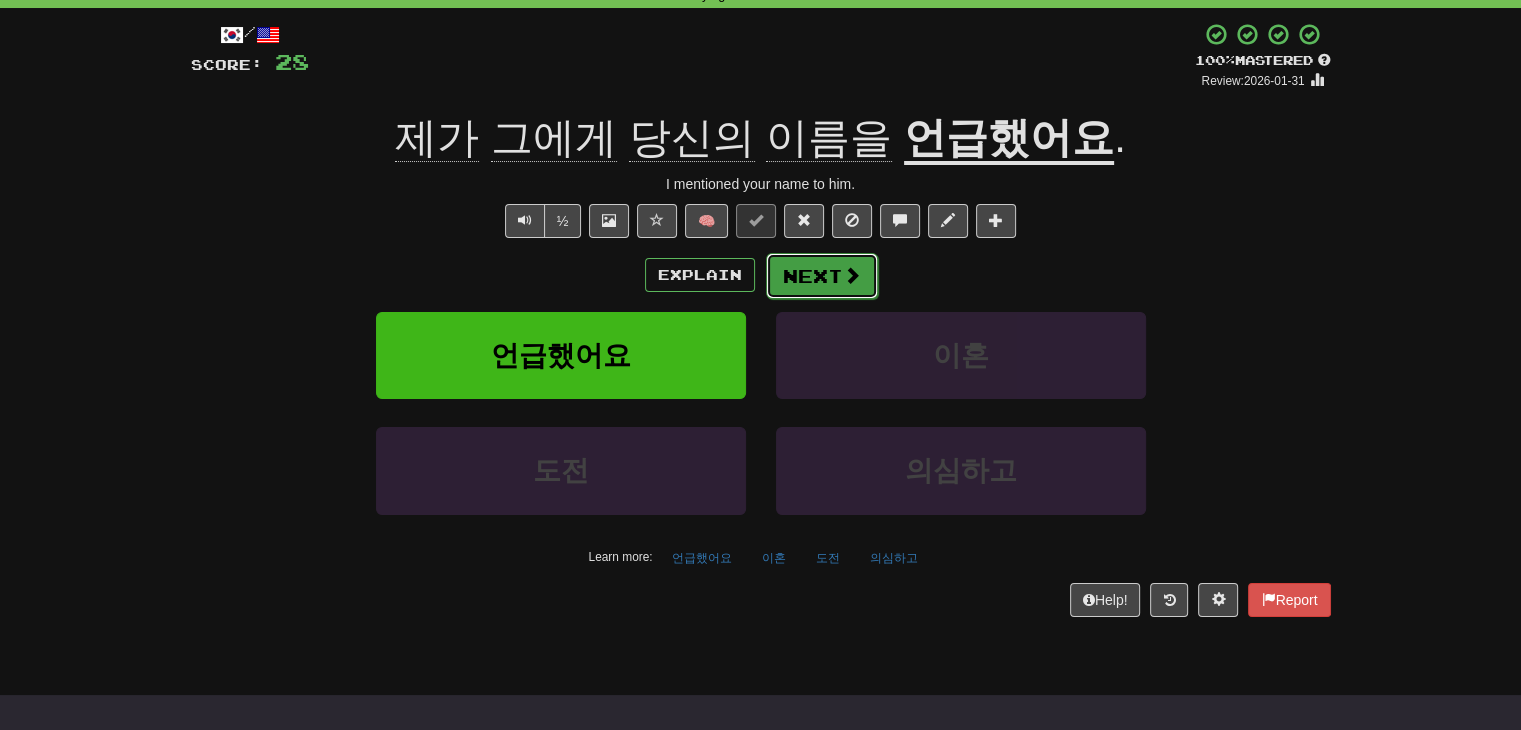 click on "Next" at bounding box center [822, 276] 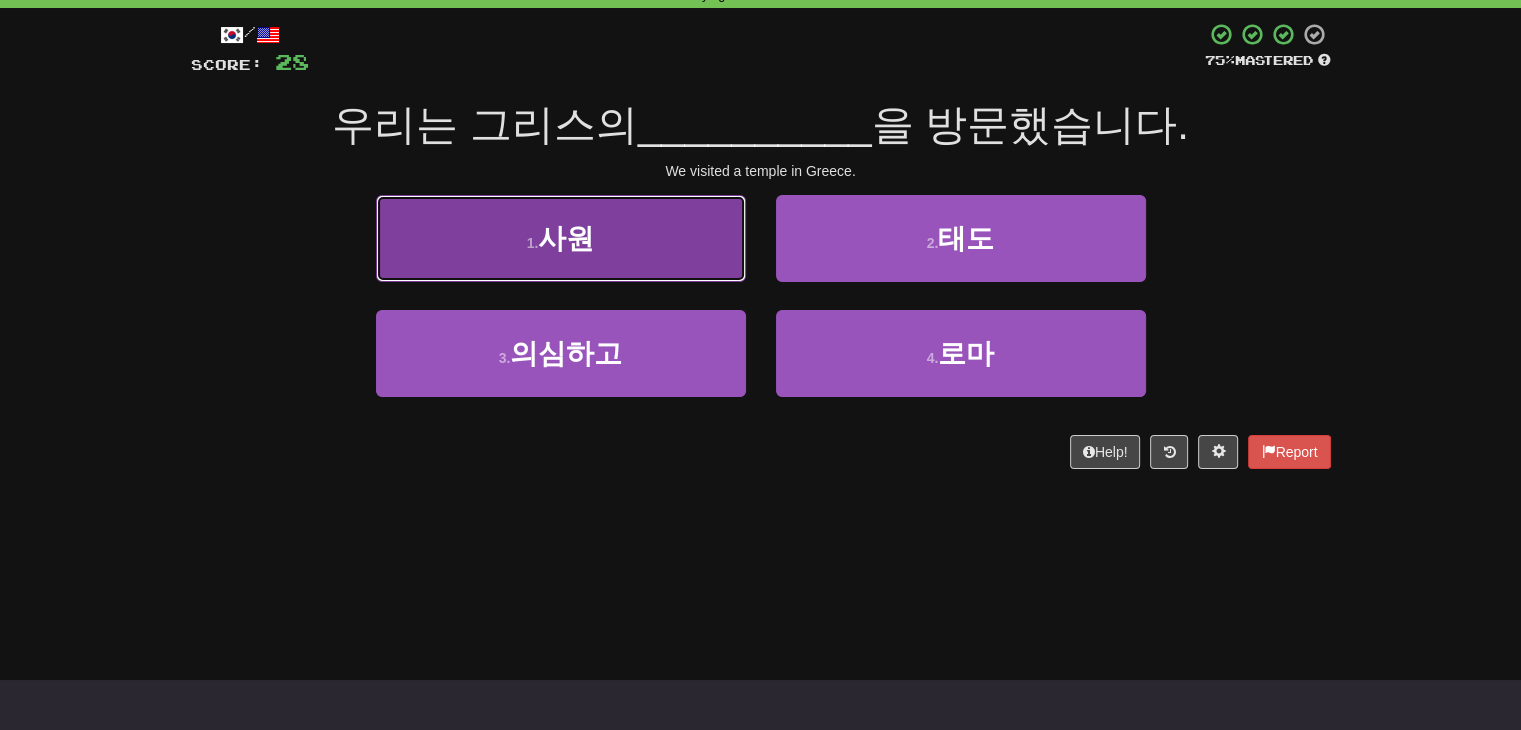 click on "1 .  사원" at bounding box center [561, 238] 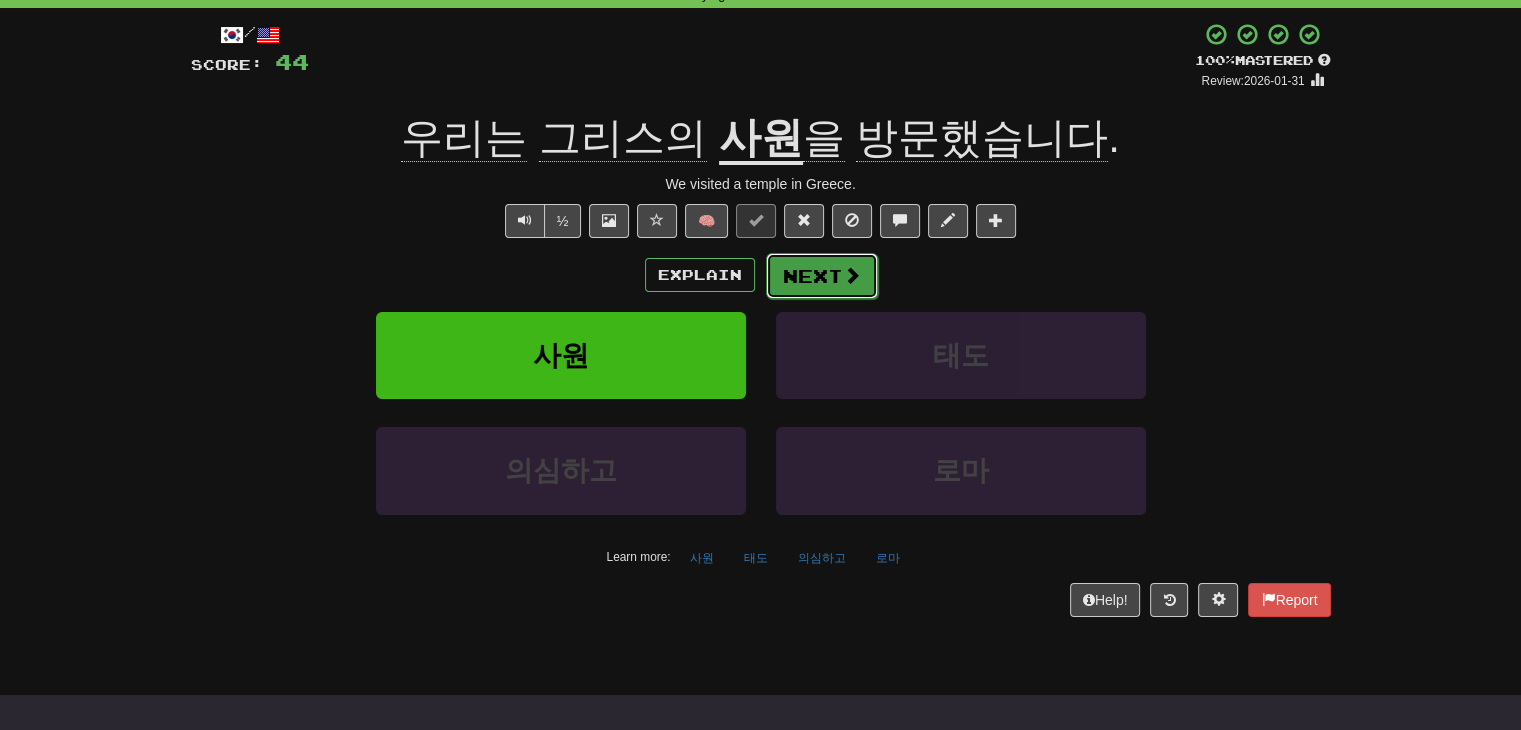click on "Next" at bounding box center [822, 276] 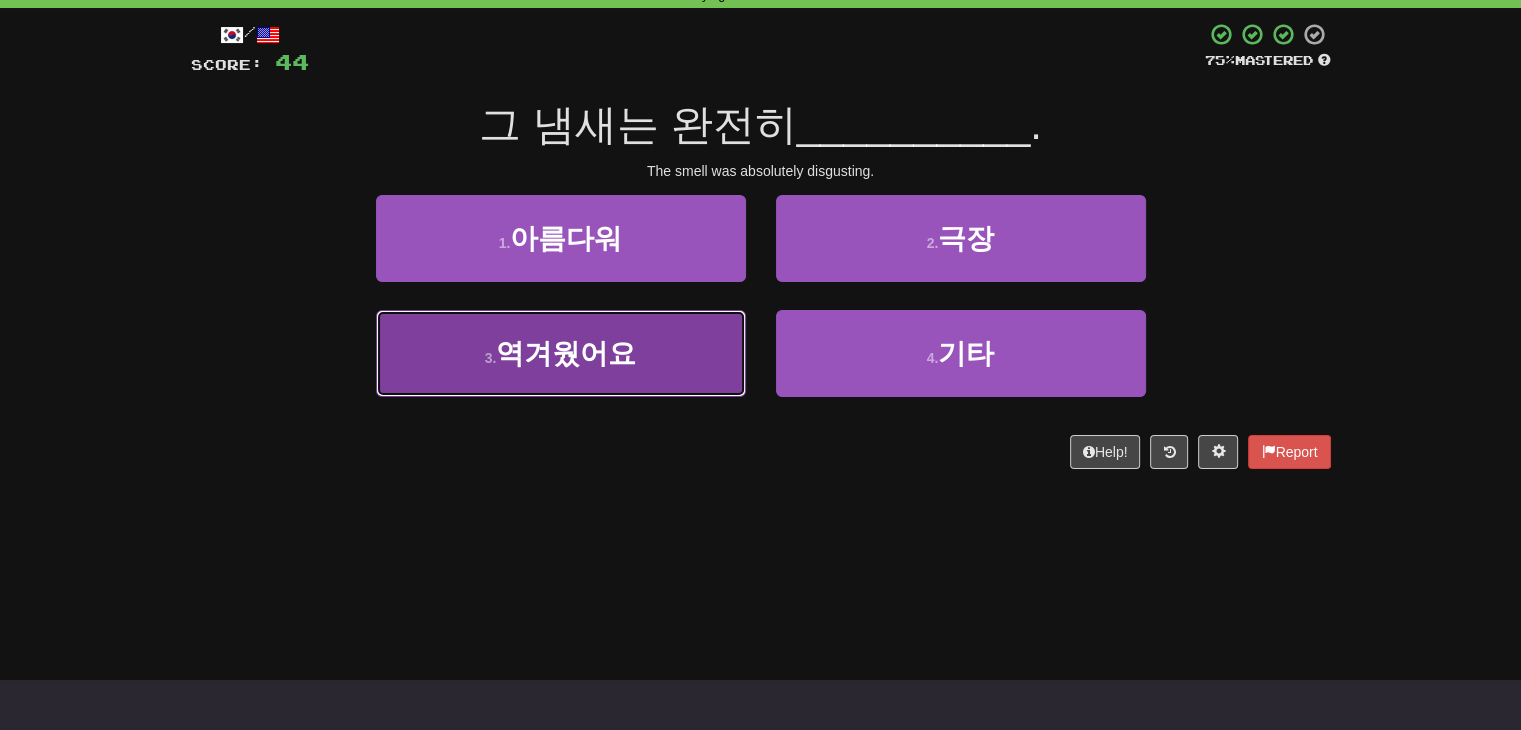 click on "3 .  역겨웠어요" at bounding box center (561, 353) 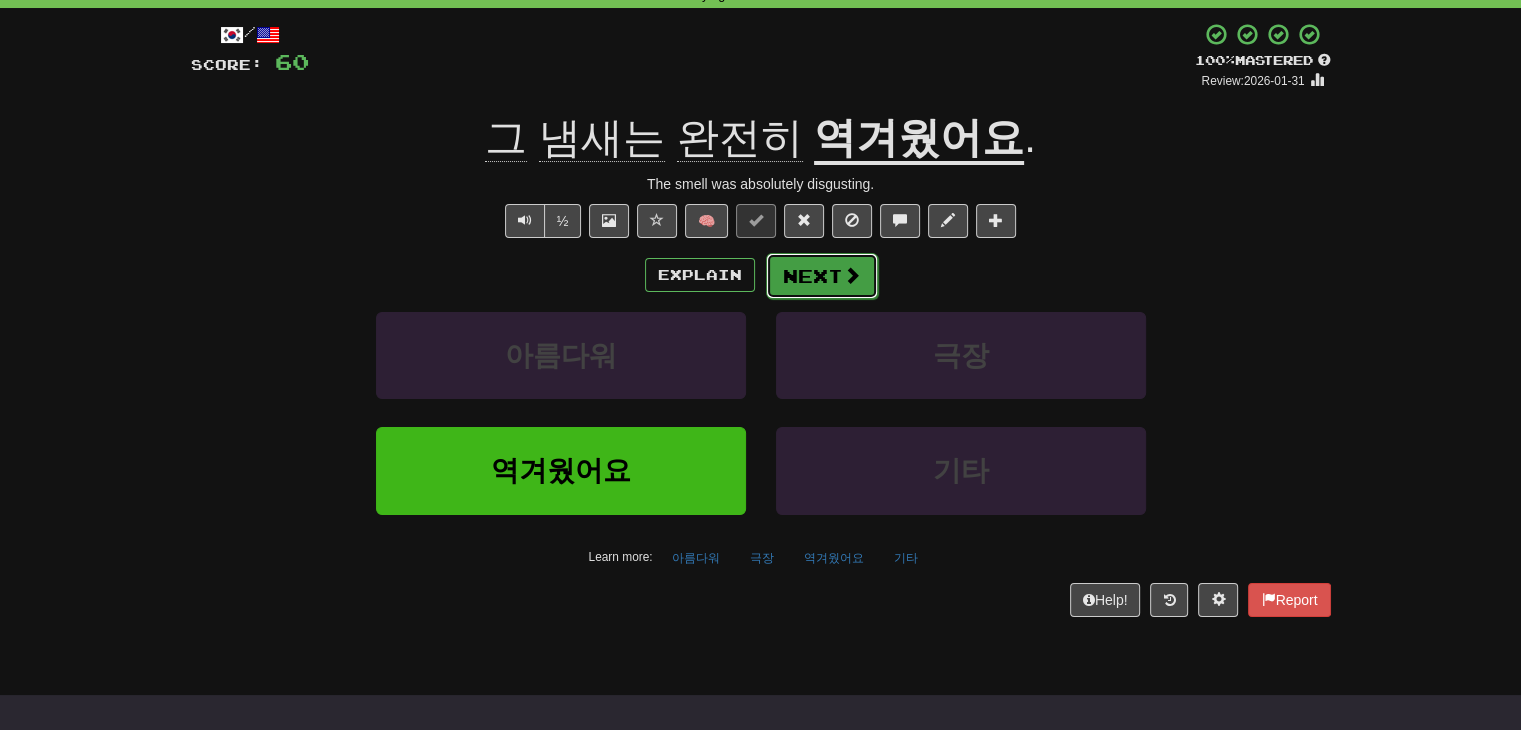 click on "Next" at bounding box center [822, 276] 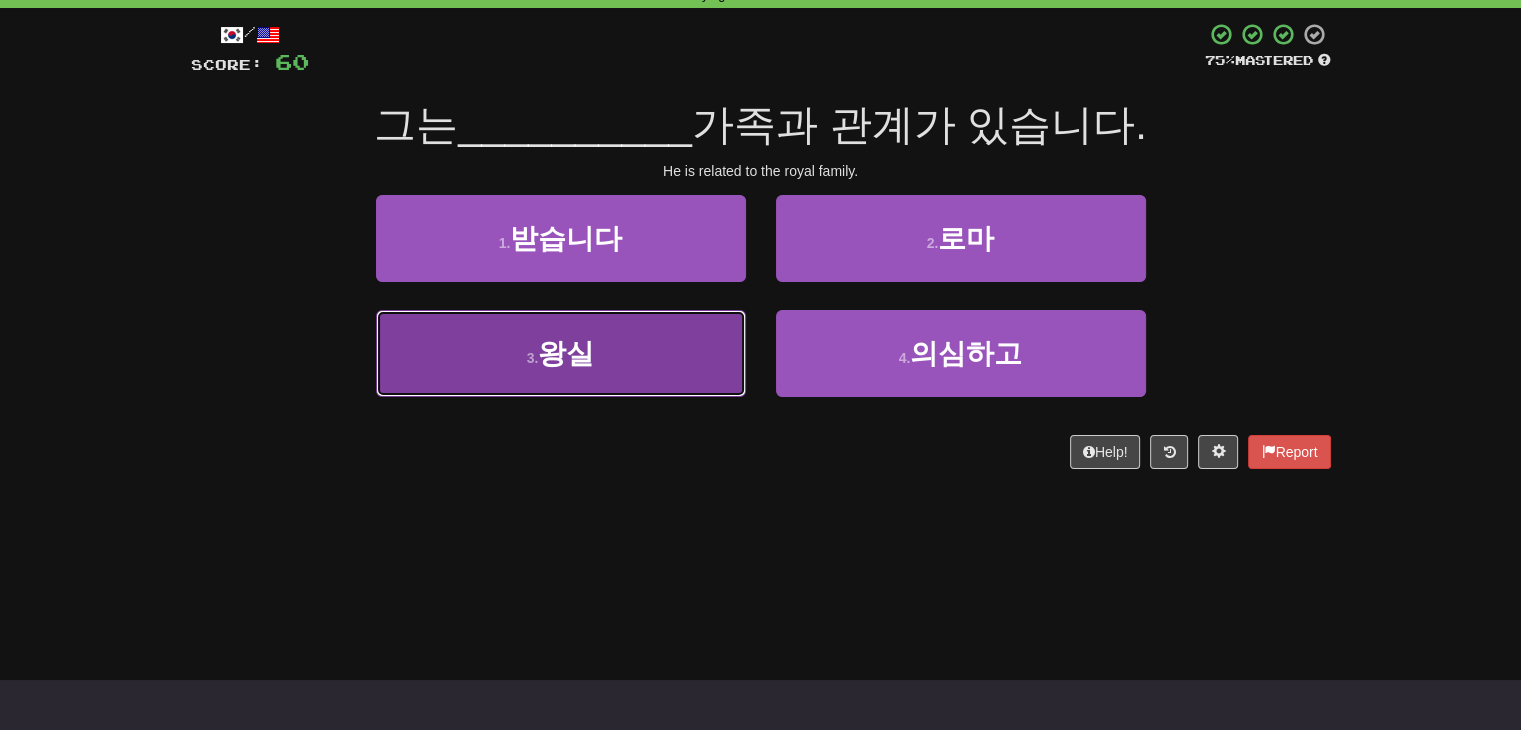 click on "3 .  왕실" at bounding box center (561, 353) 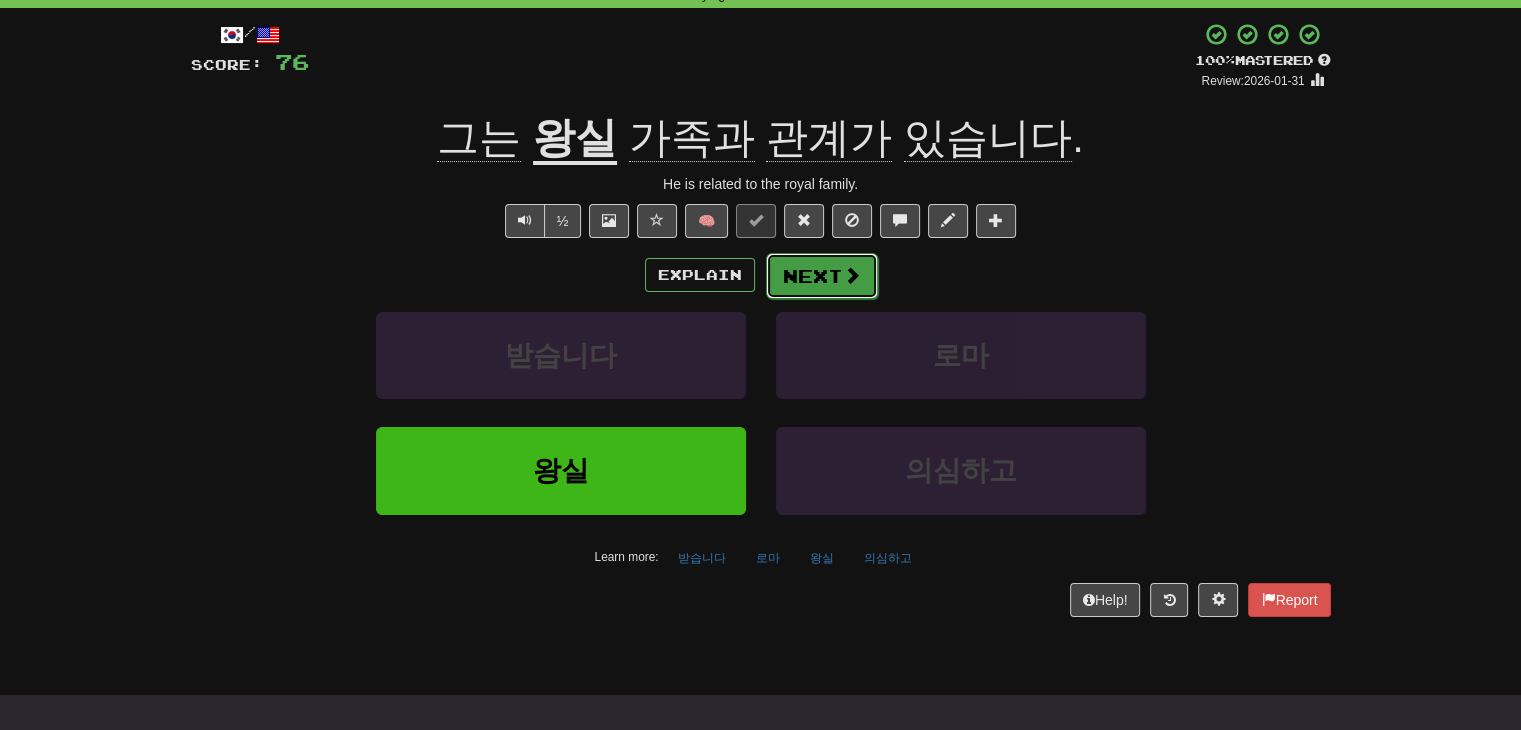 click on "Next" at bounding box center [822, 276] 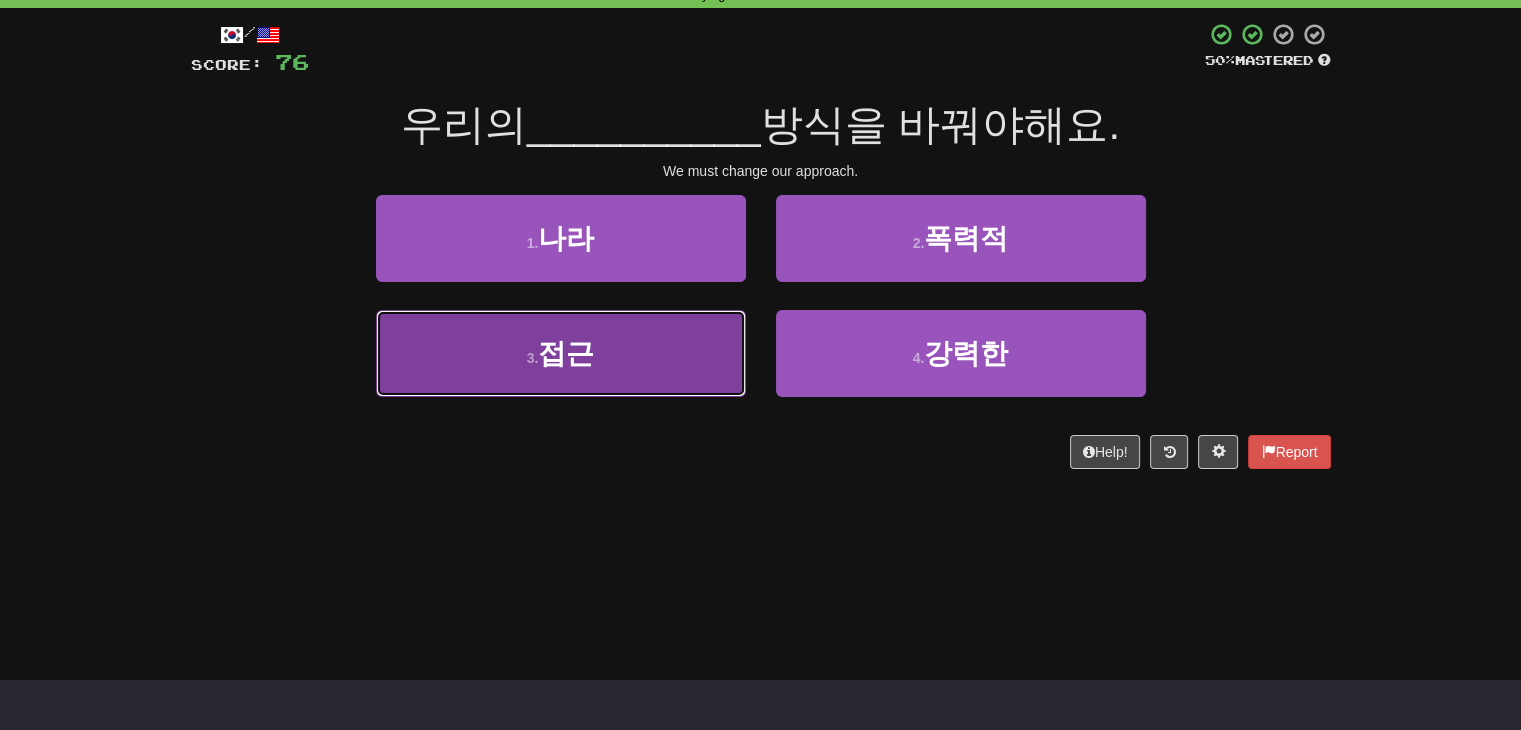 click on "3 .  접근" at bounding box center (561, 353) 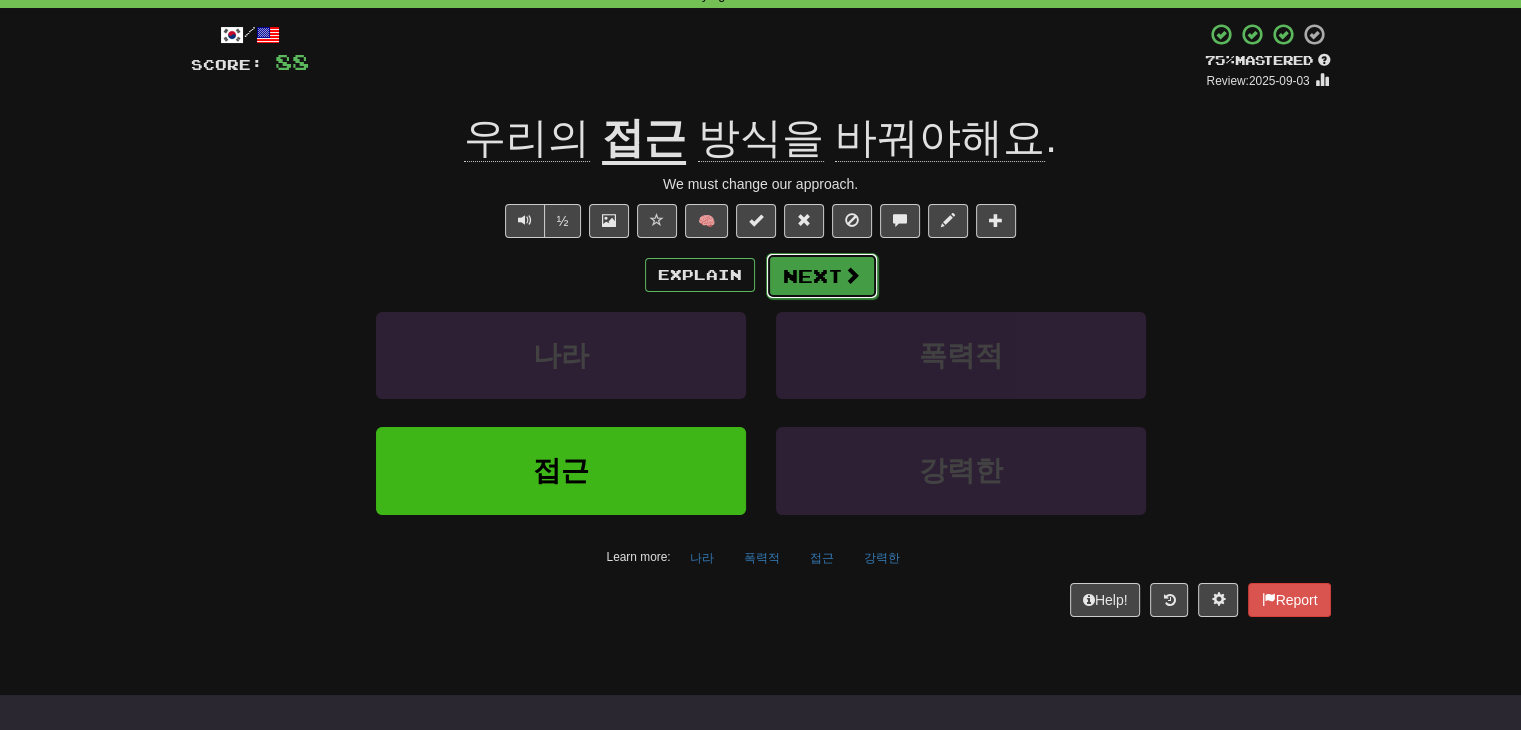 click on "Next" at bounding box center (822, 276) 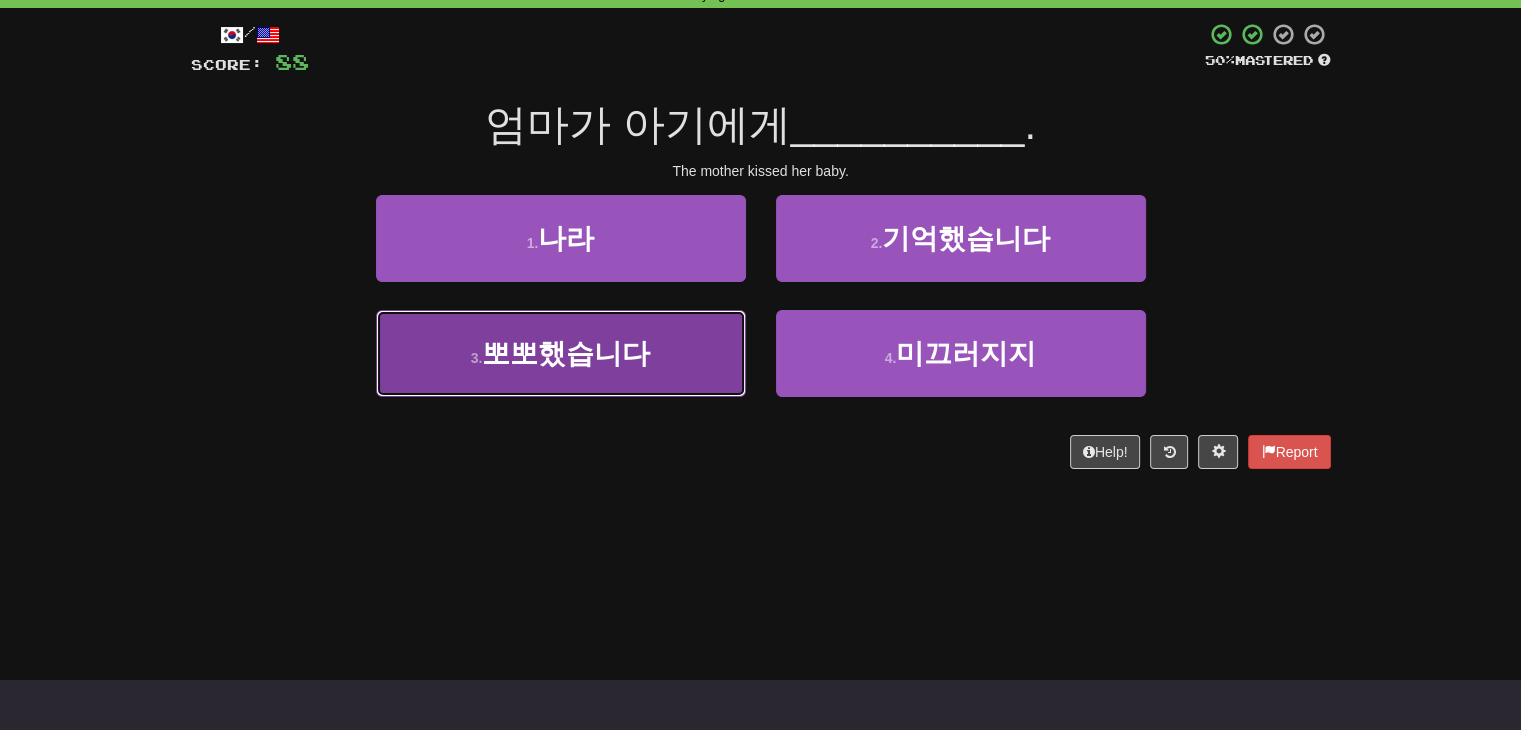 click on "3 .  뽀뽀했습니다" at bounding box center [561, 353] 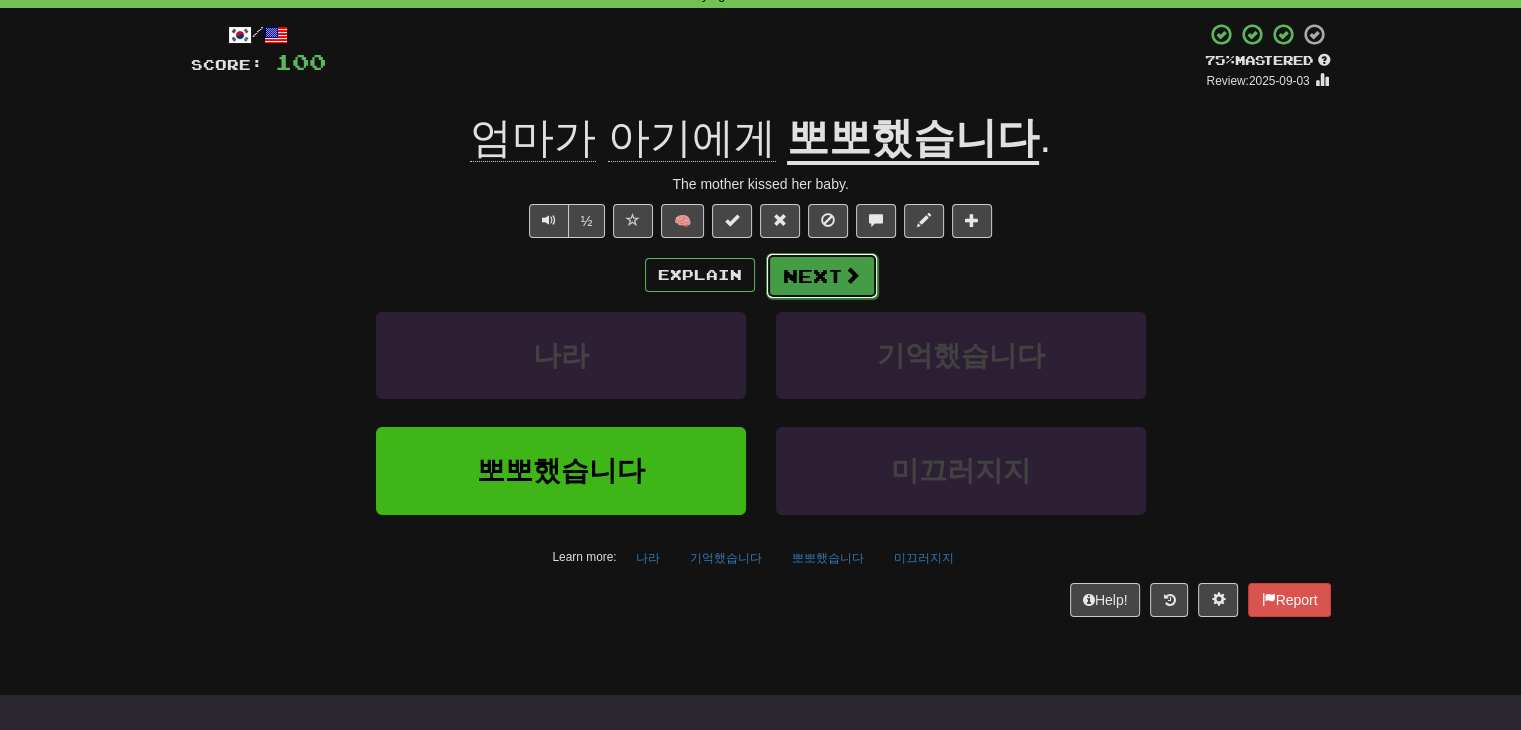 click on "Next" at bounding box center (822, 276) 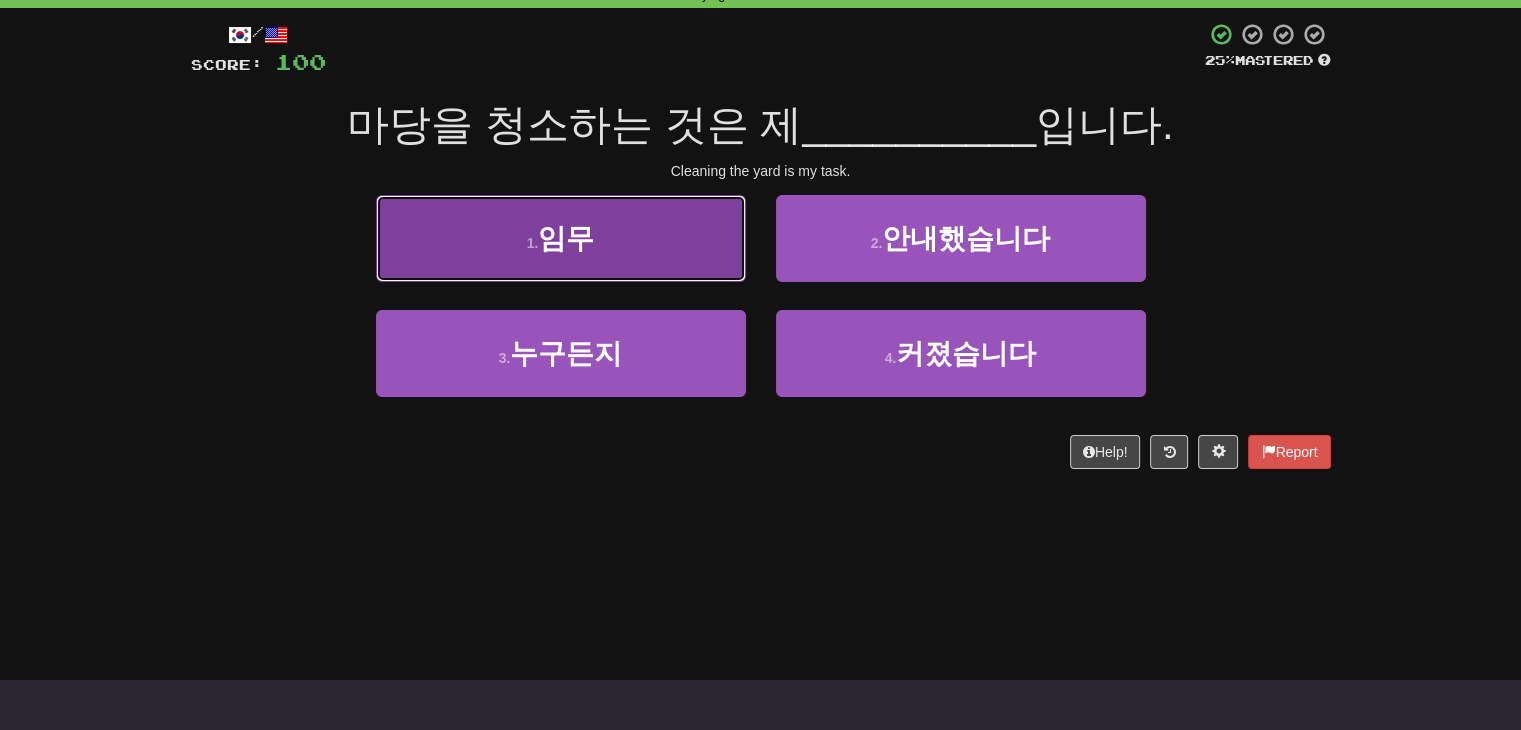 click on "1 .  임무" at bounding box center [561, 238] 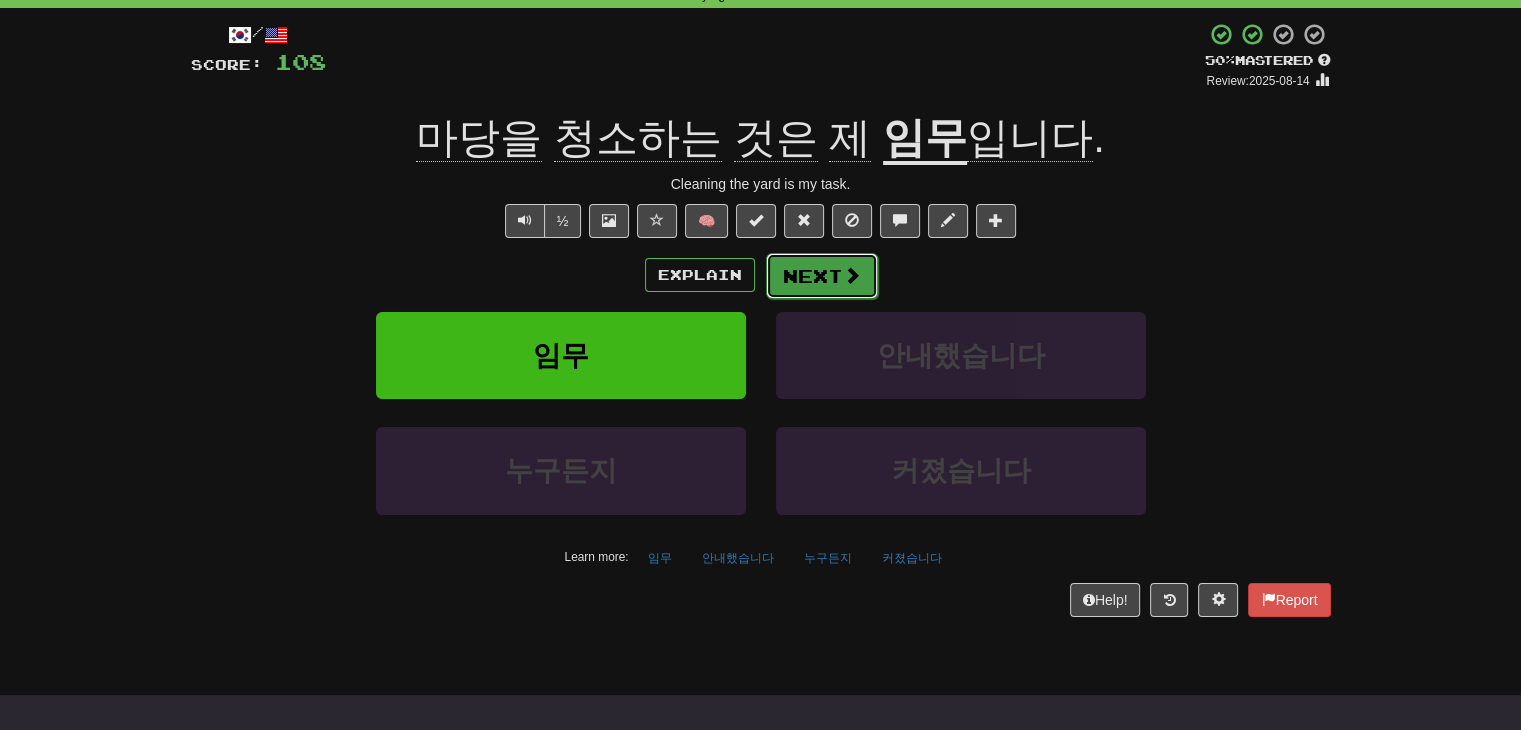 click on "Next" at bounding box center (822, 276) 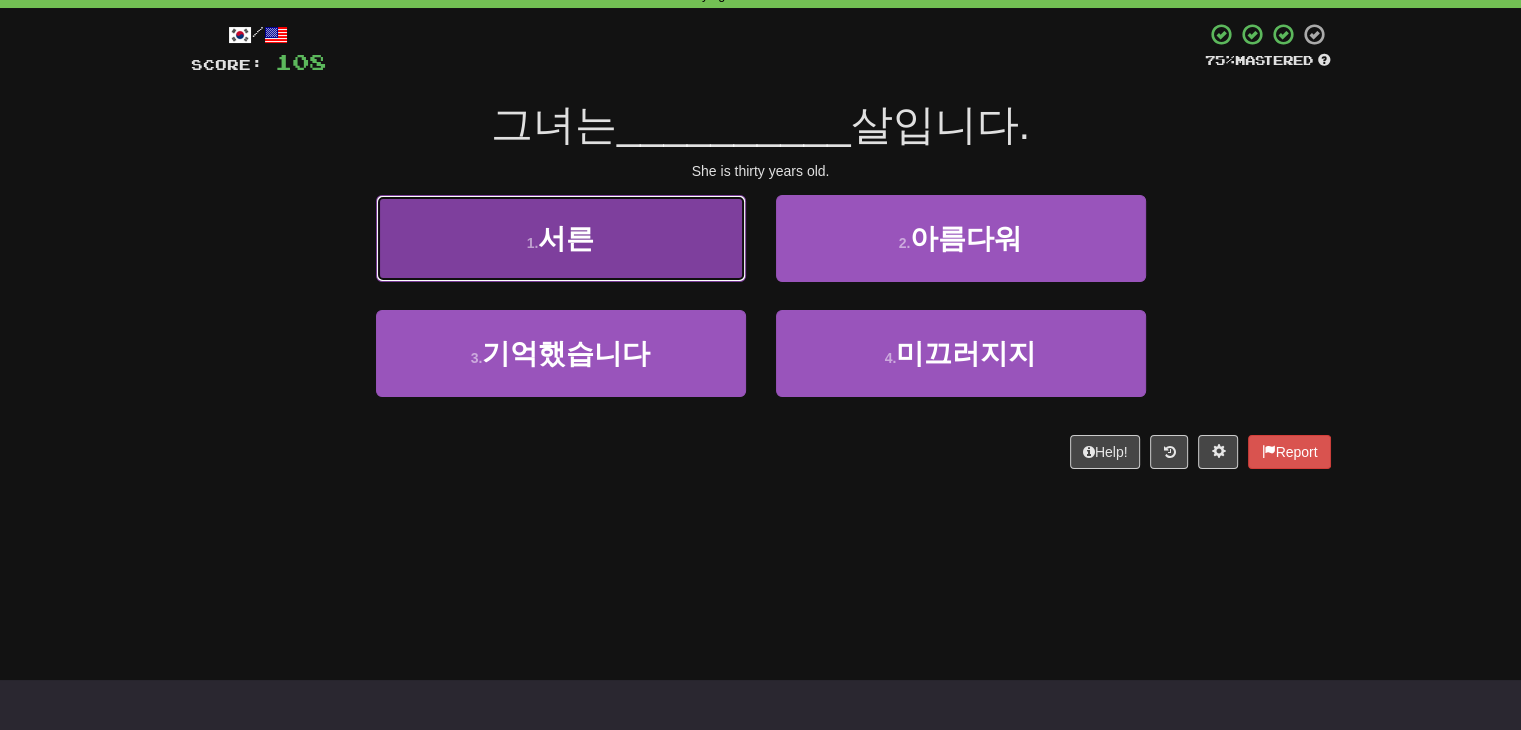 click on "1 .  서른" at bounding box center [561, 238] 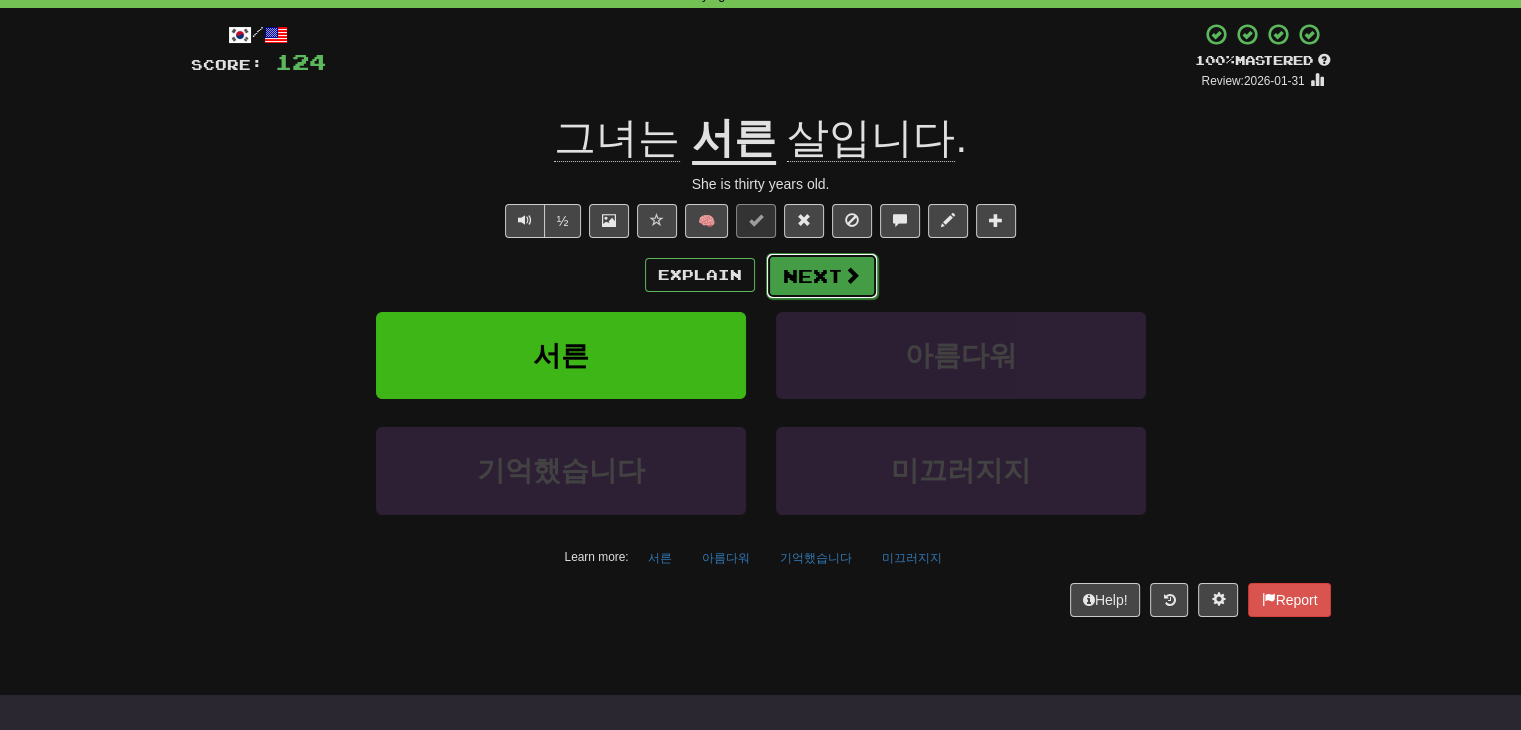 click at bounding box center (852, 275) 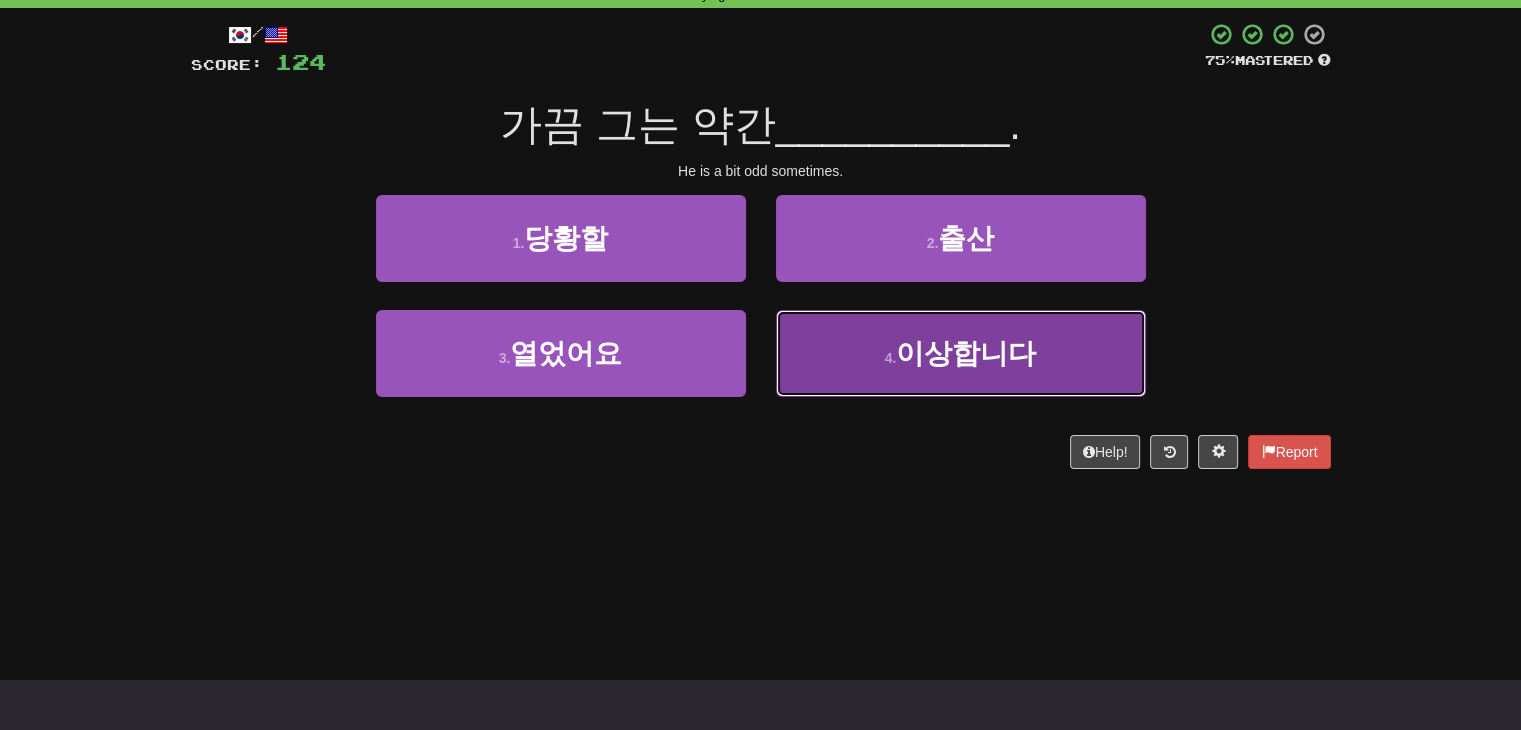 click on "4 .  이상합니다" at bounding box center (961, 353) 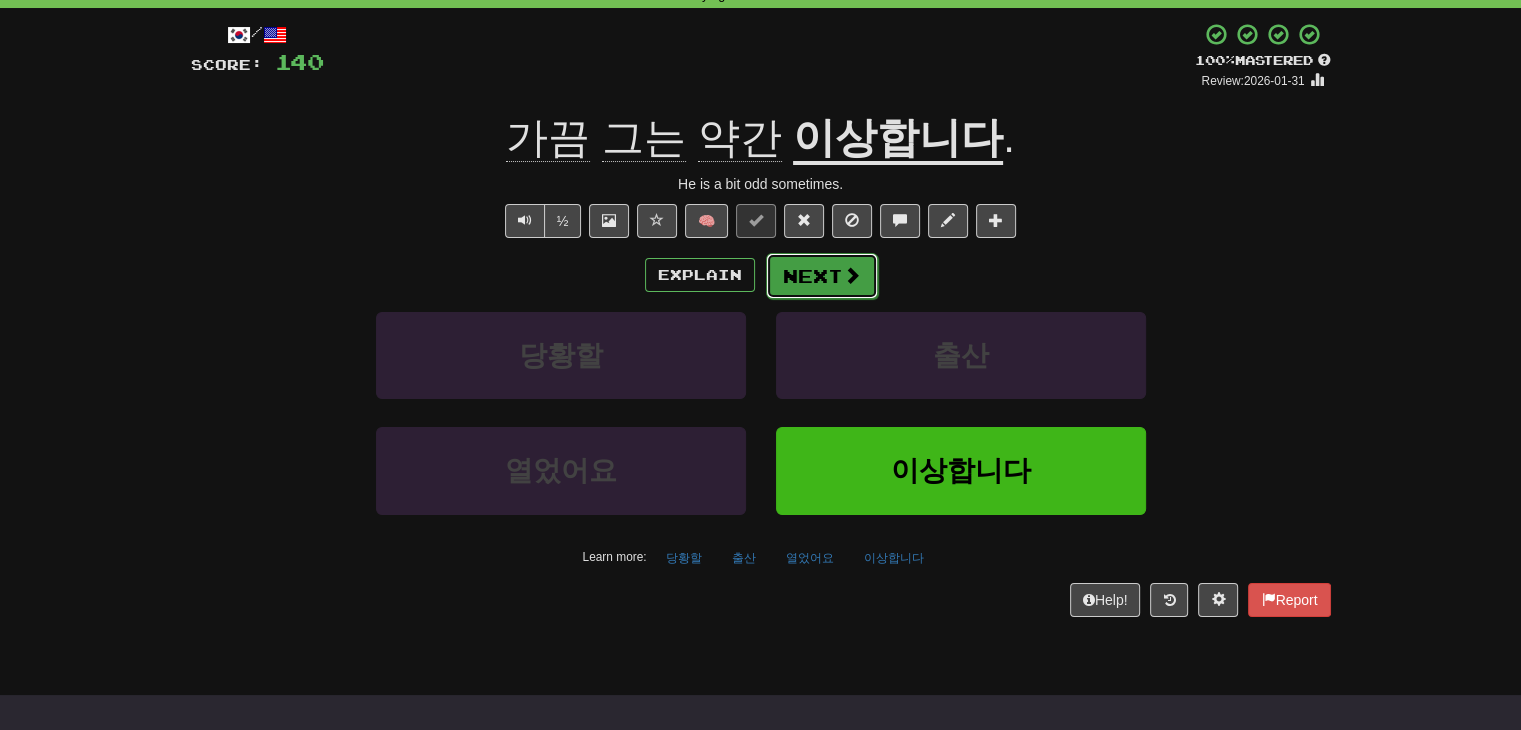 click on "Next" at bounding box center (822, 276) 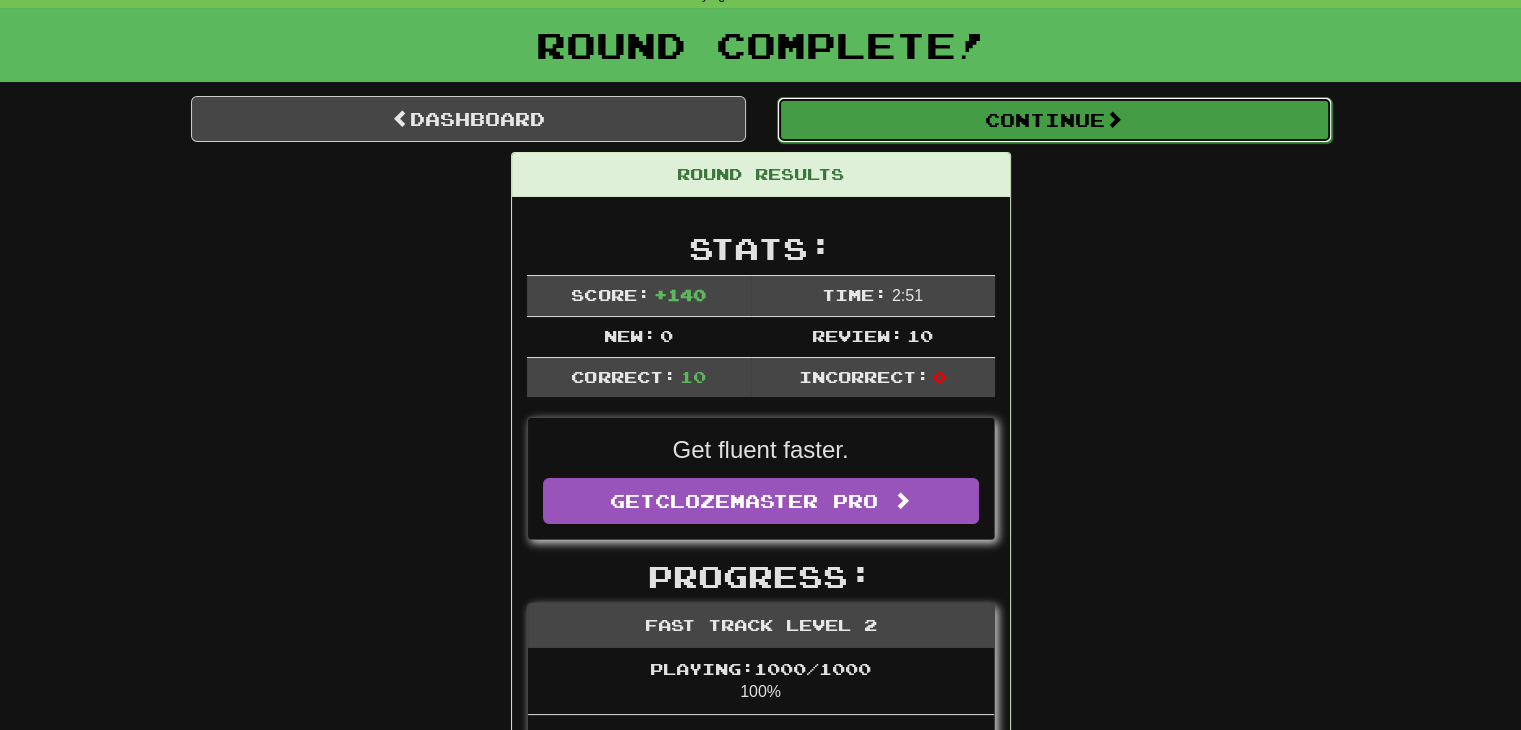 click on "Continue" at bounding box center [1054, 120] 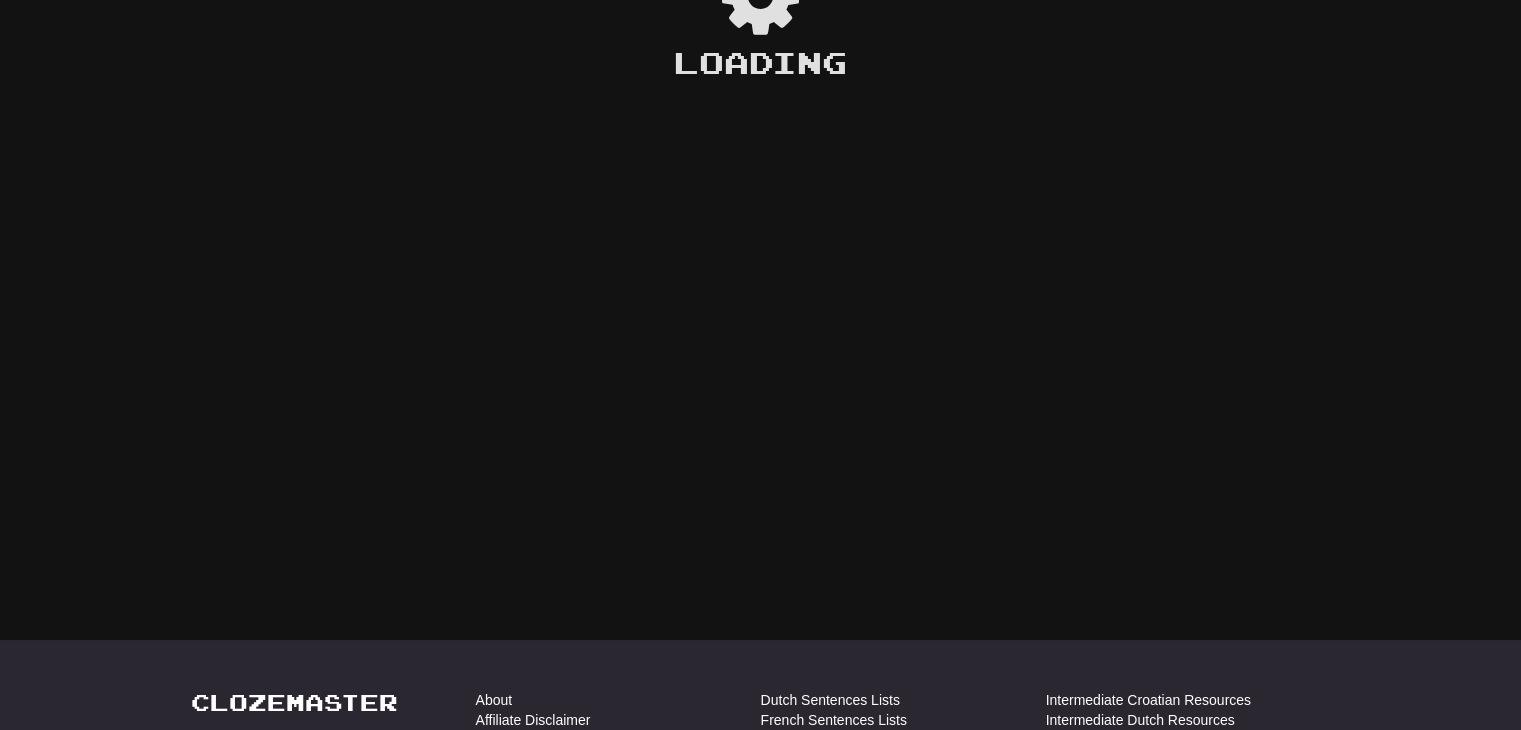 scroll, scrollTop: 100, scrollLeft: 0, axis: vertical 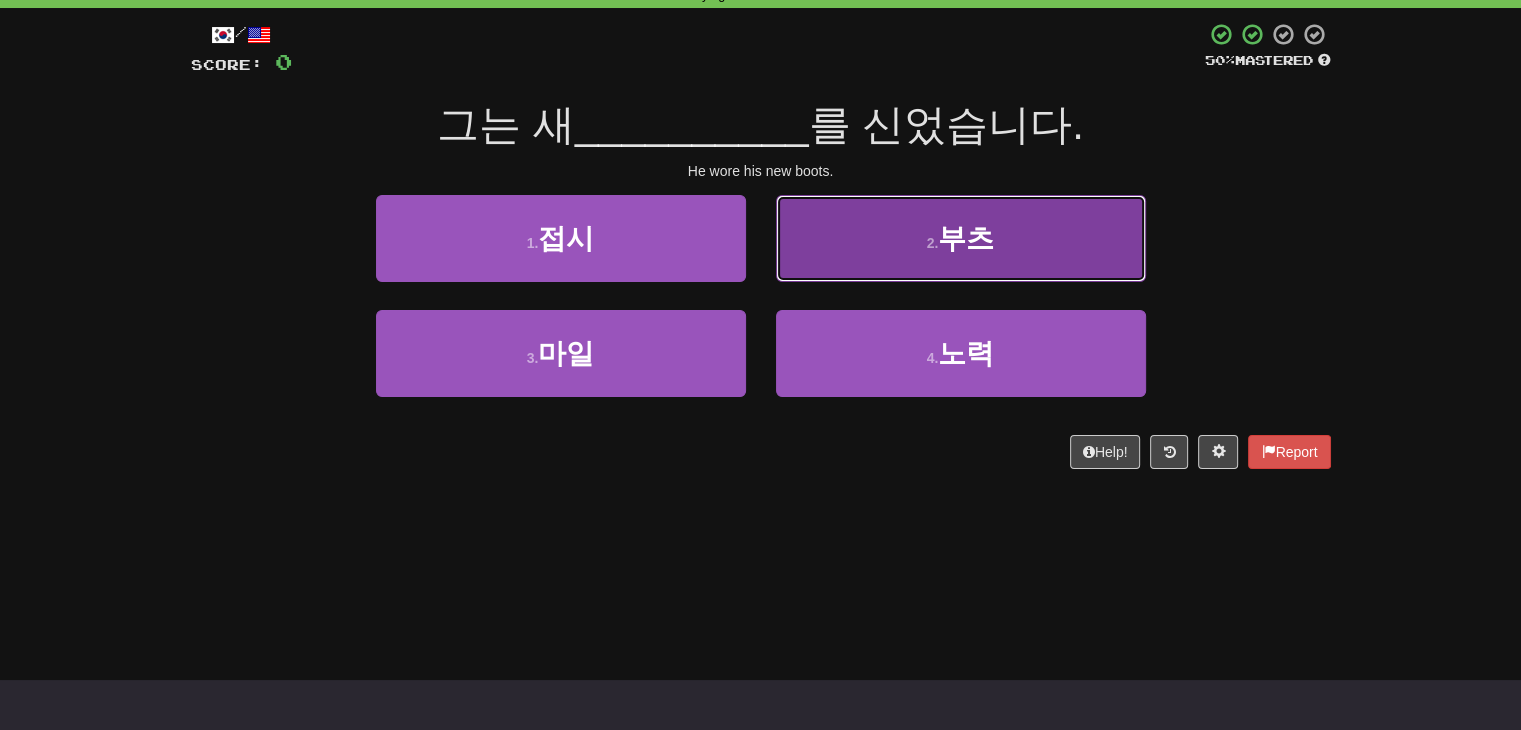 click on "2 .  부츠" at bounding box center [961, 238] 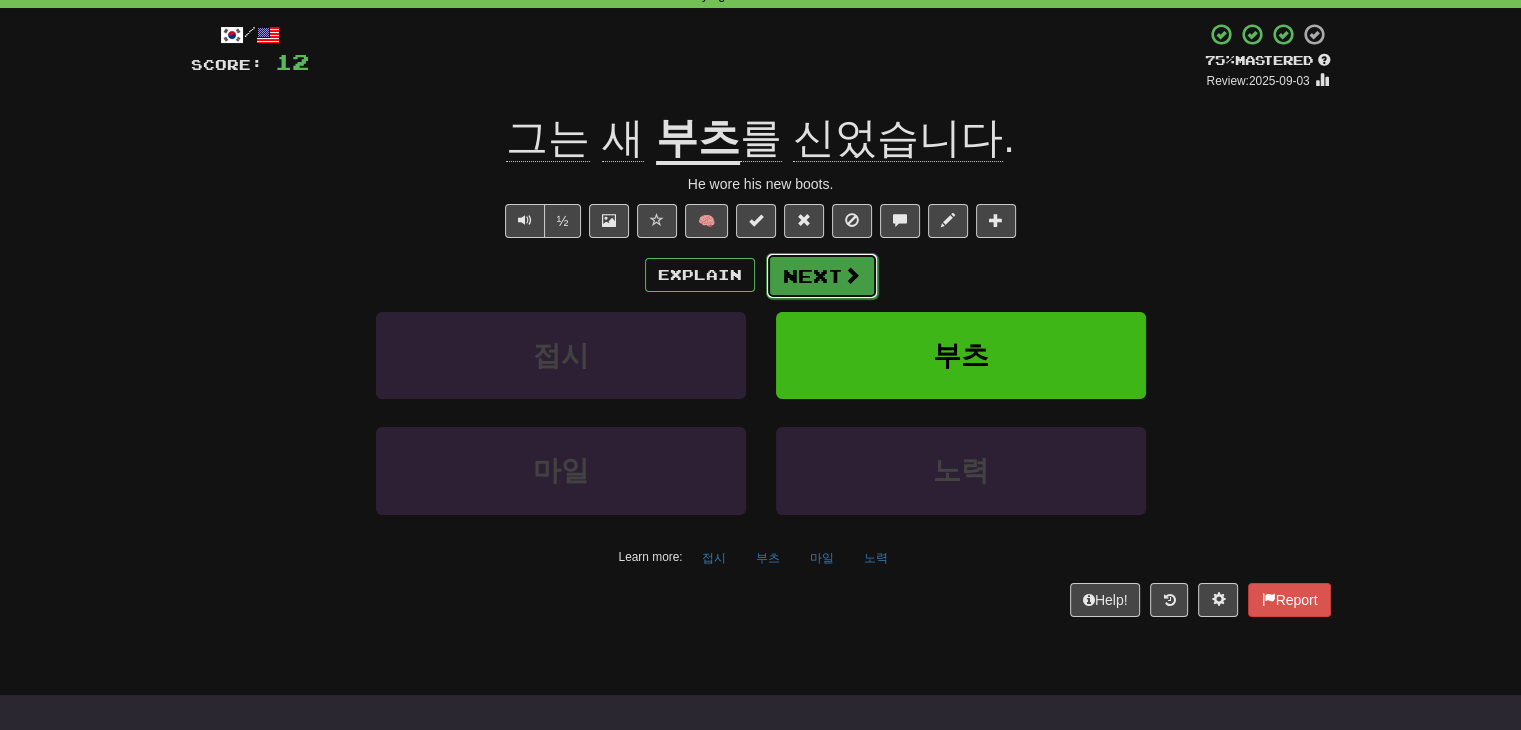 click on "Next" at bounding box center (822, 276) 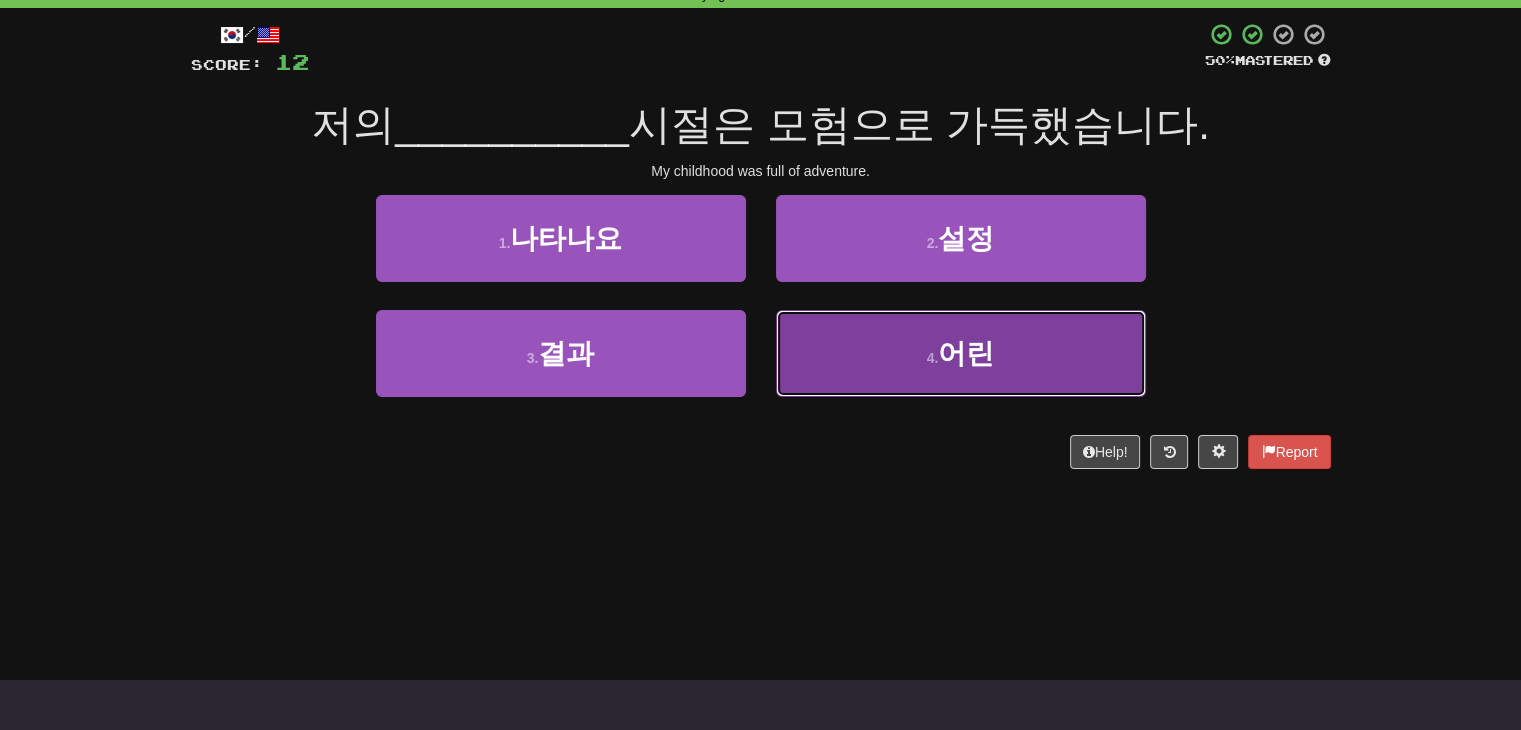 click on "4 .  어린" at bounding box center (961, 353) 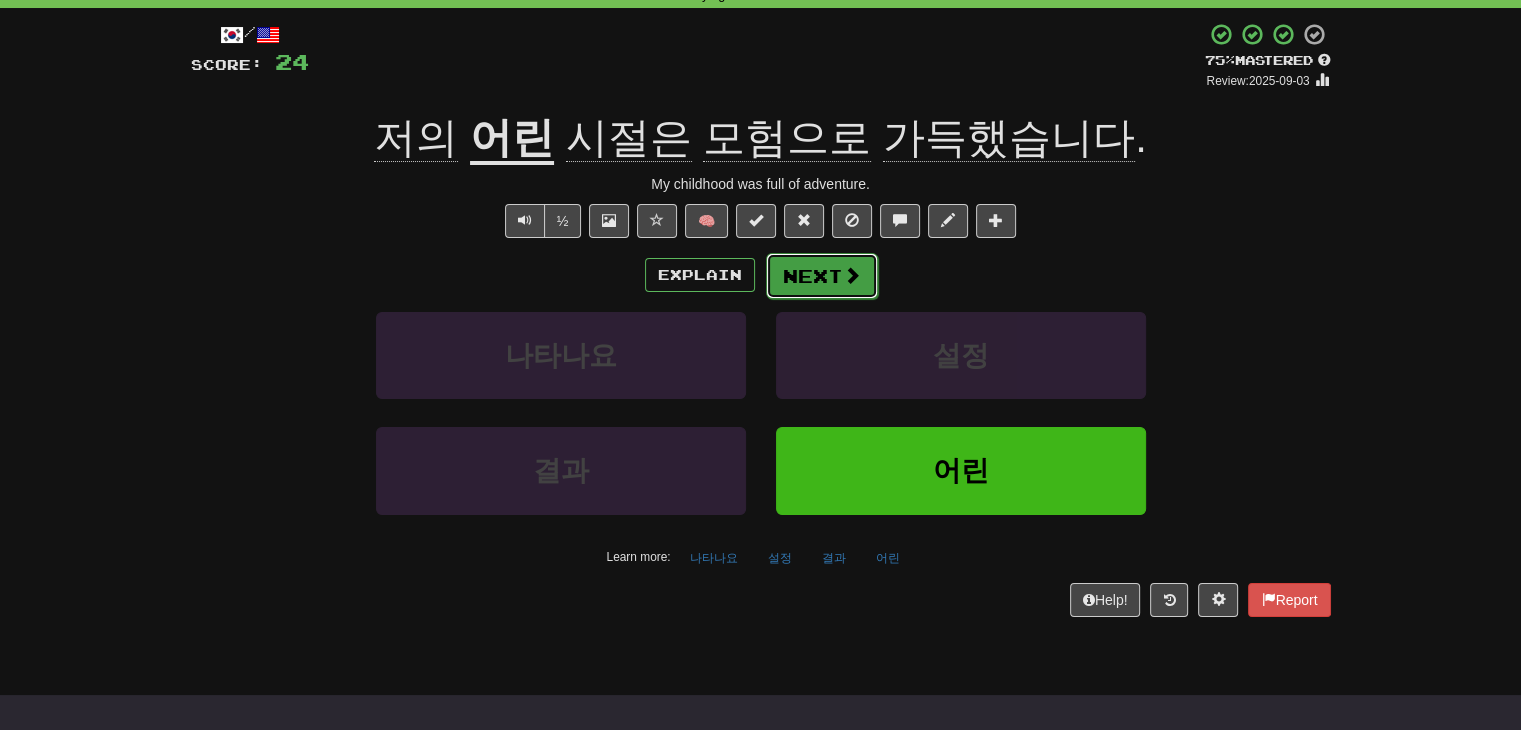 click on "Next" at bounding box center [822, 276] 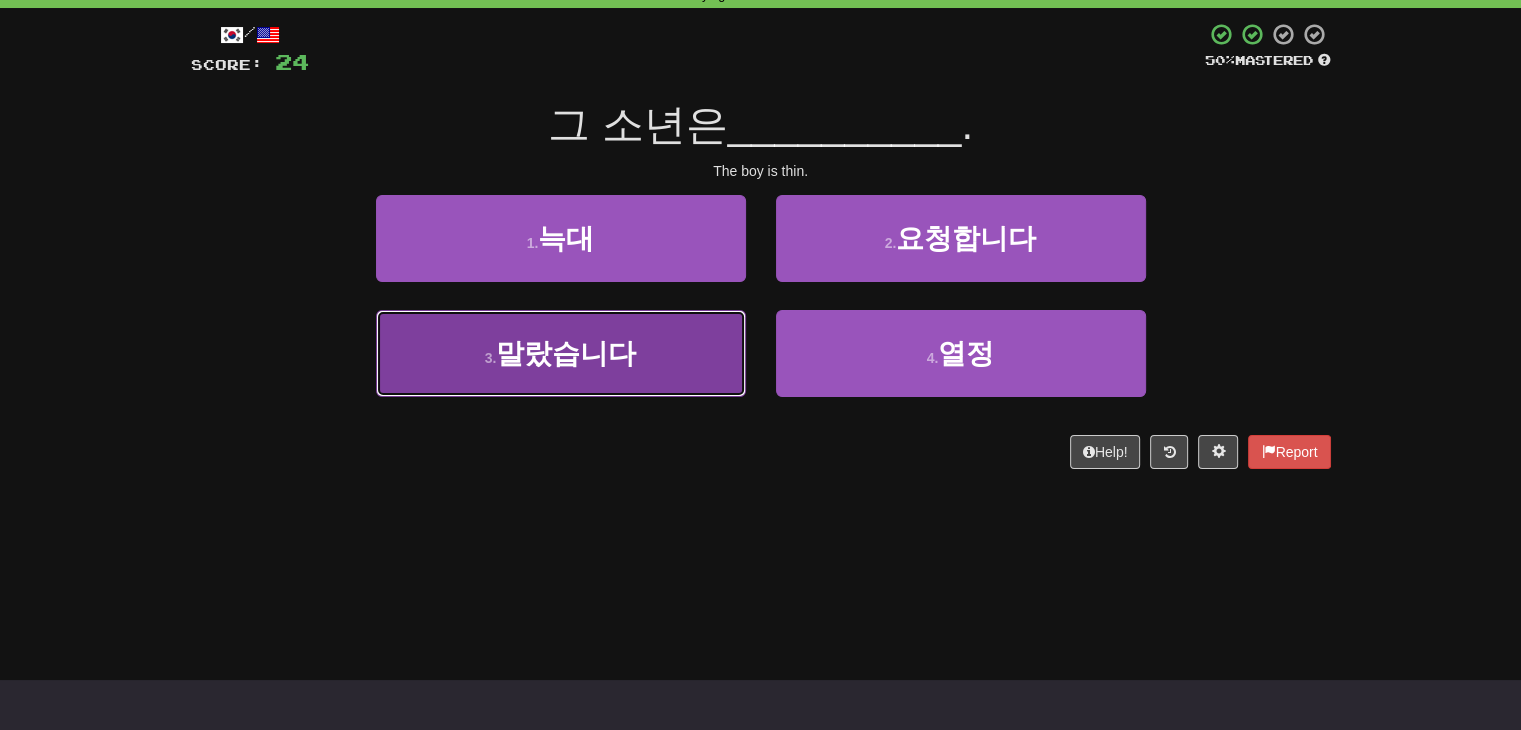 click on "3 .  말랐습니다" at bounding box center (561, 353) 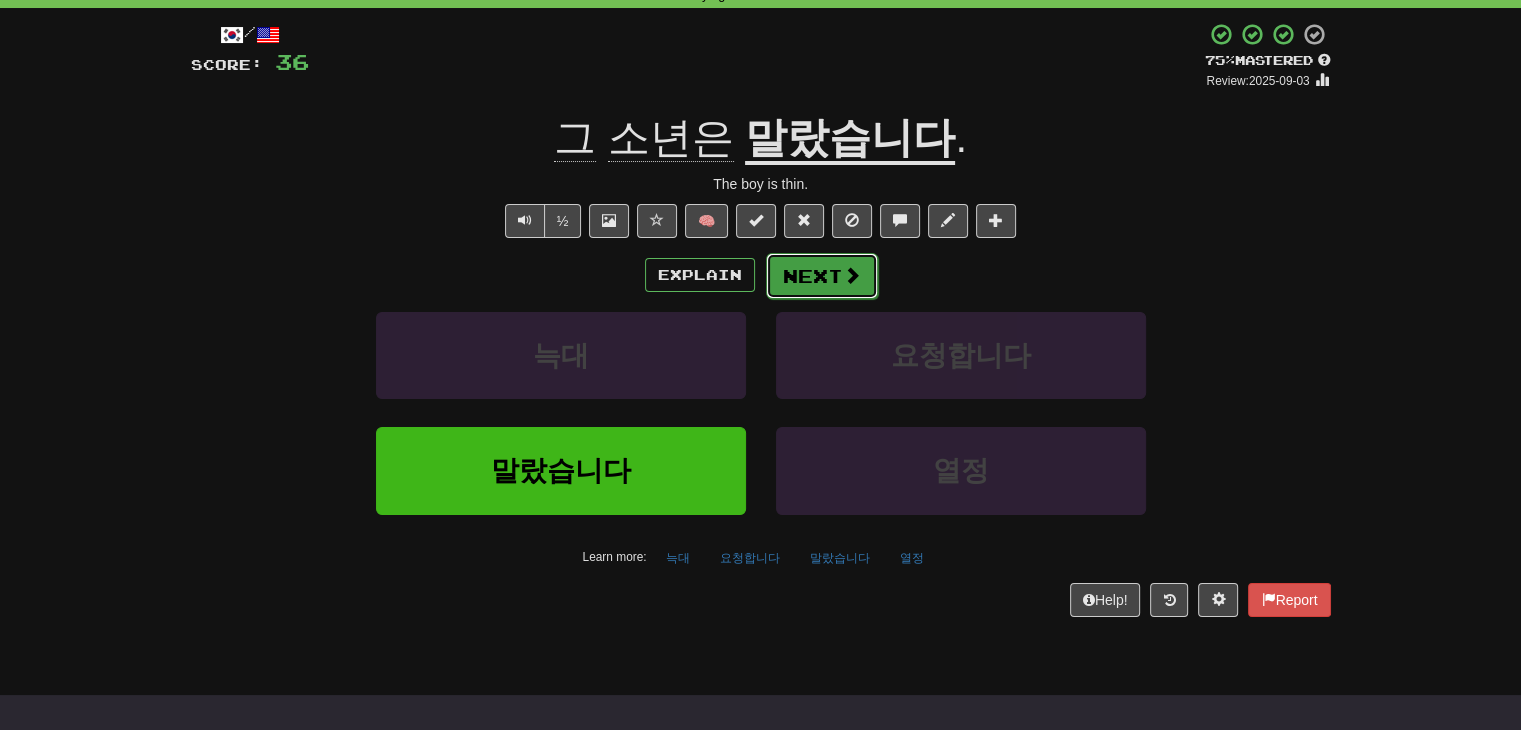 click on "Next" at bounding box center (822, 276) 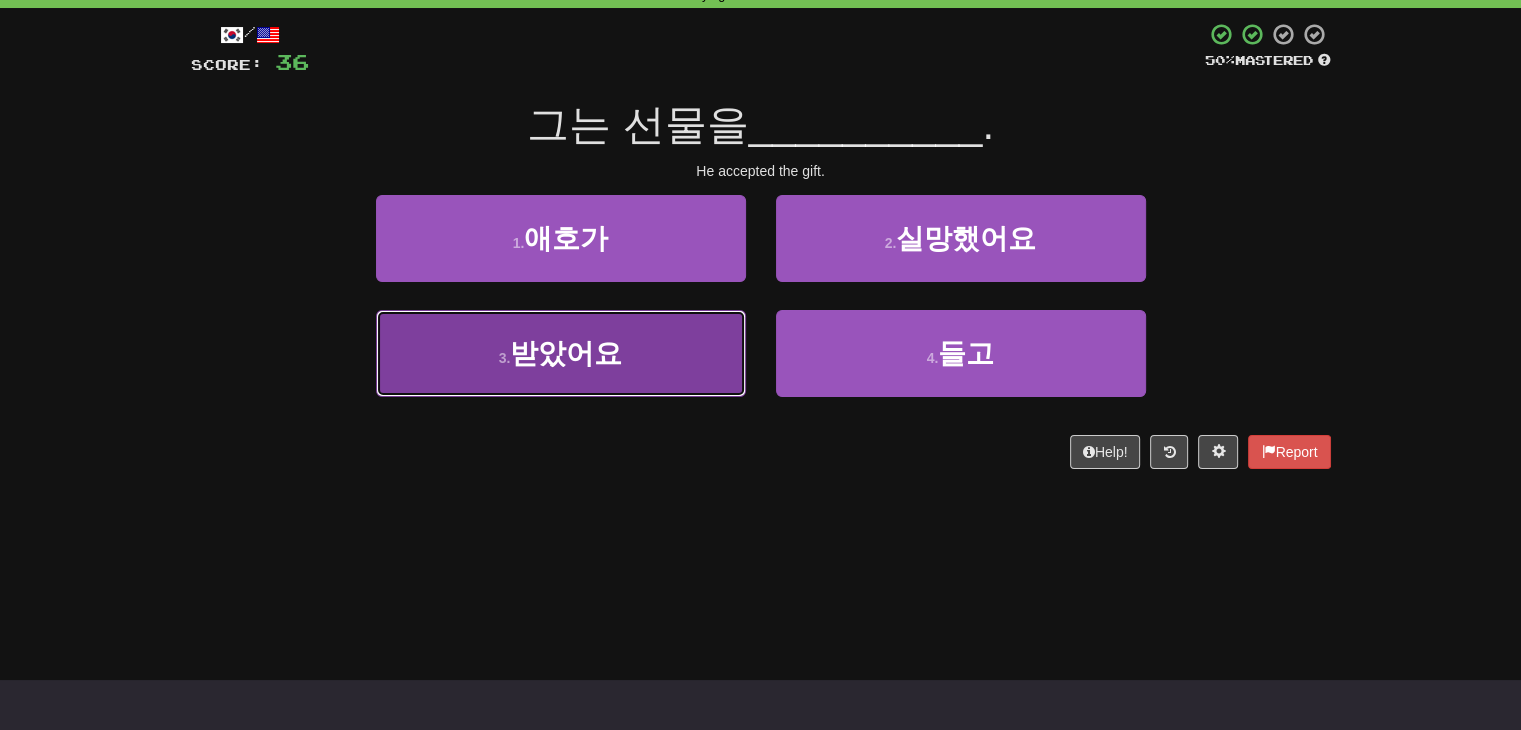 click on "3 .  받았어요" at bounding box center [561, 353] 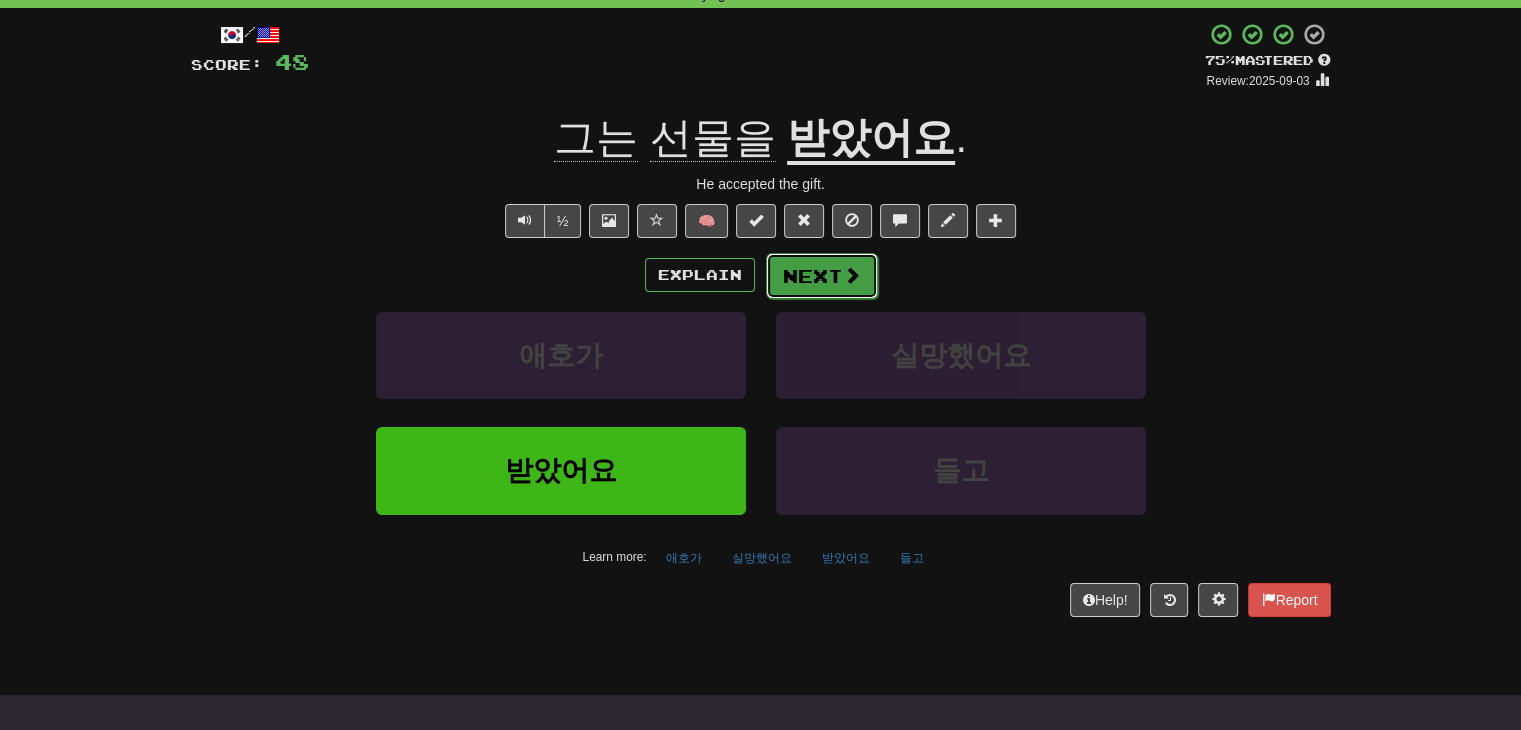 click on "Next" at bounding box center [822, 276] 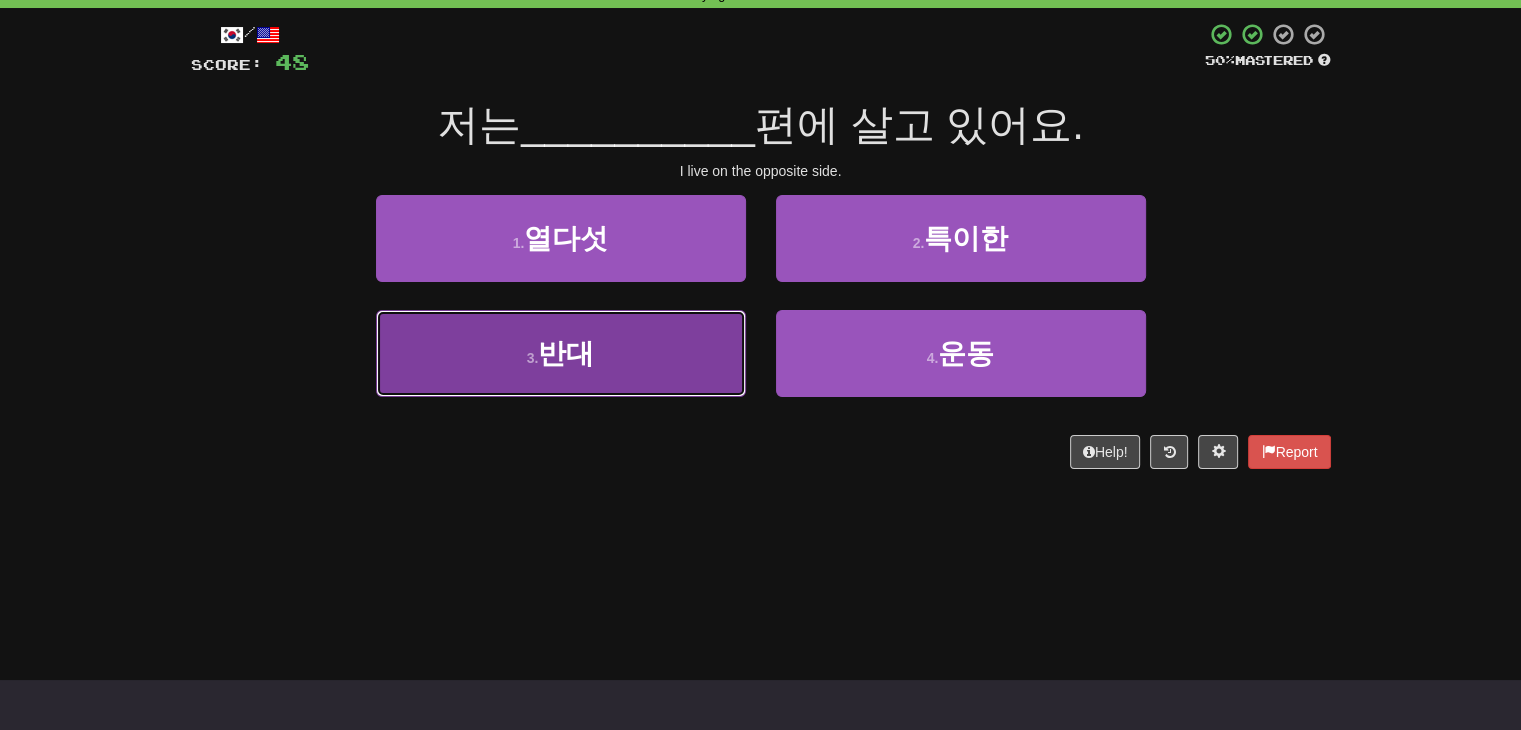 click on "3 .  반대" at bounding box center [561, 353] 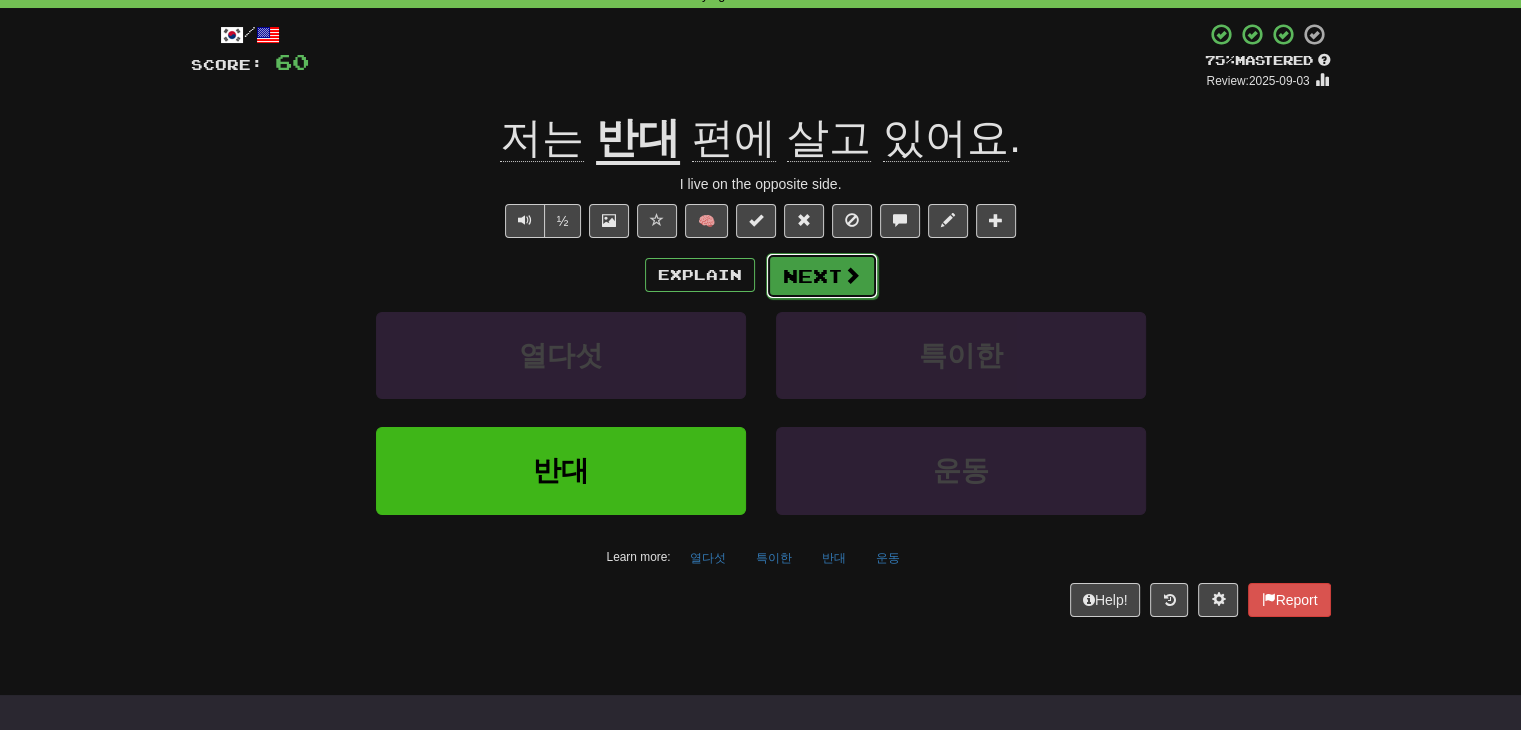 click on "Next" at bounding box center (822, 276) 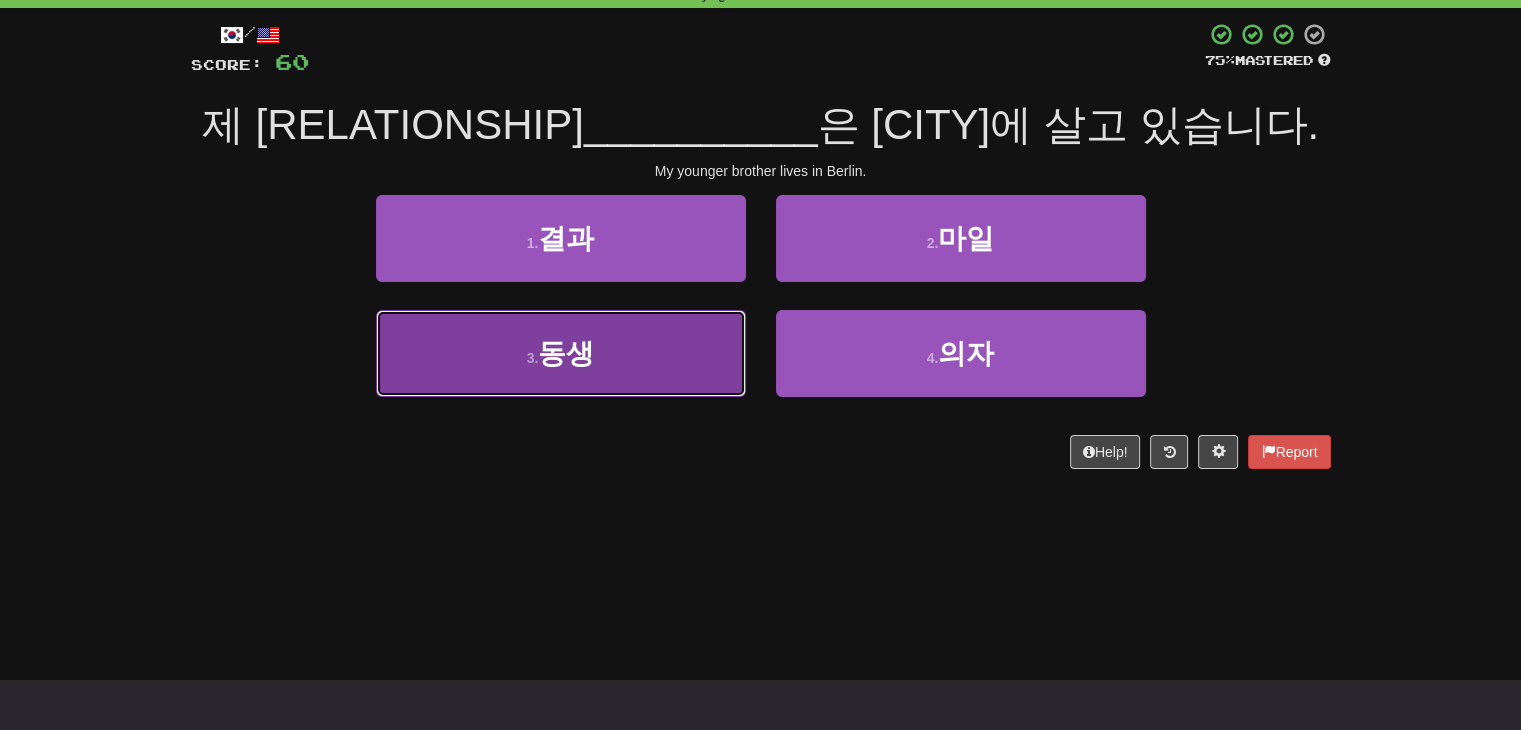 click on "3 .  동생" at bounding box center [561, 353] 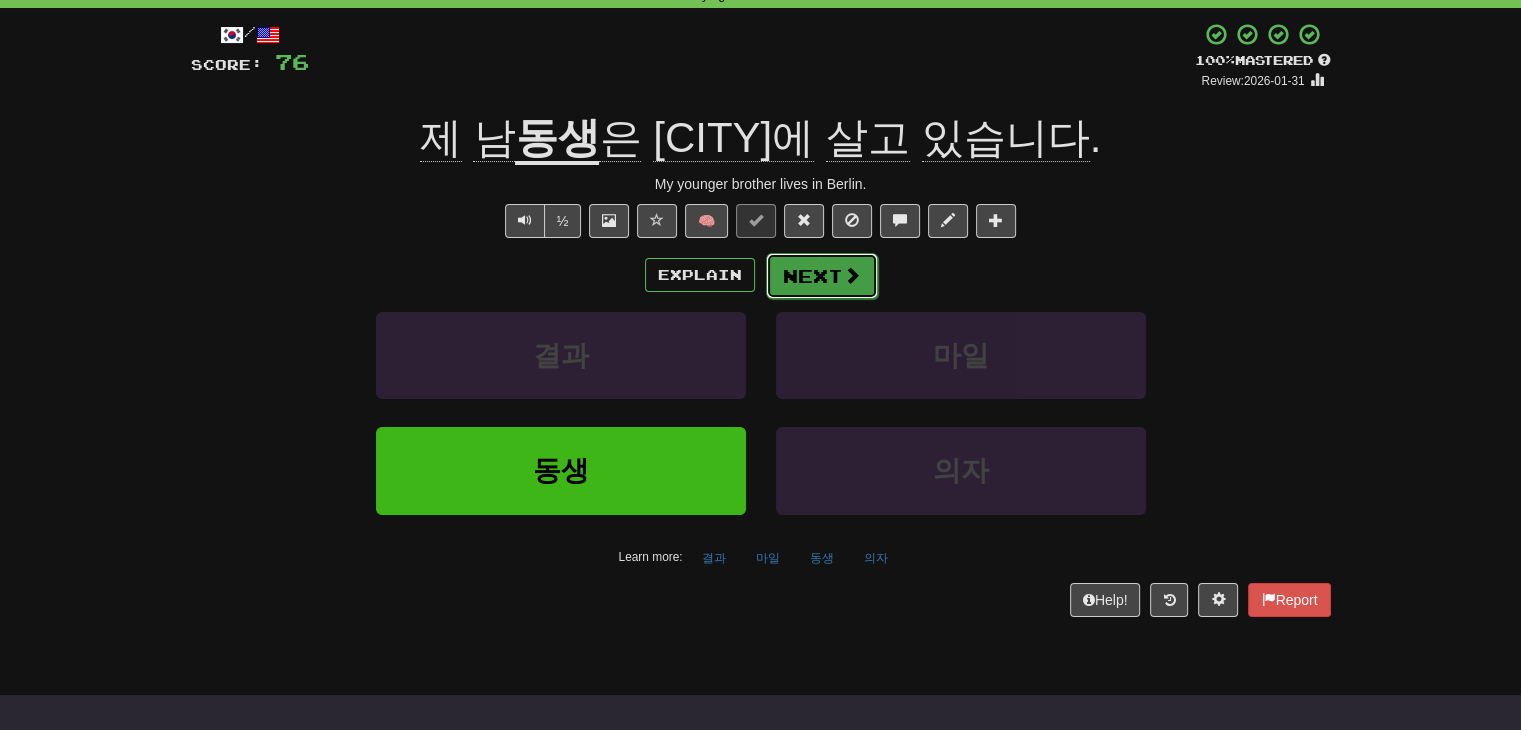 click at bounding box center (852, 275) 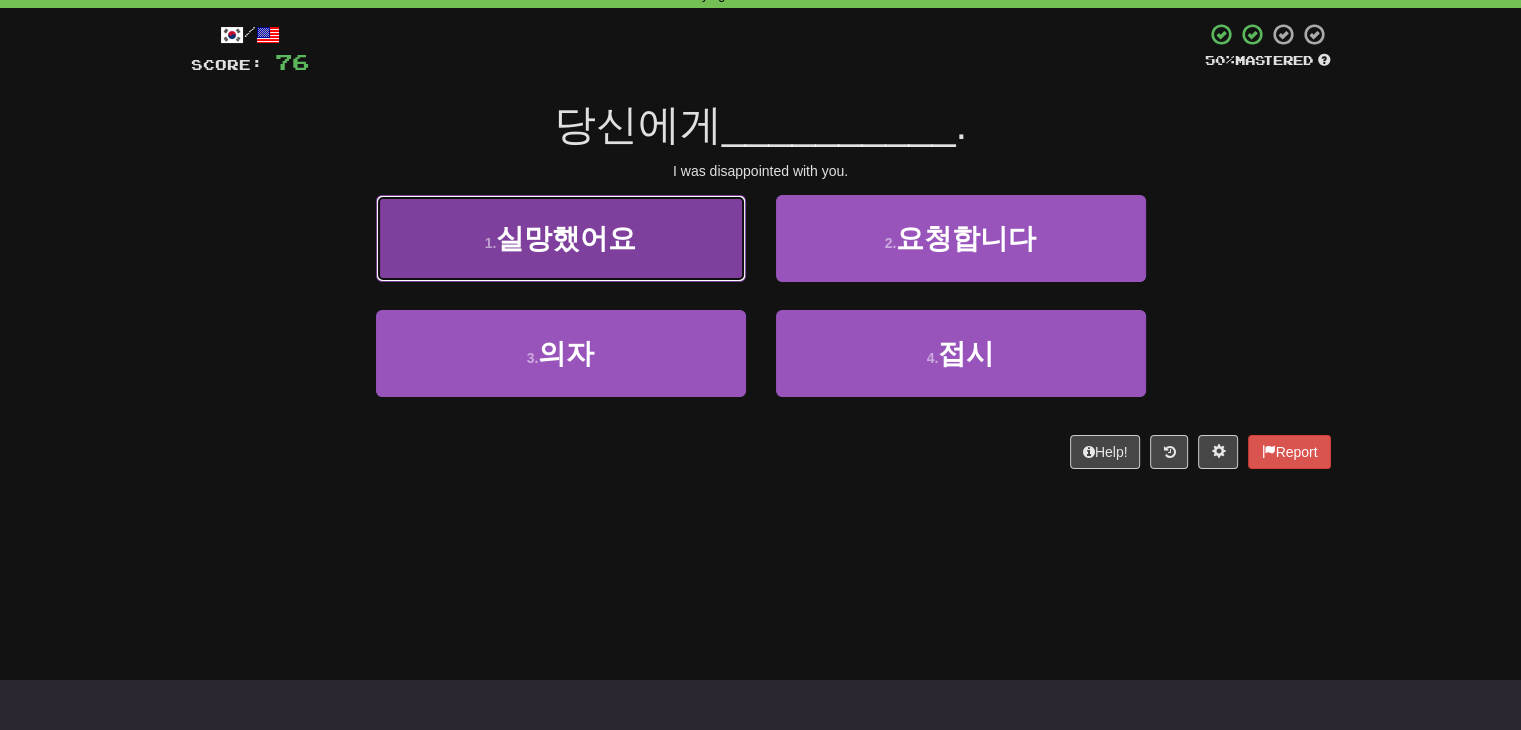 click on "1 .  실망했어요" at bounding box center (561, 238) 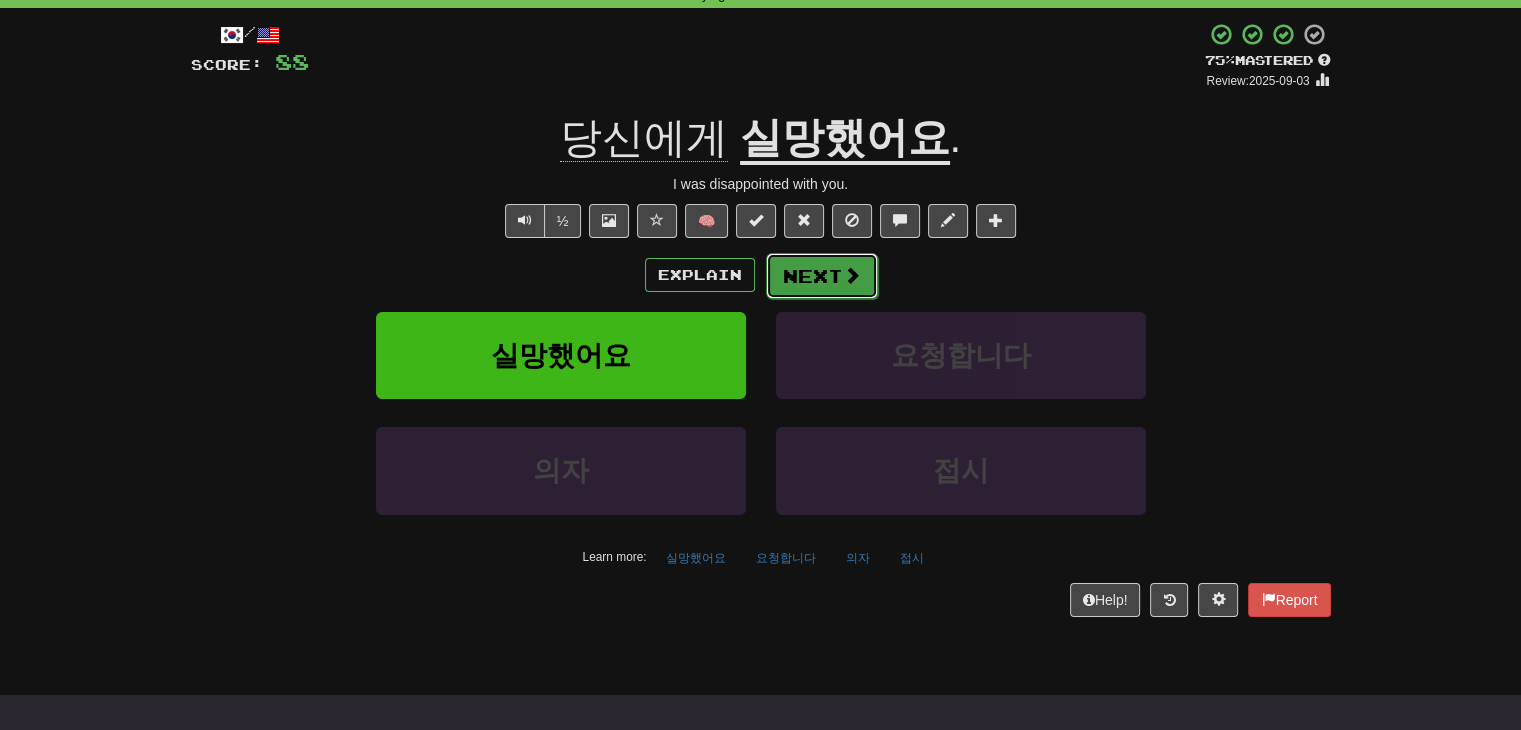 click on "Next" at bounding box center (822, 276) 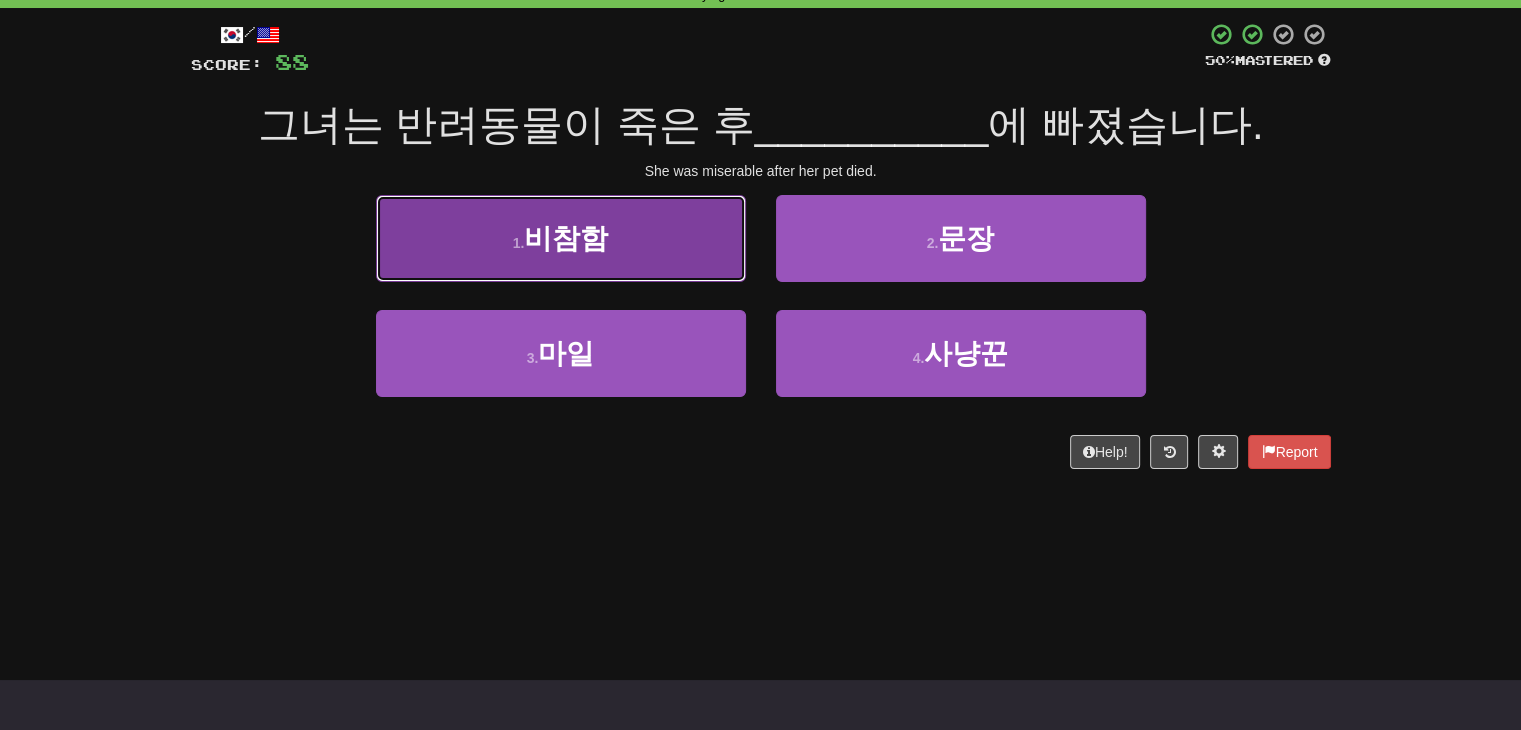 click on "1 .  비참함" at bounding box center [561, 238] 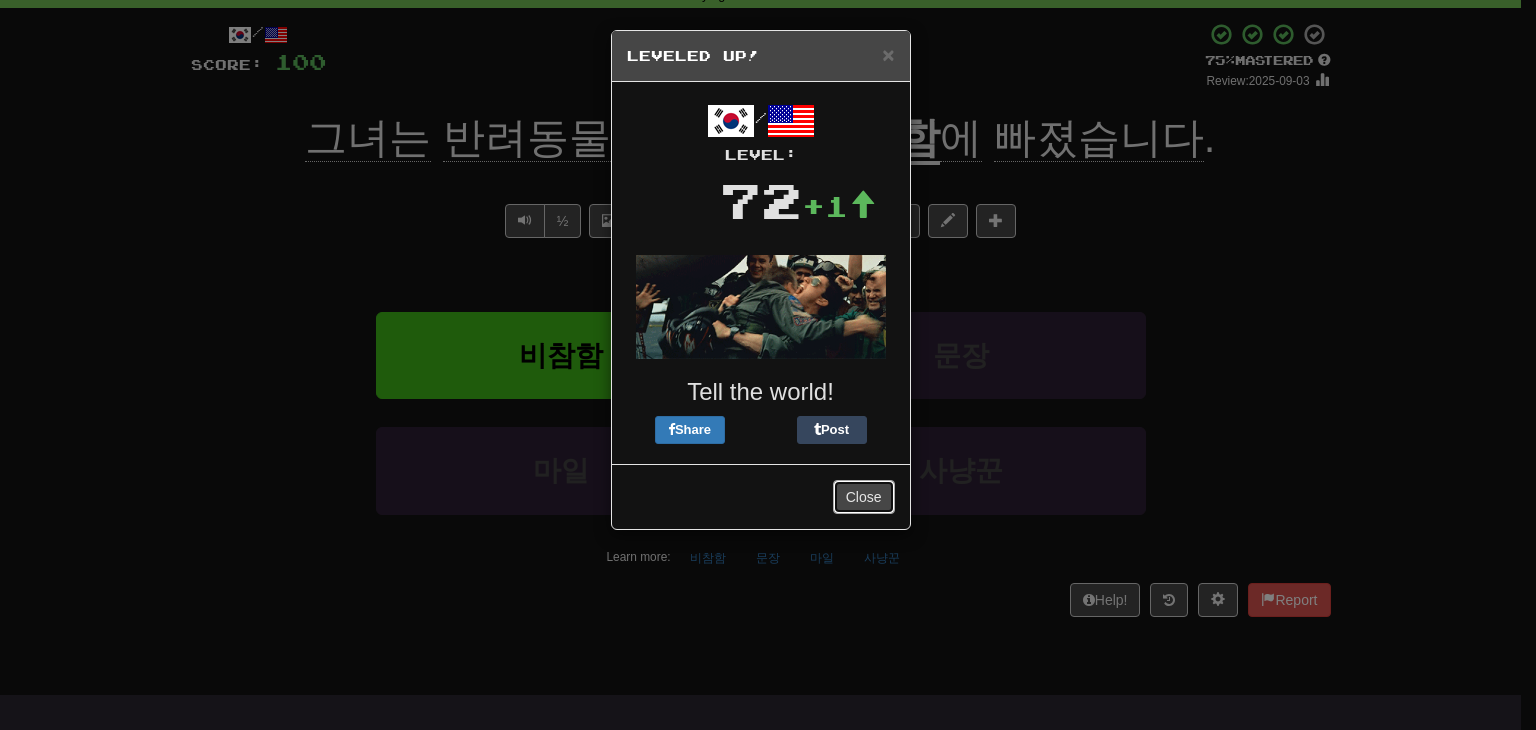 click on "Close" at bounding box center [864, 497] 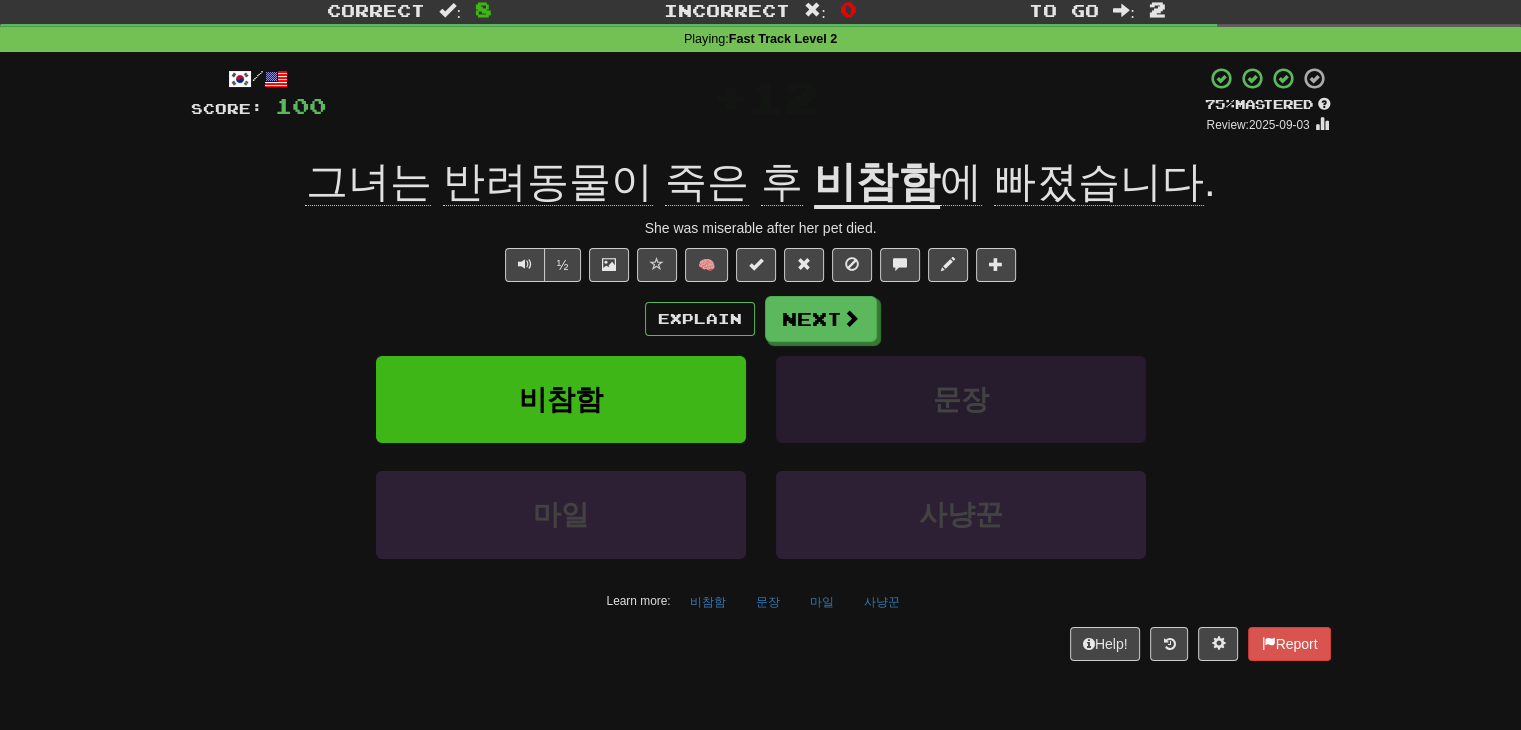 scroll, scrollTop: 0, scrollLeft: 0, axis: both 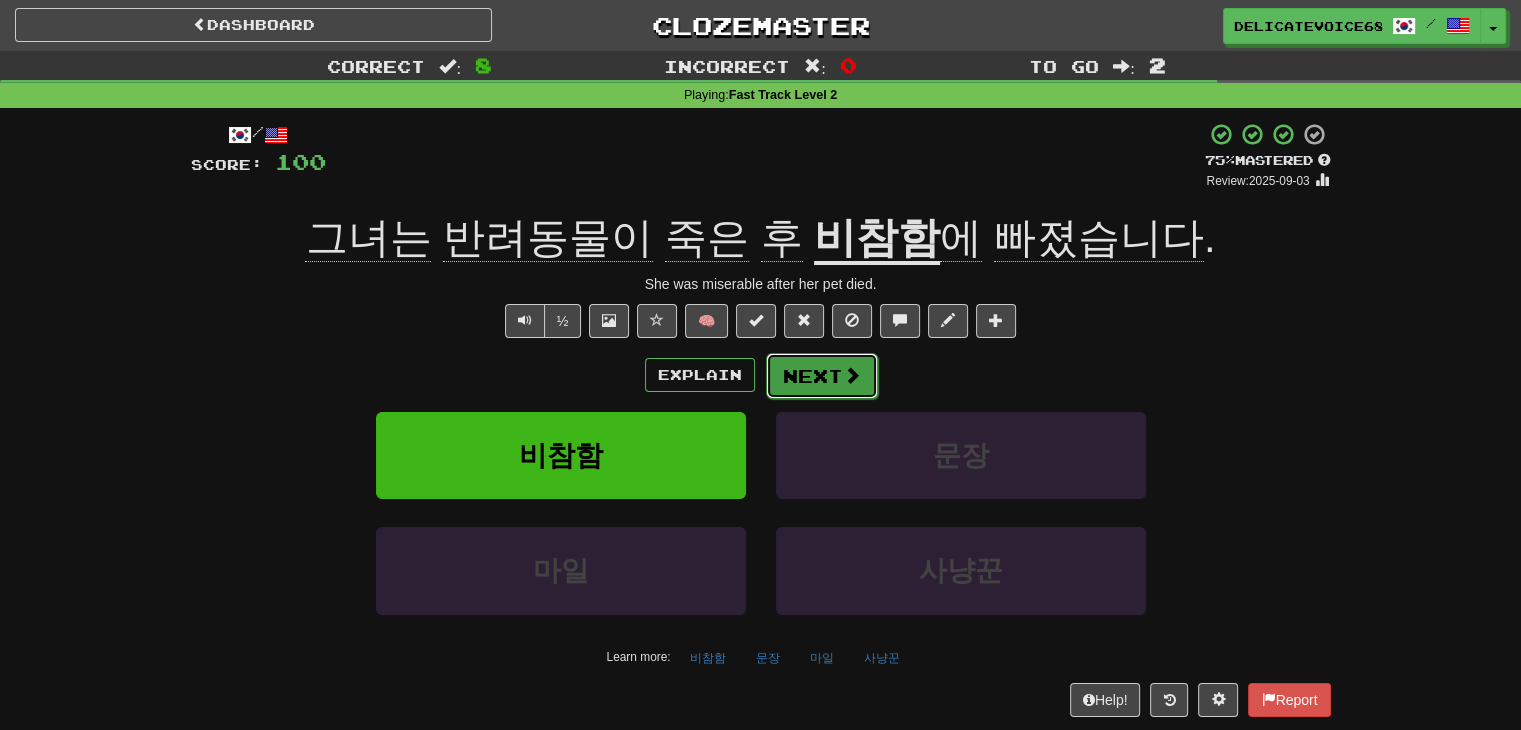 click on "Next" at bounding box center (822, 376) 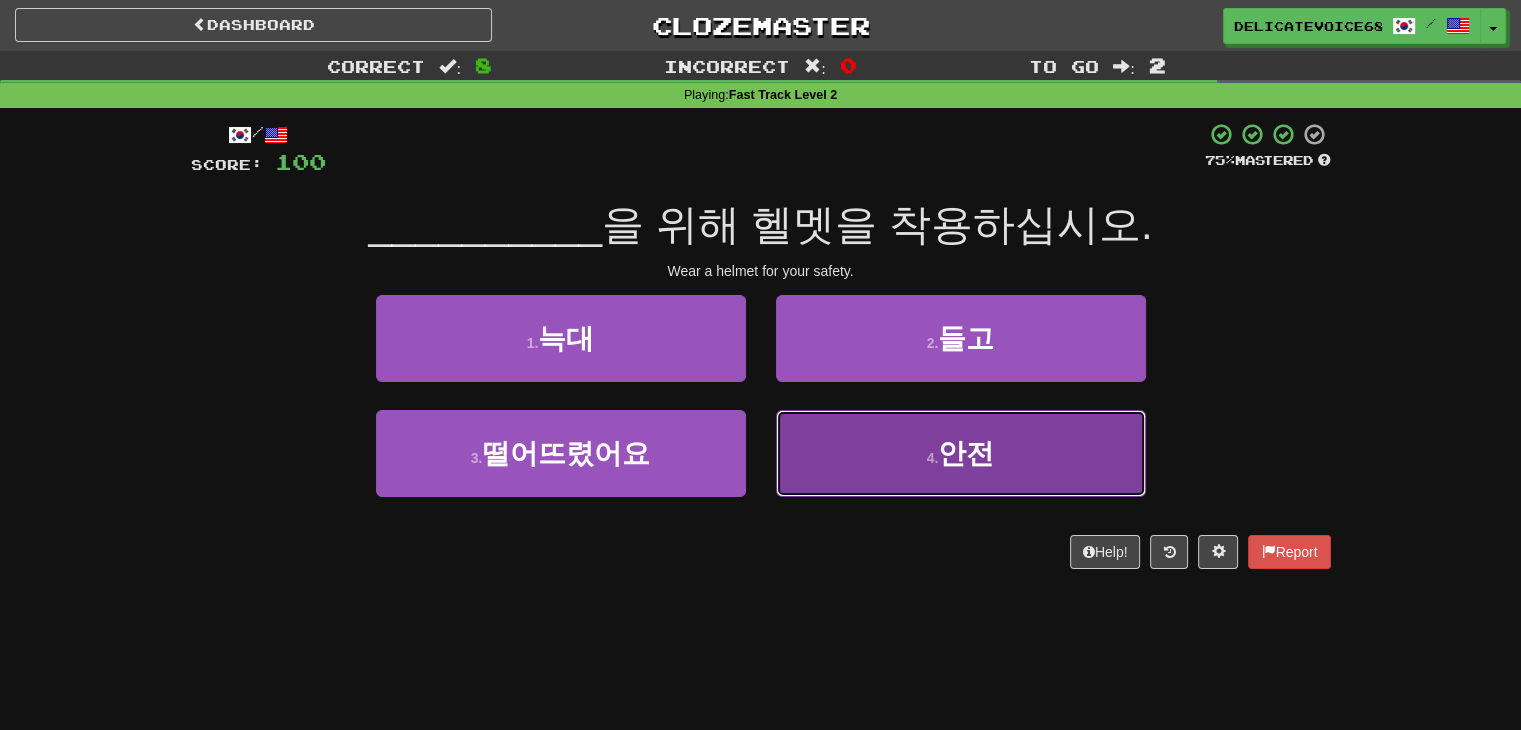 click on "4 .  안전" at bounding box center [961, 453] 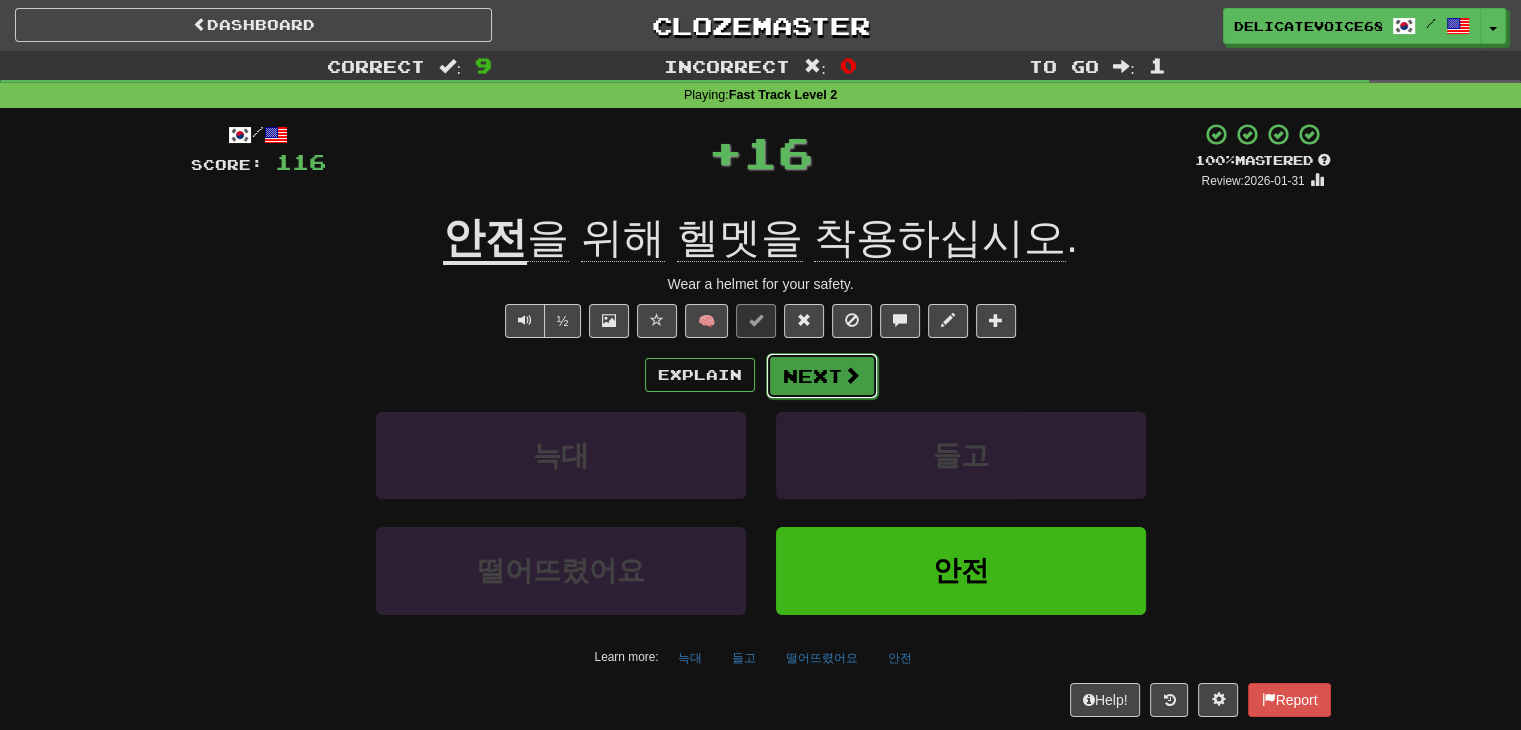 click on "Next" at bounding box center [822, 376] 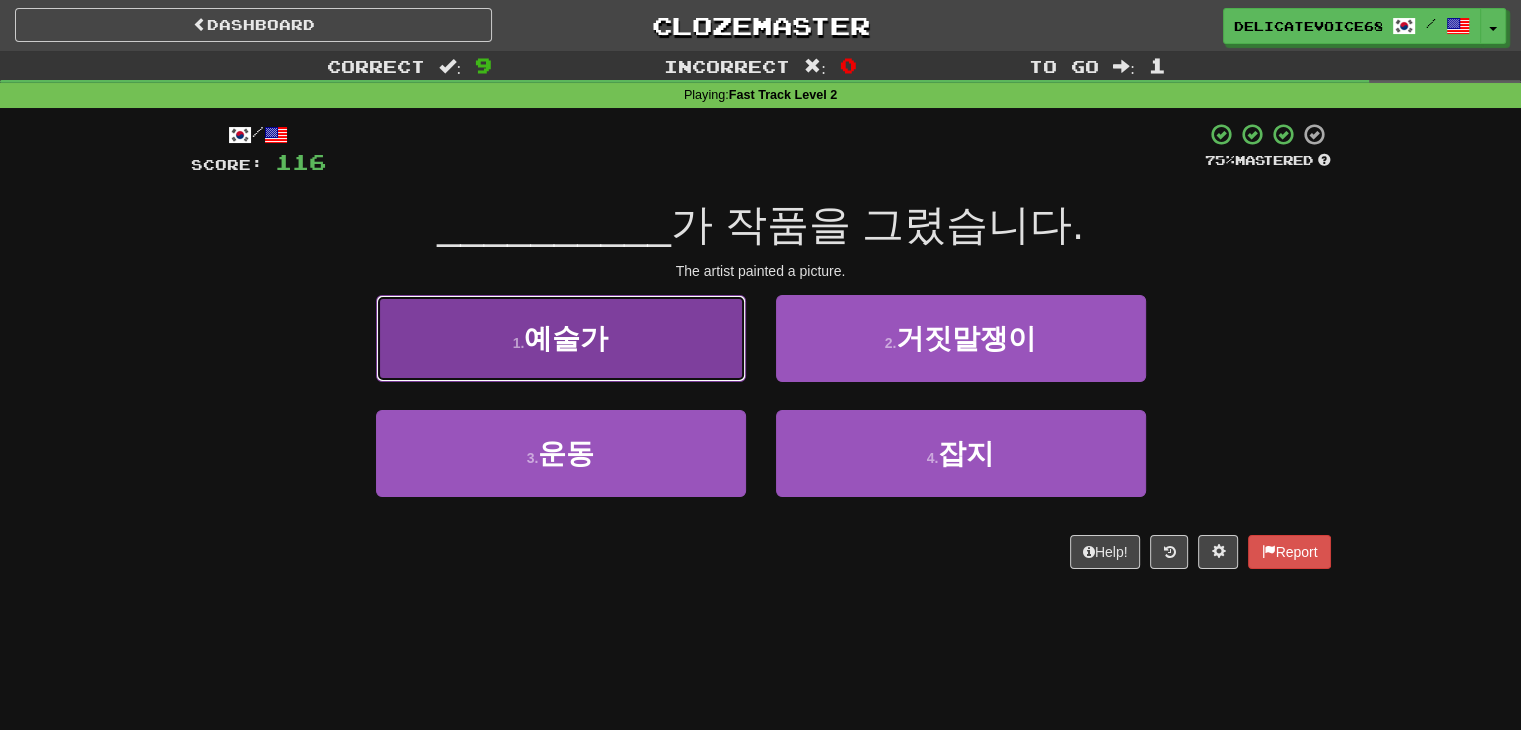 click on "예술가" at bounding box center [566, 338] 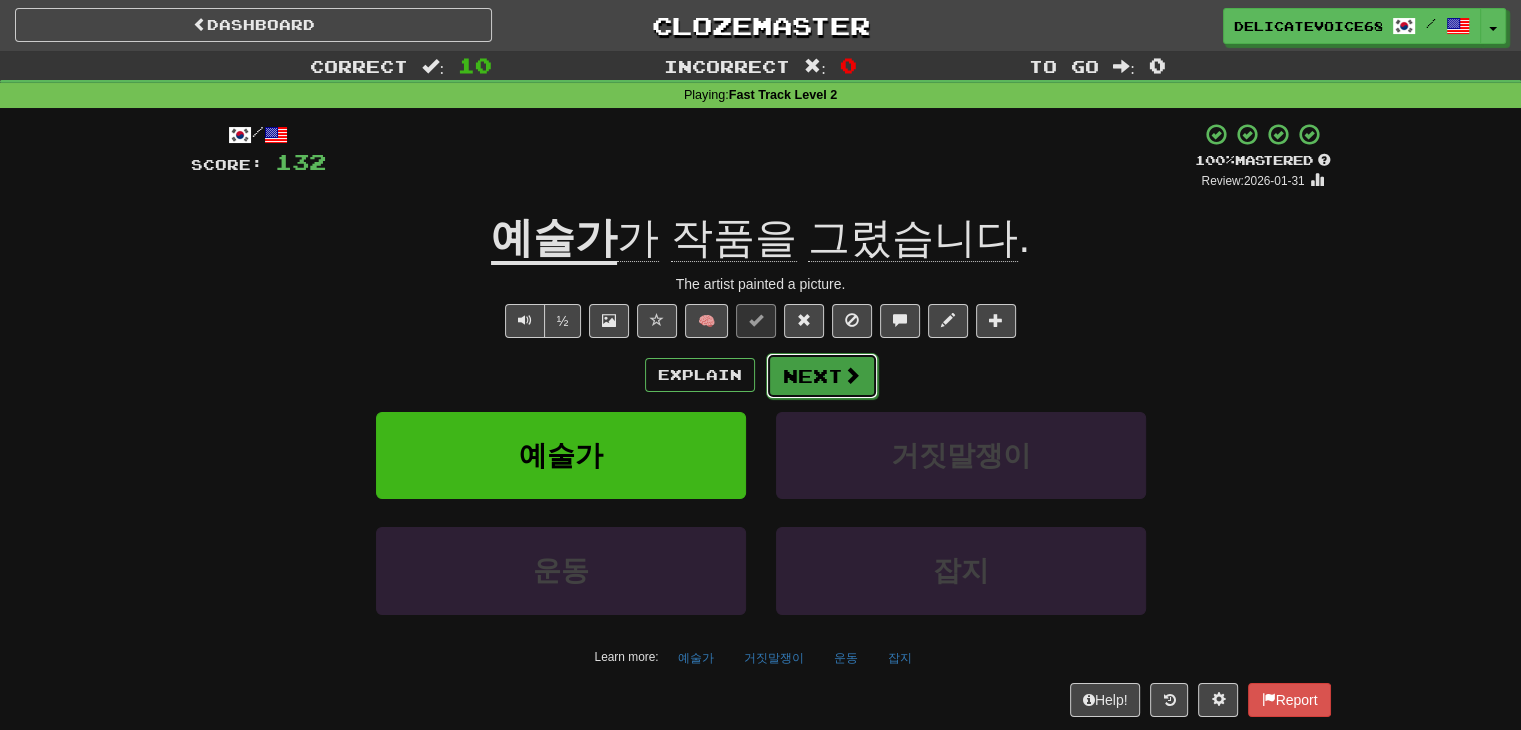 click on "Next" at bounding box center (822, 376) 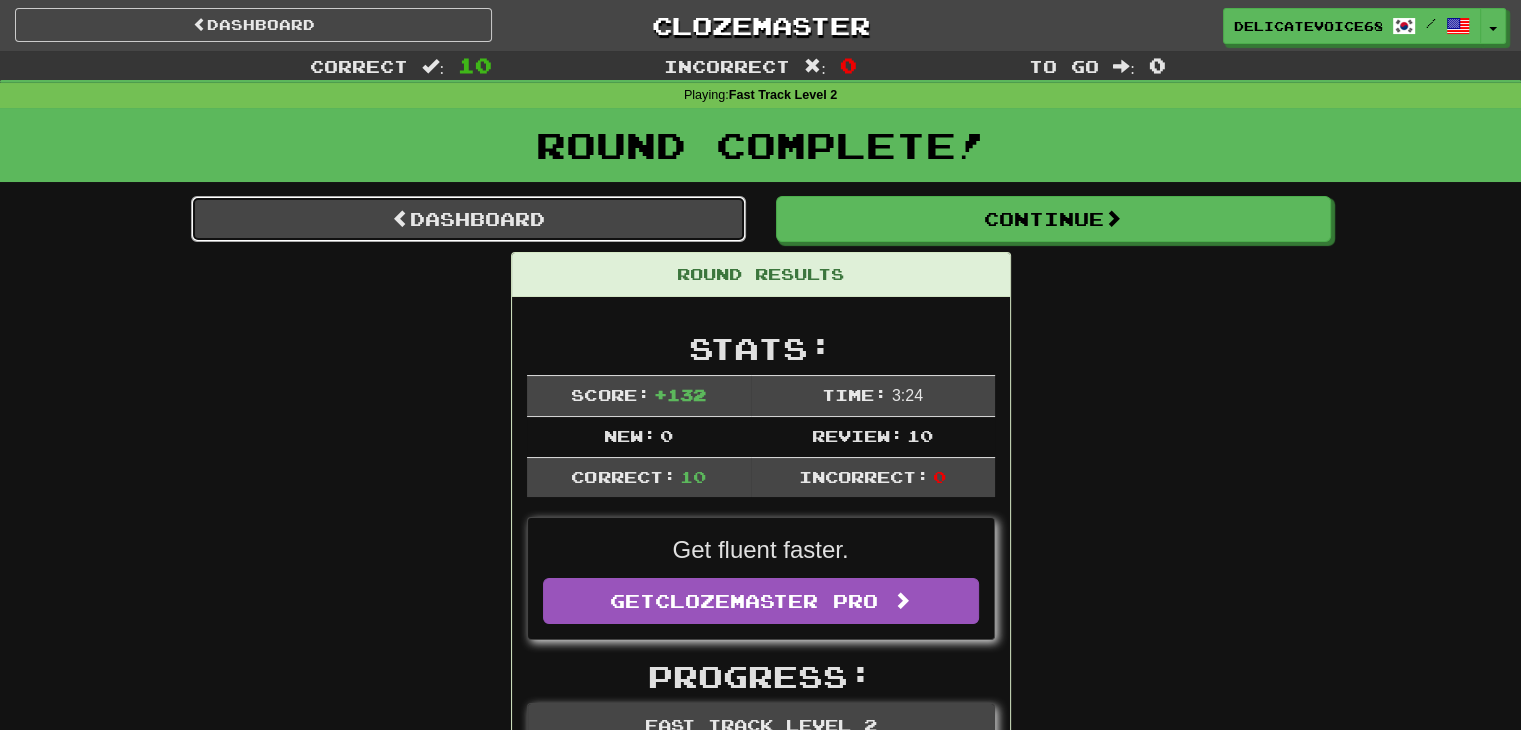 click on "Dashboard" at bounding box center [468, 219] 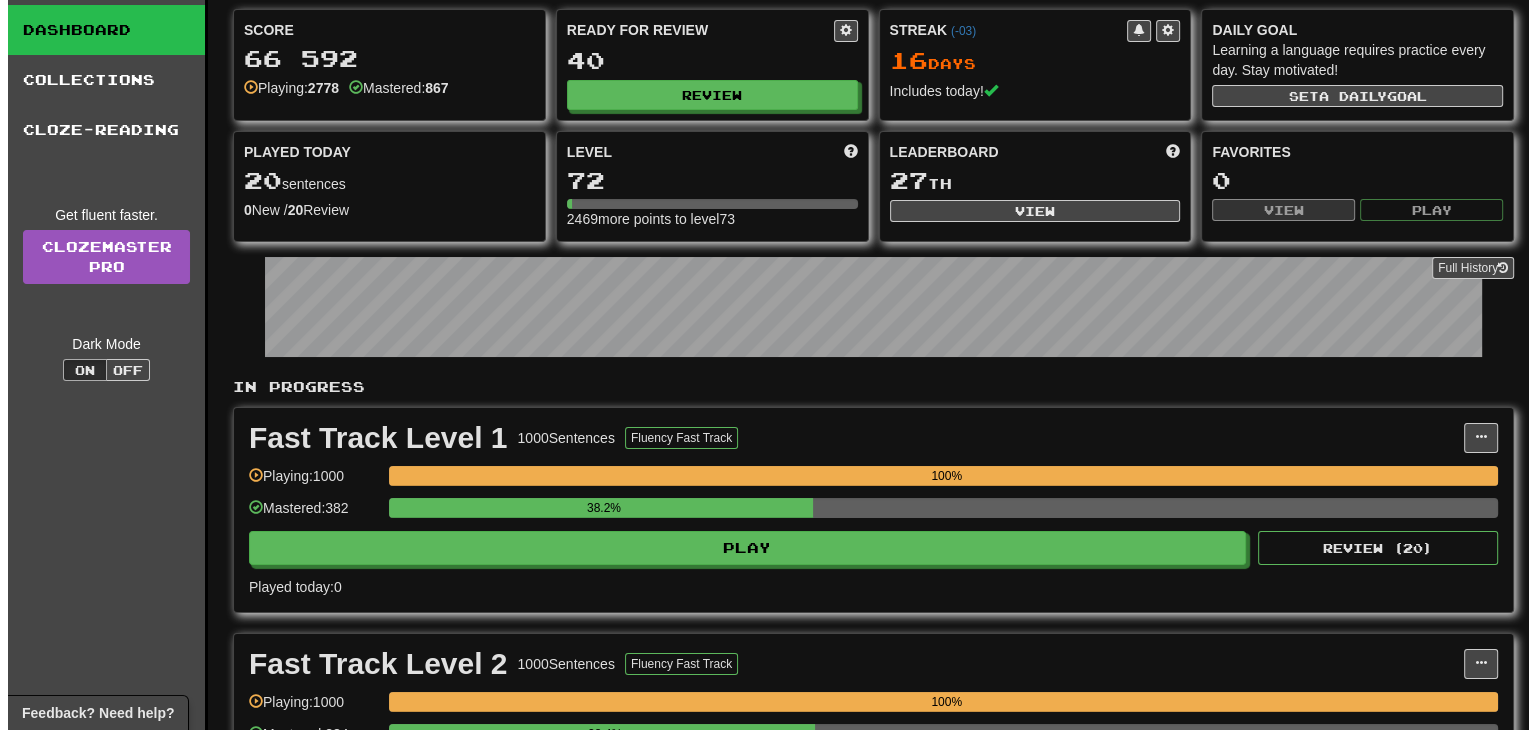scroll, scrollTop: 200, scrollLeft: 0, axis: vertical 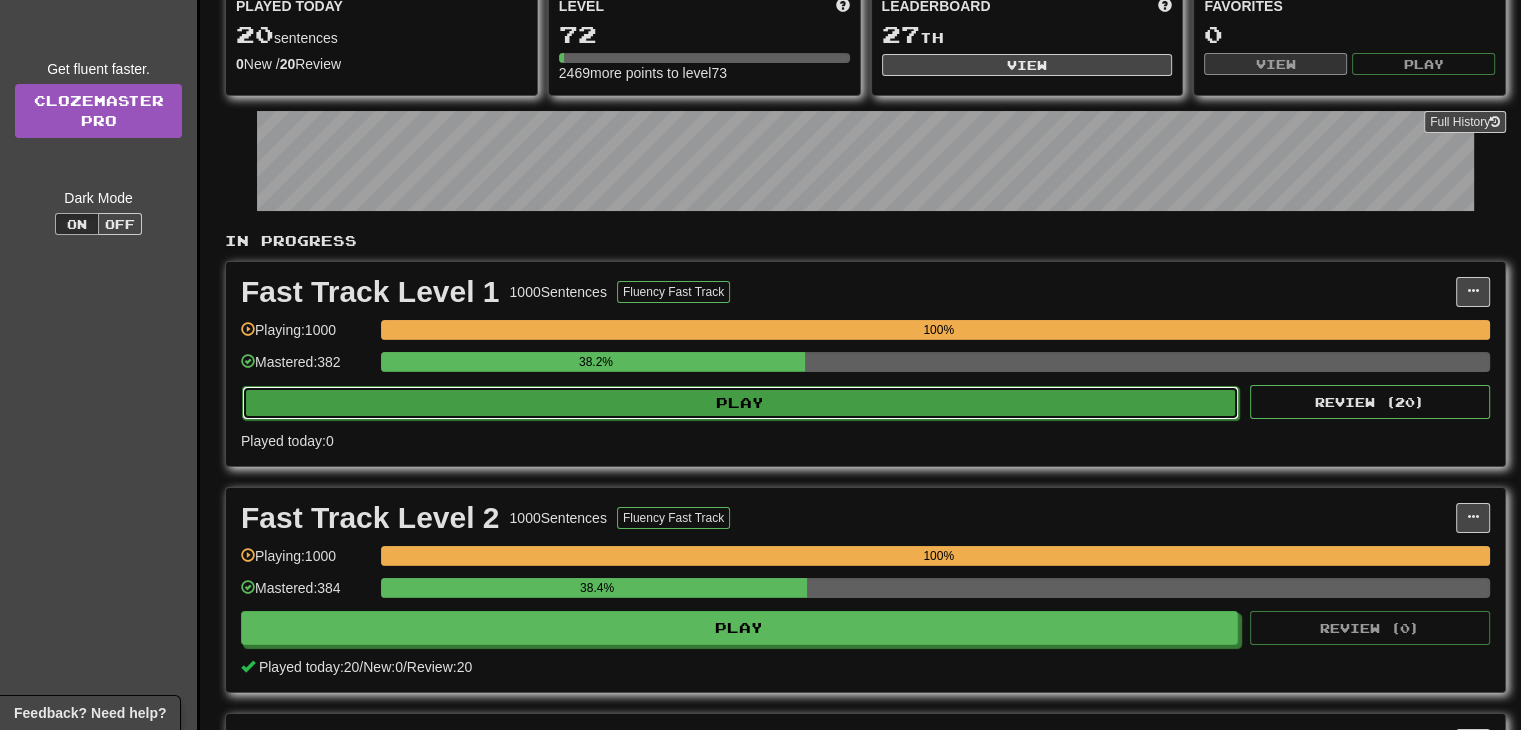 click on "Play" at bounding box center [740, 403] 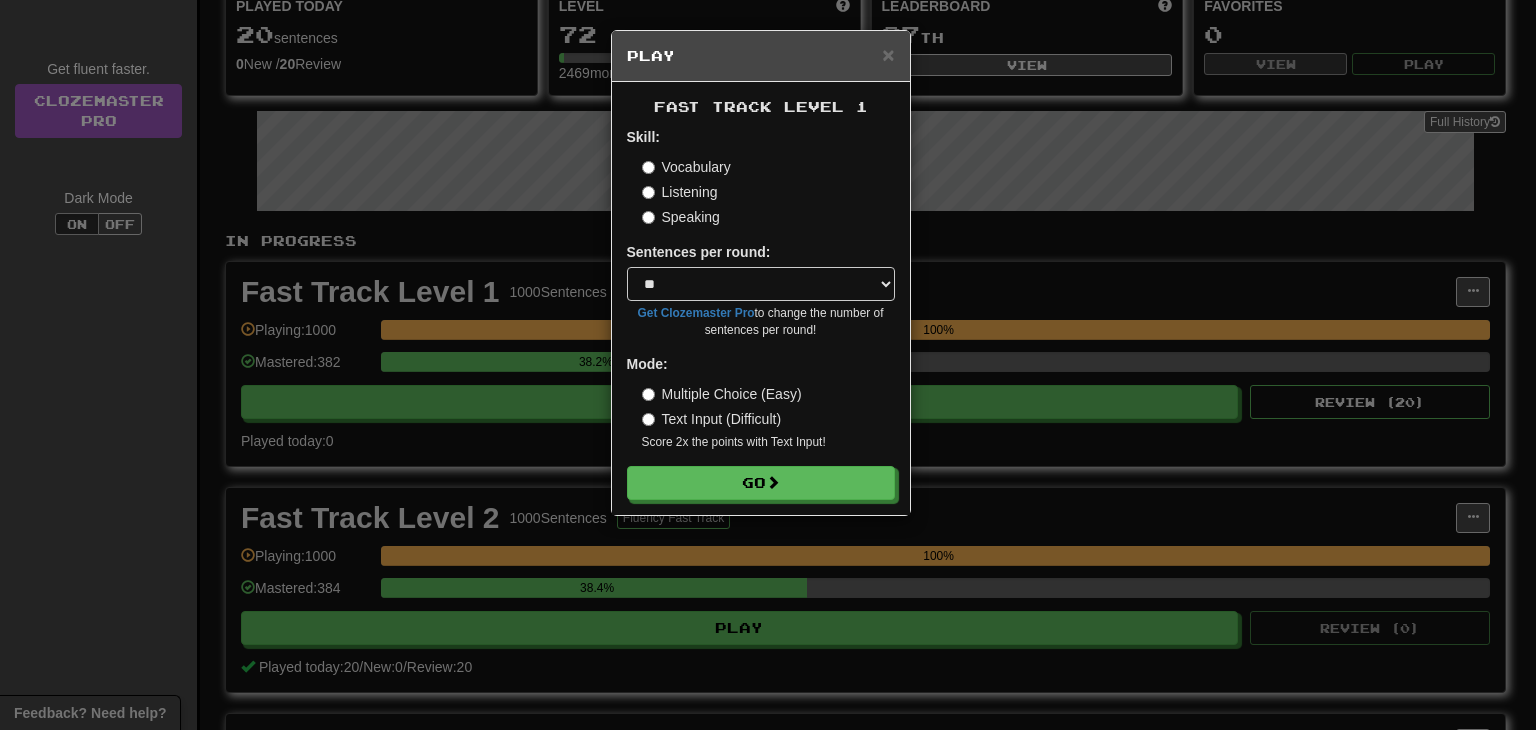 click on "Listening" at bounding box center [680, 192] 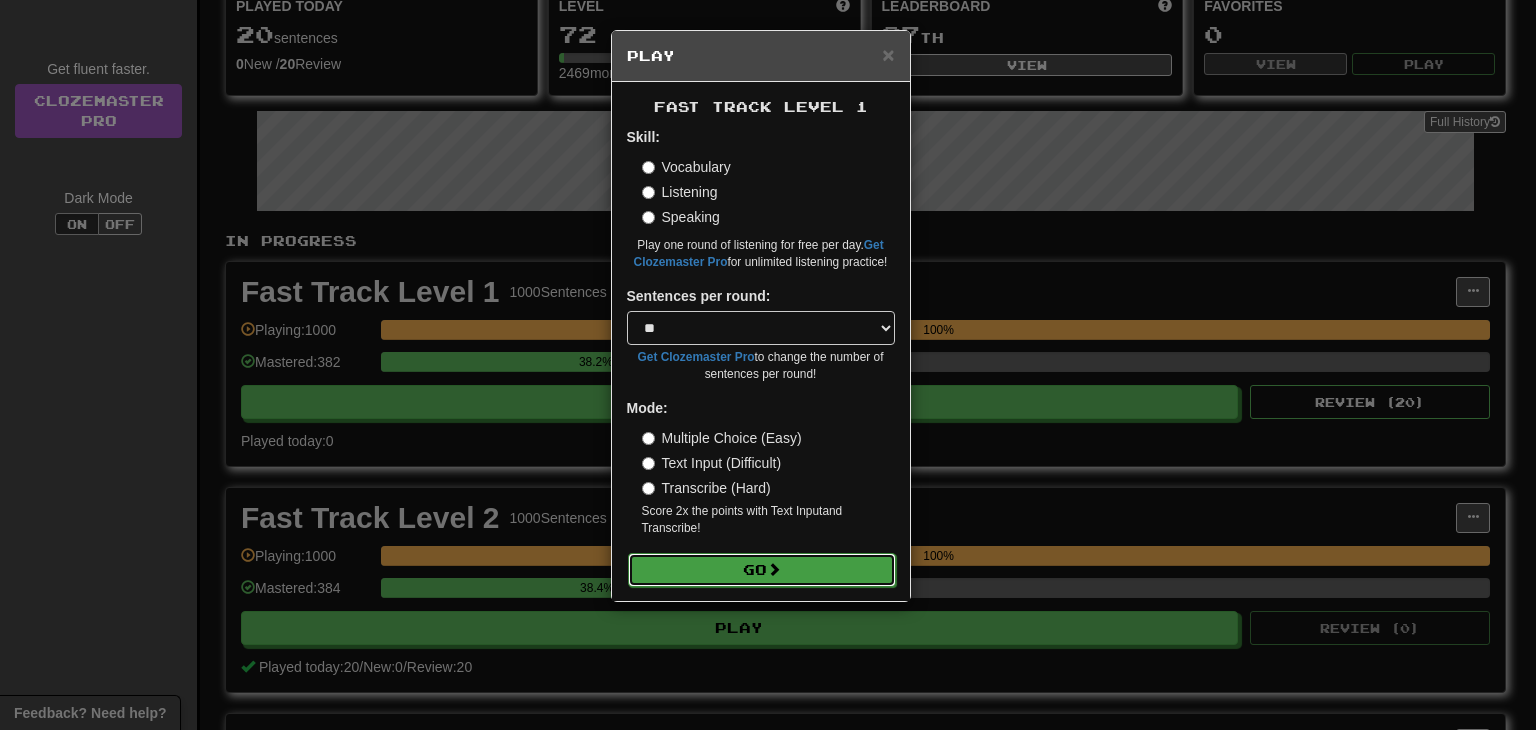 click on "Go" at bounding box center [762, 570] 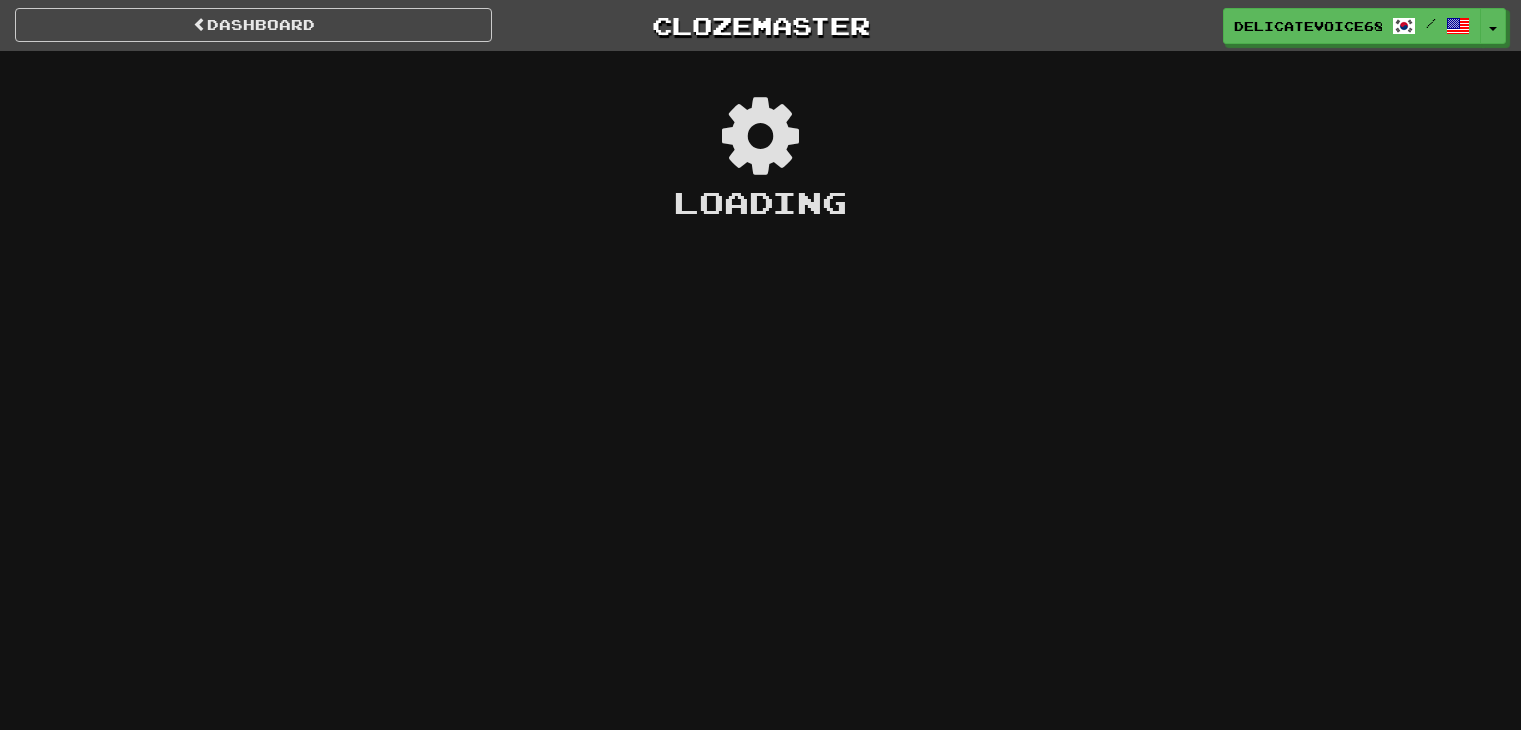 scroll, scrollTop: 0, scrollLeft: 0, axis: both 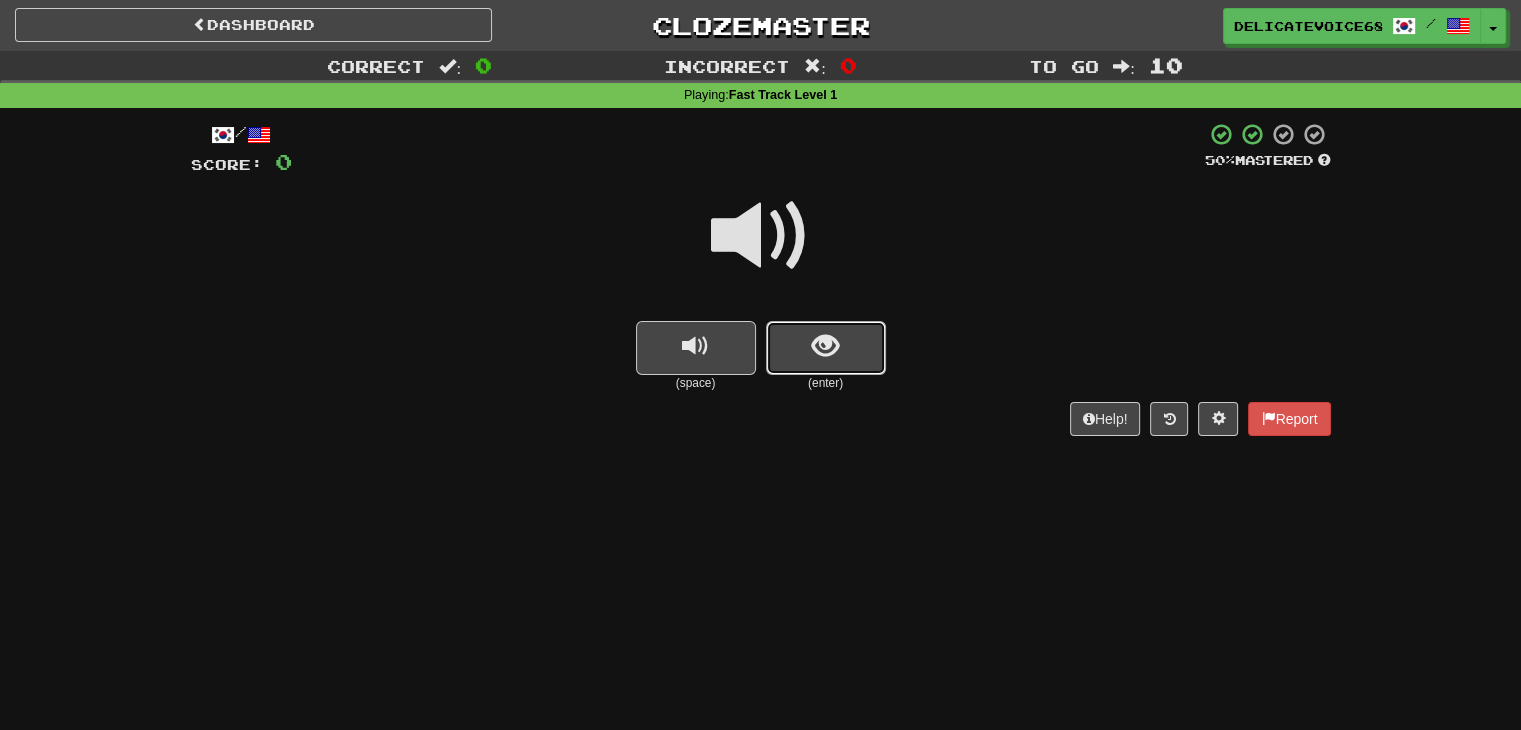 click at bounding box center (826, 348) 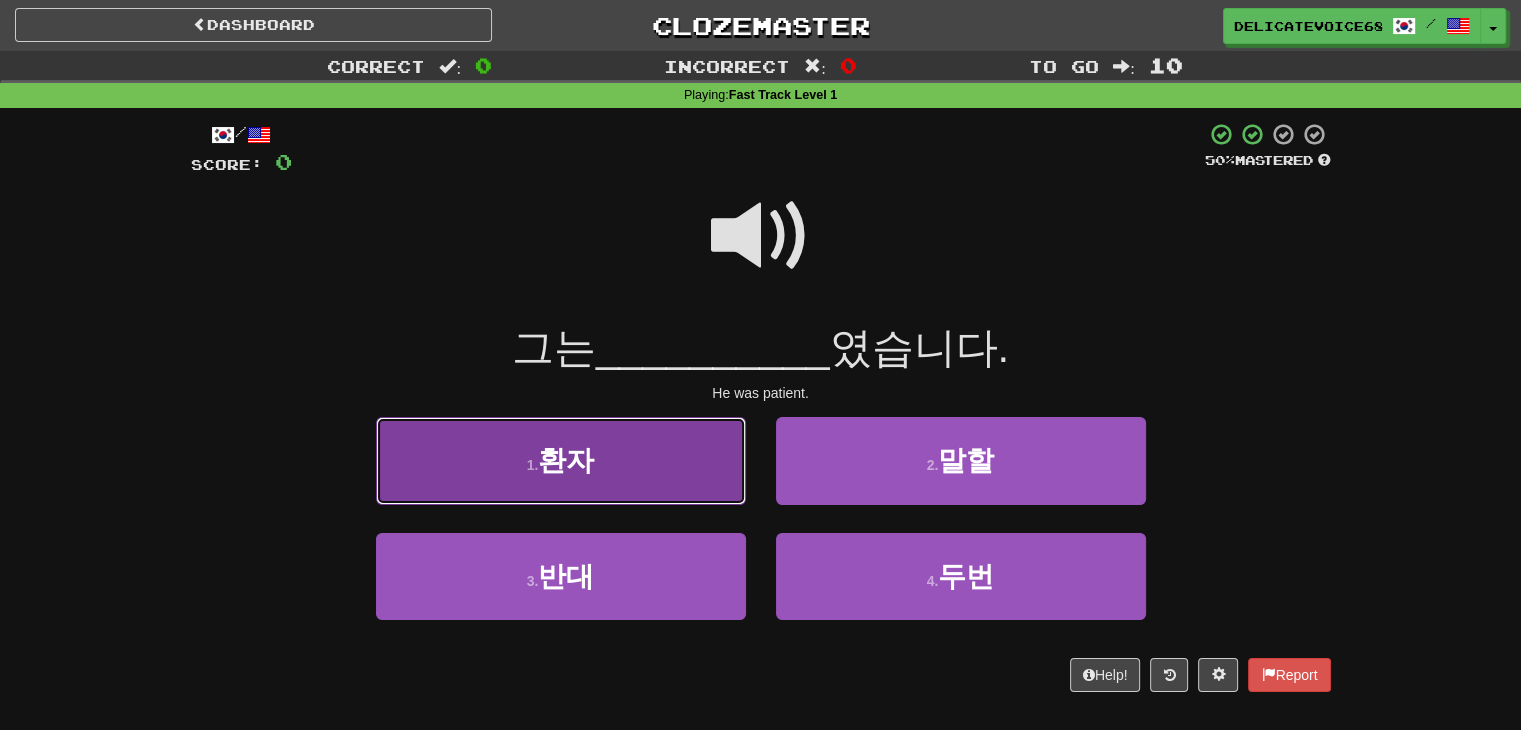 click on "[PERSON]" at bounding box center (561, 460) 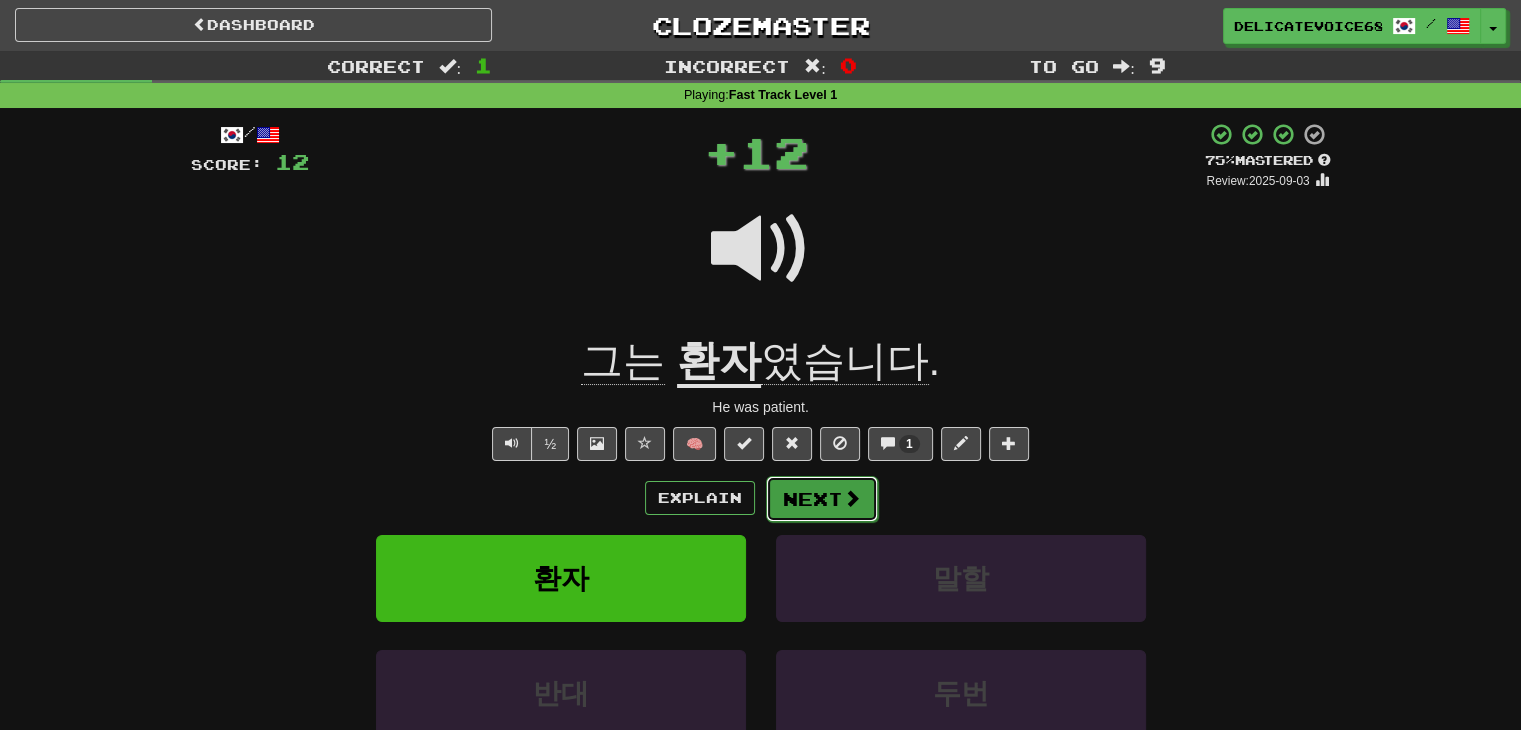click at bounding box center (852, 498) 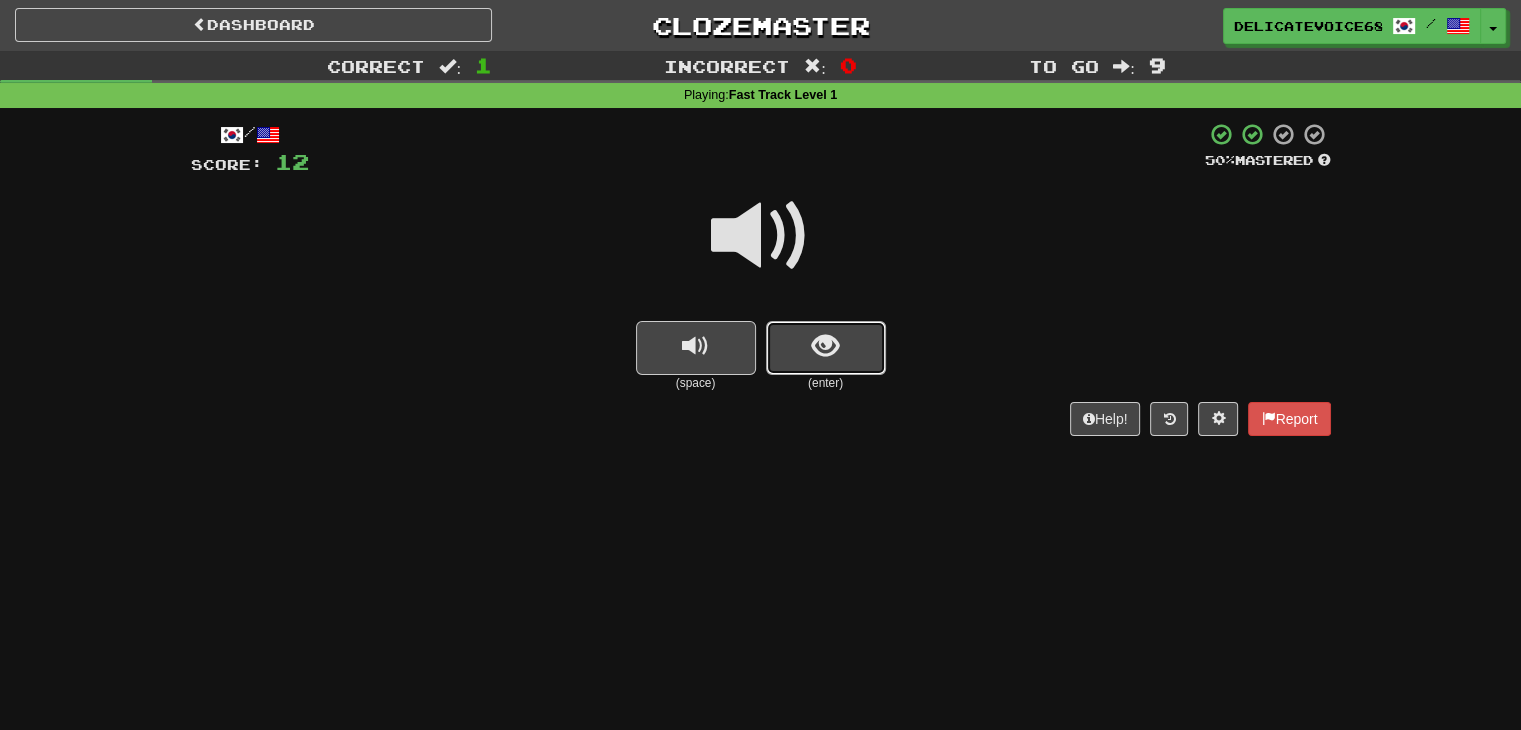 click at bounding box center [826, 348] 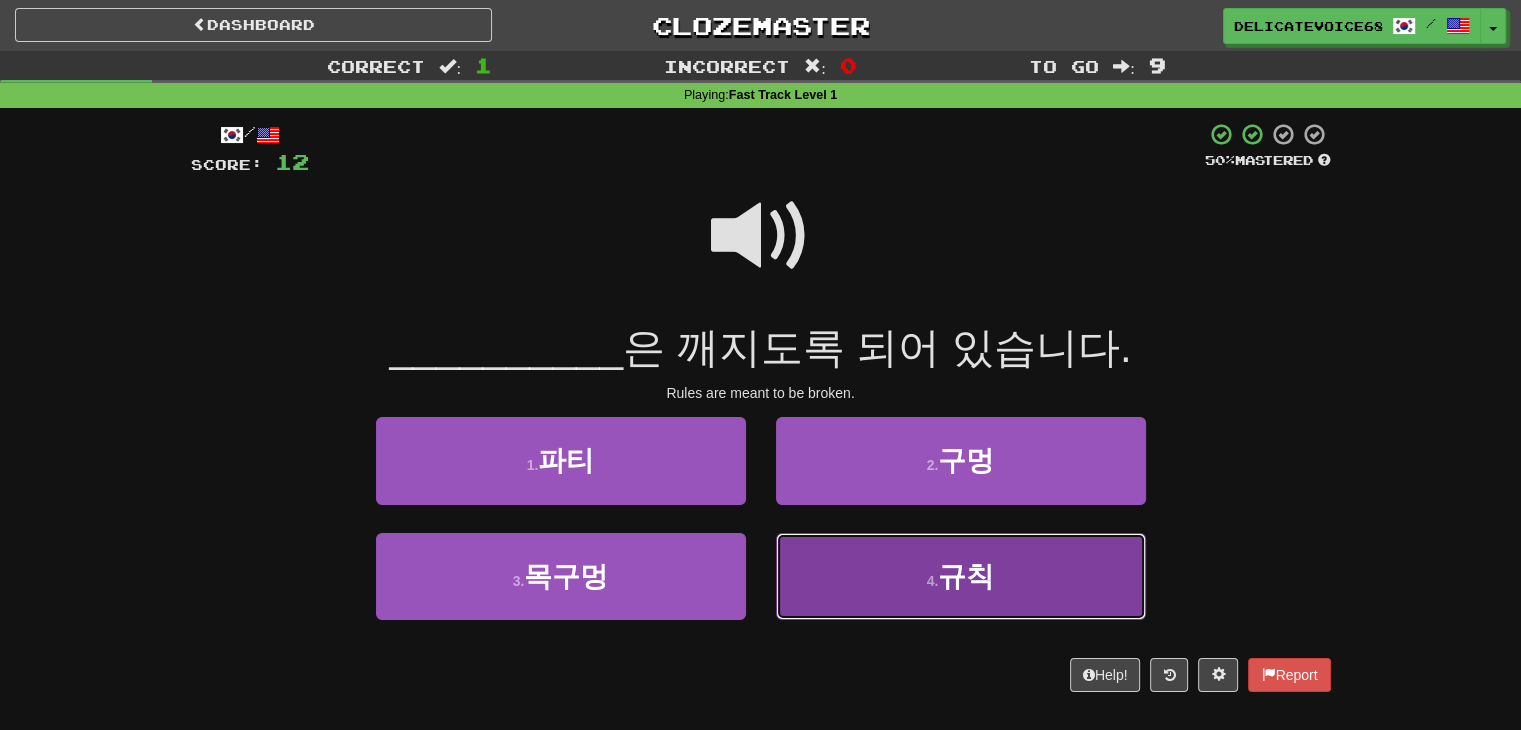 click on "4 .  규칙" at bounding box center [961, 576] 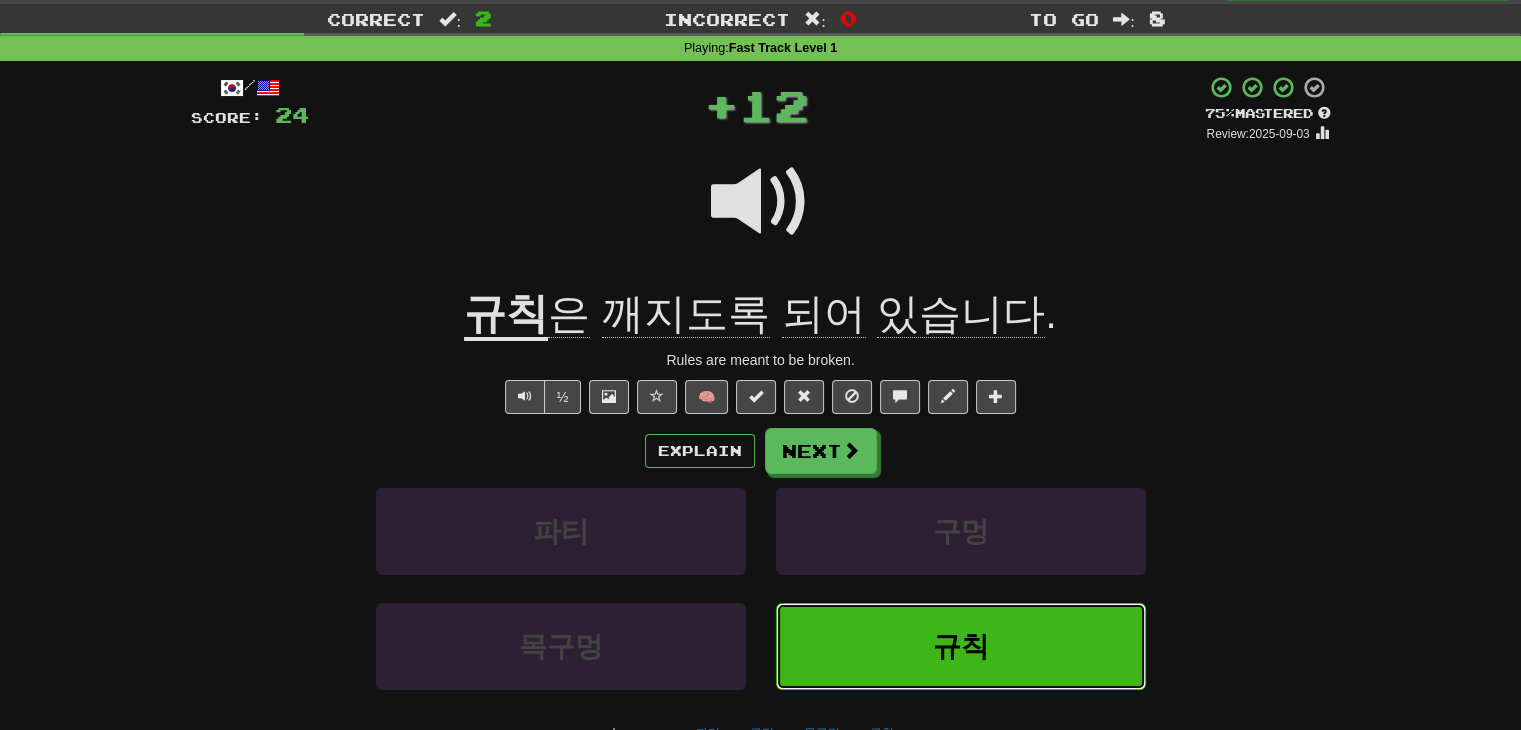 scroll, scrollTop: 200, scrollLeft: 0, axis: vertical 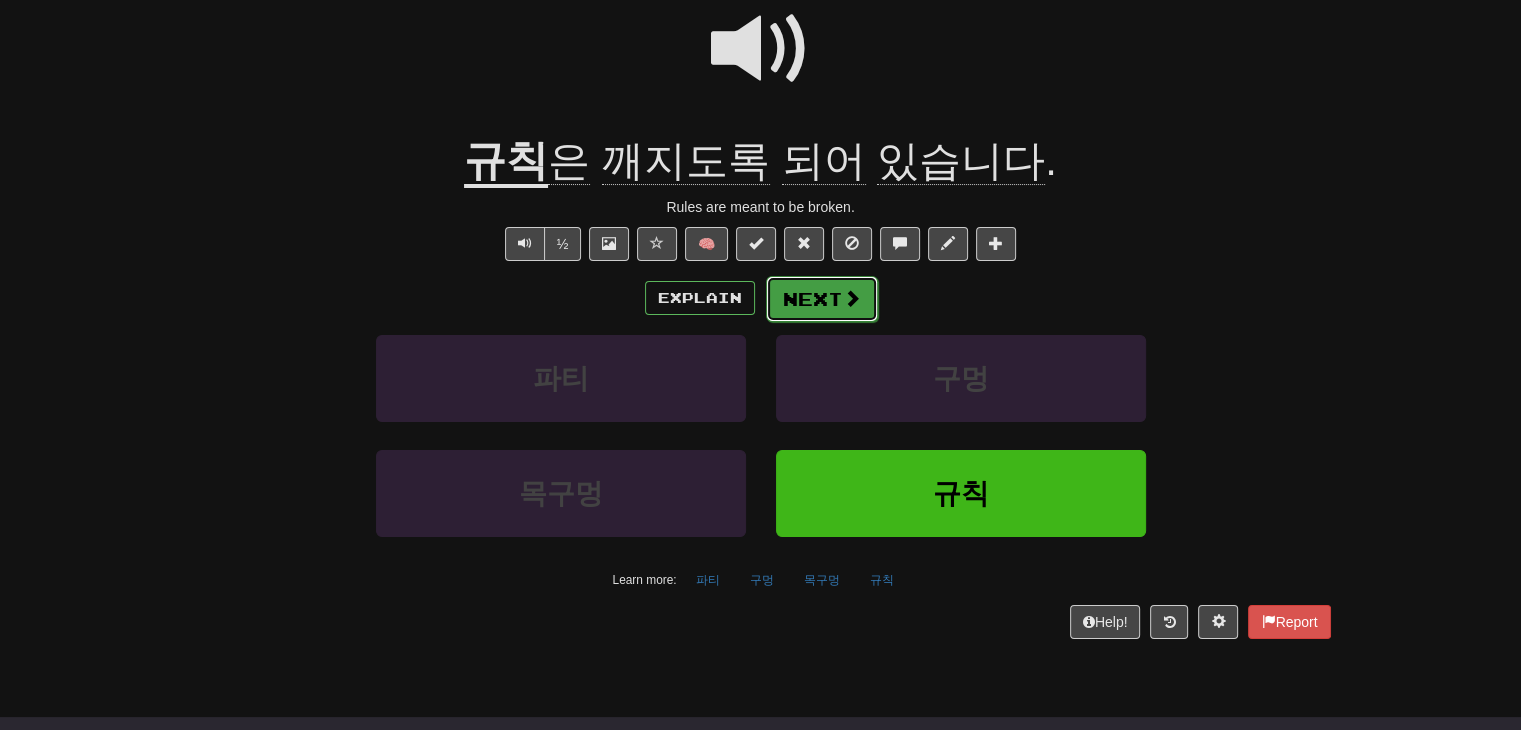 click on "Next" at bounding box center (822, 299) 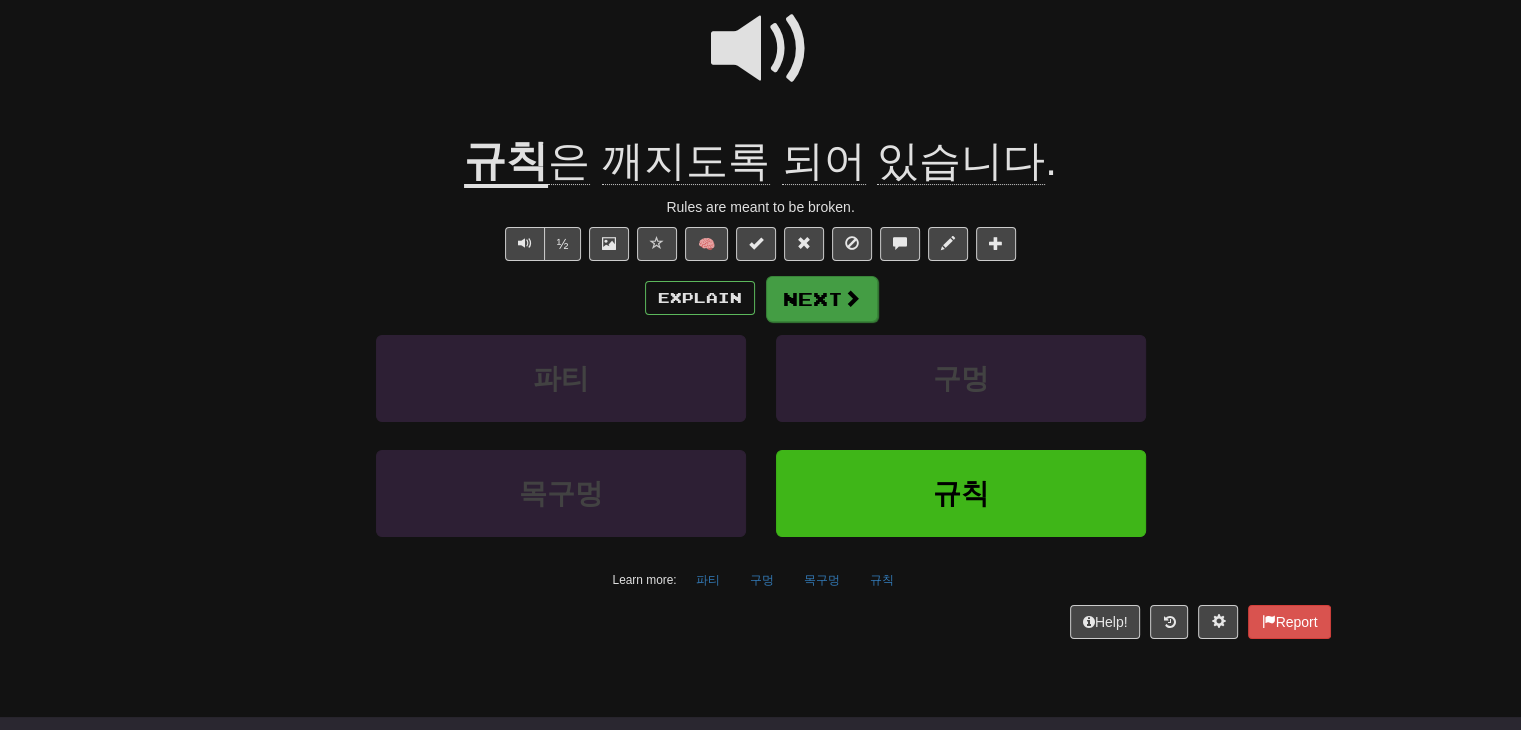 scroll, scrollTop: 0, scrollLeft: 0, axis: both 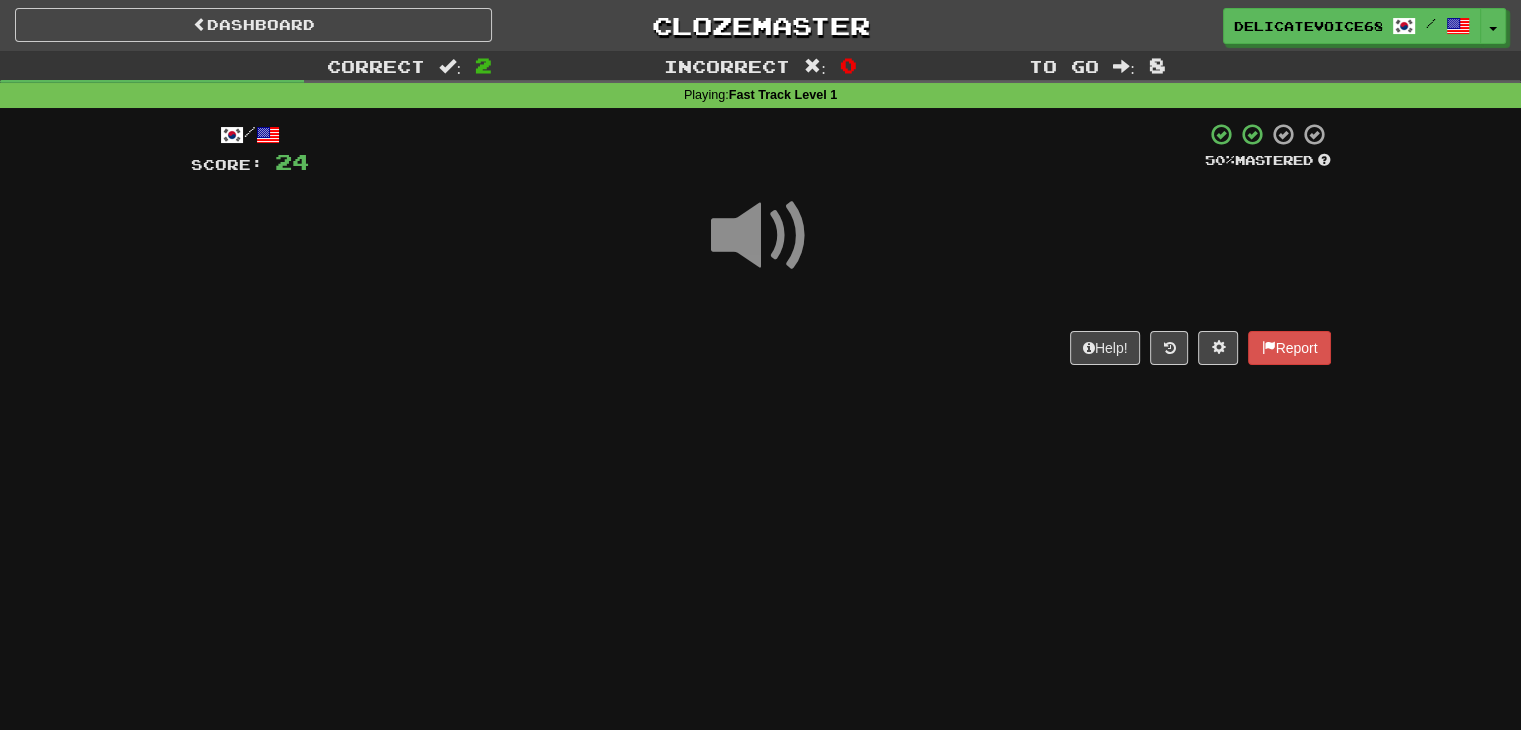 click at bounding box center [761, 236] 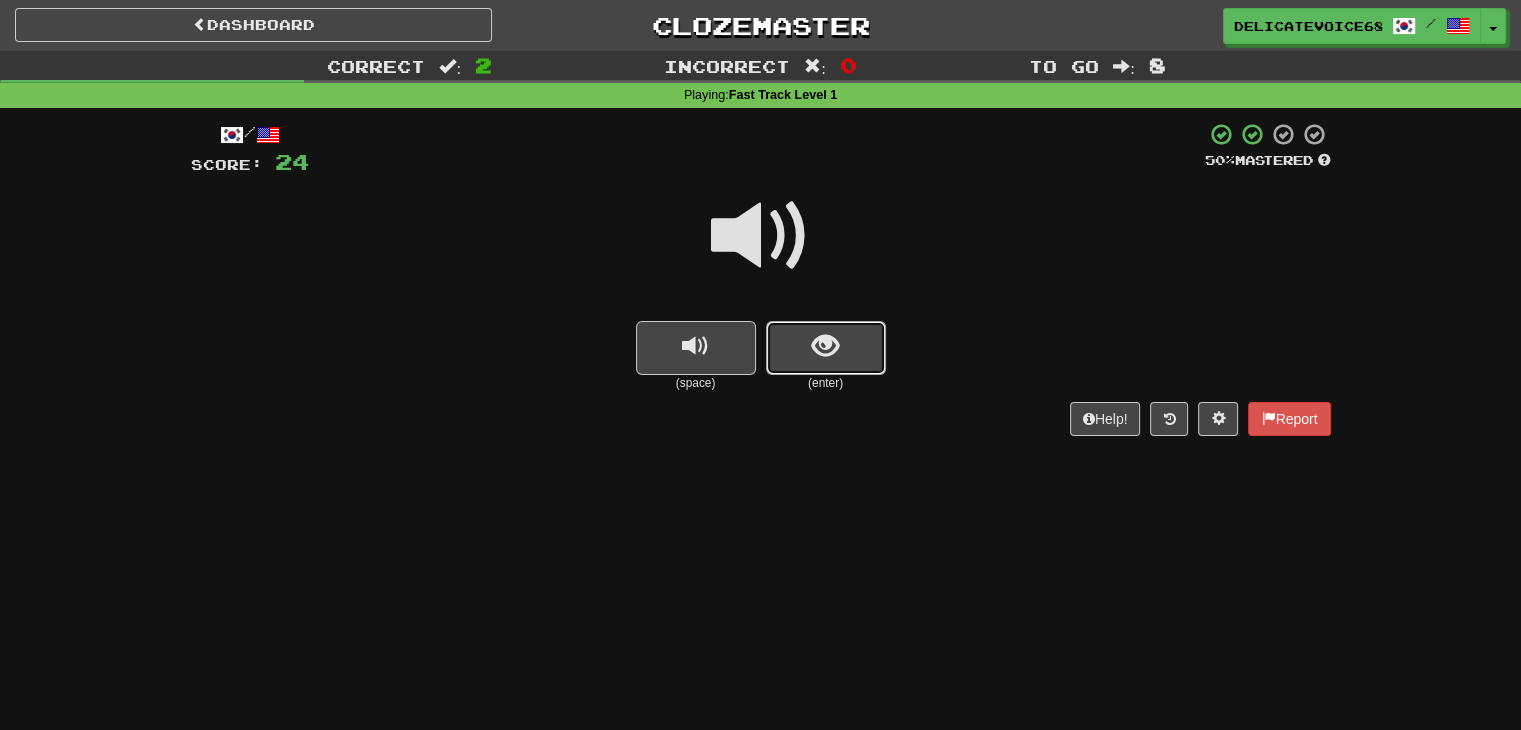 click at bounding box center (826, 348) 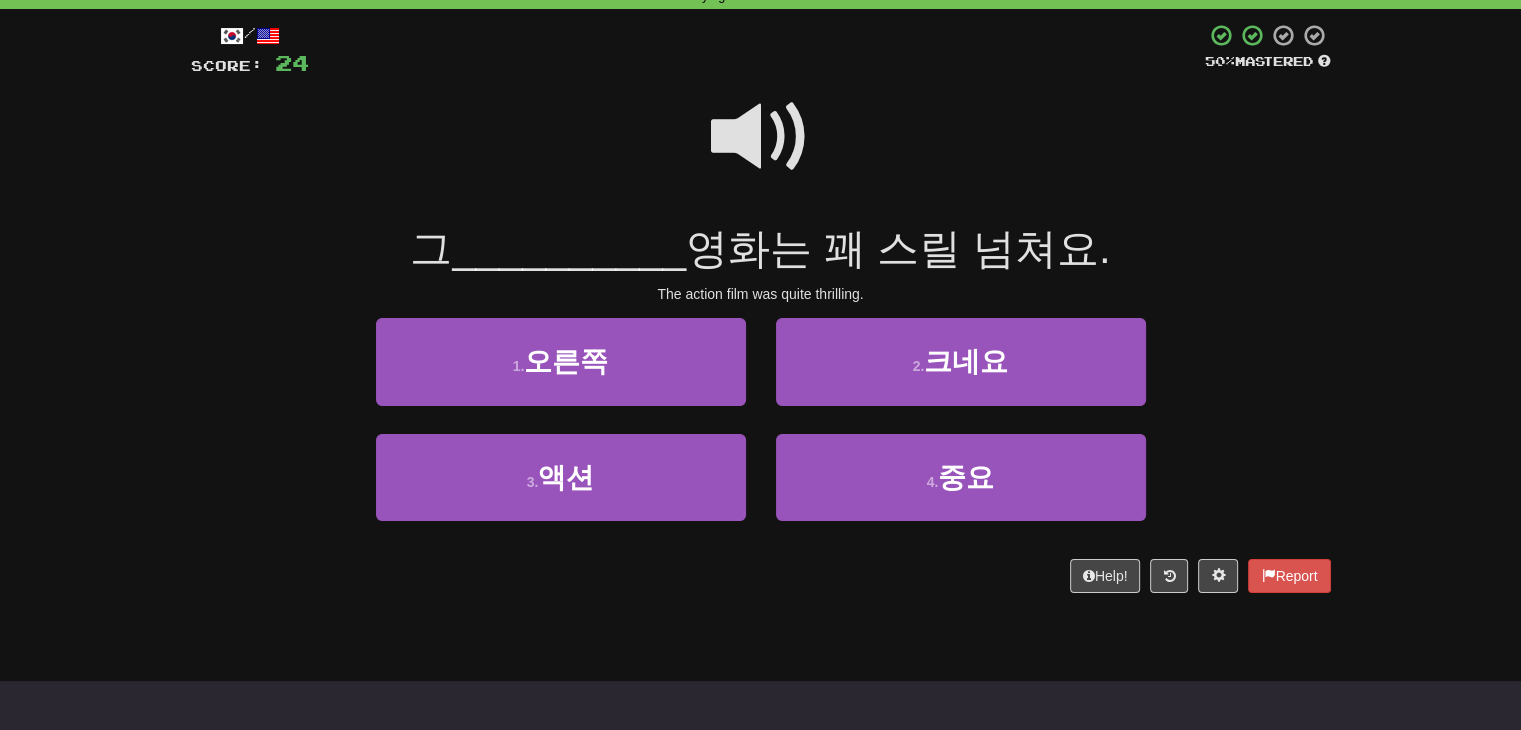 scroll, scrollTop: 100, scrollLeft: 0, axis: vertical 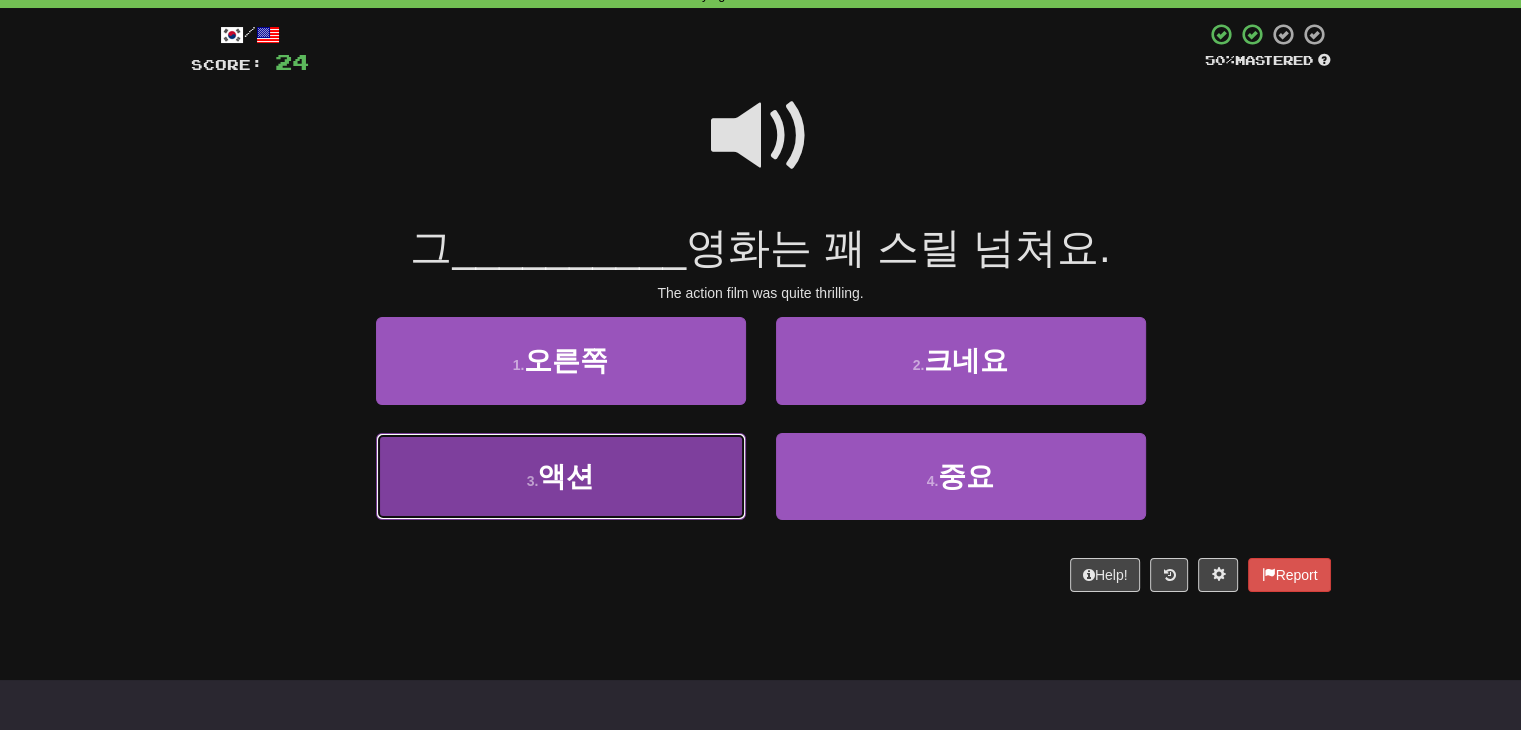 click on "3 .  액션" at bounding box center (561, 476) 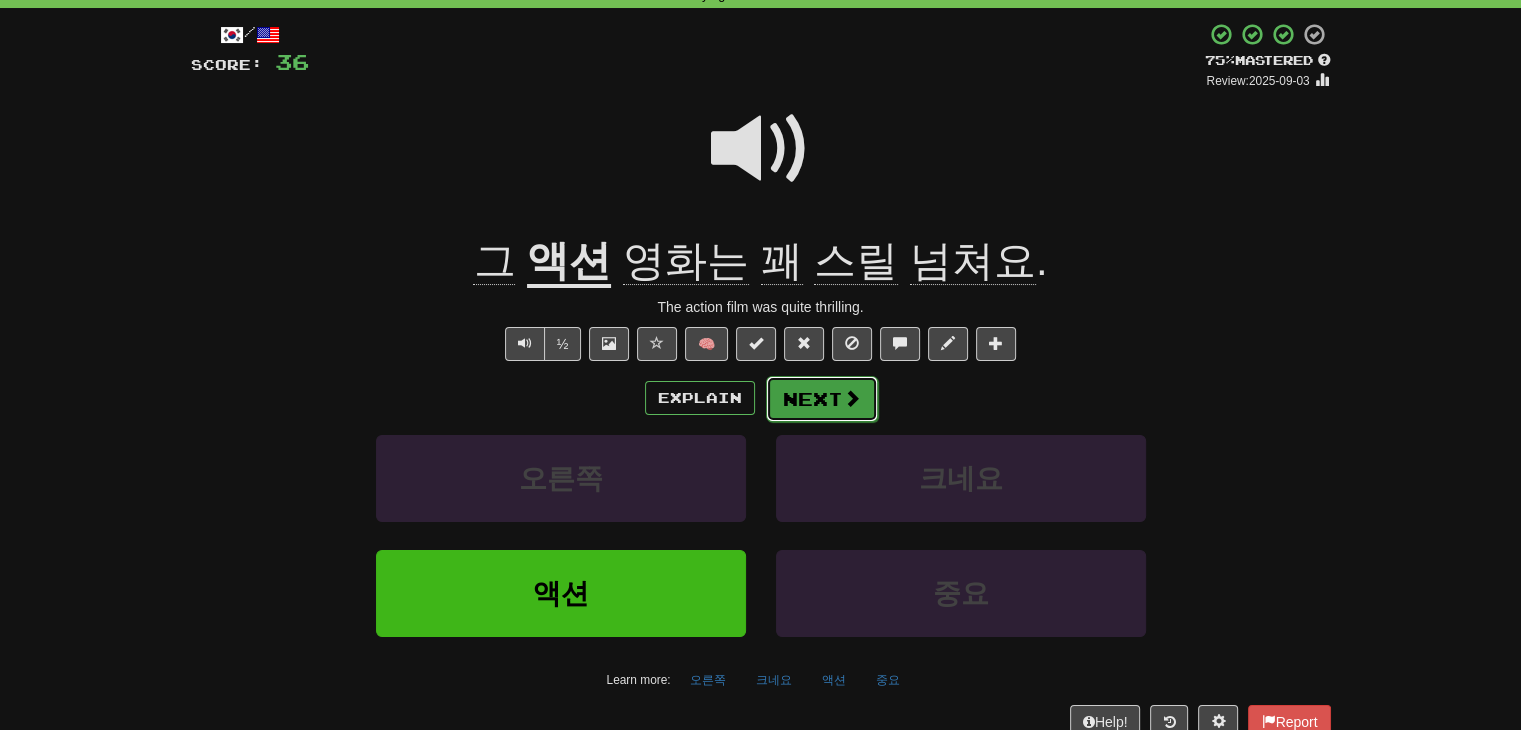 click at bounding box center (852, 398) 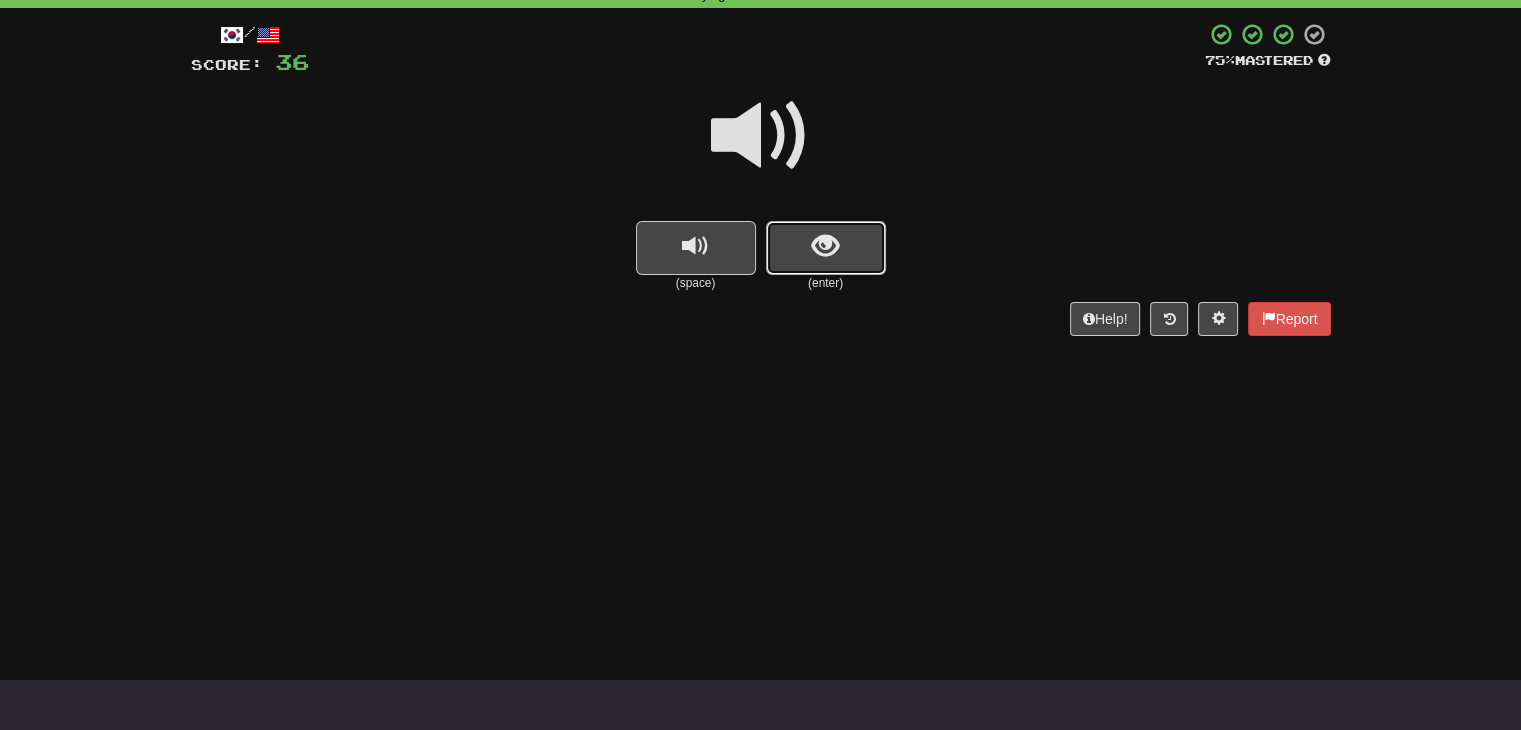 click at bounding box center [825, 246] 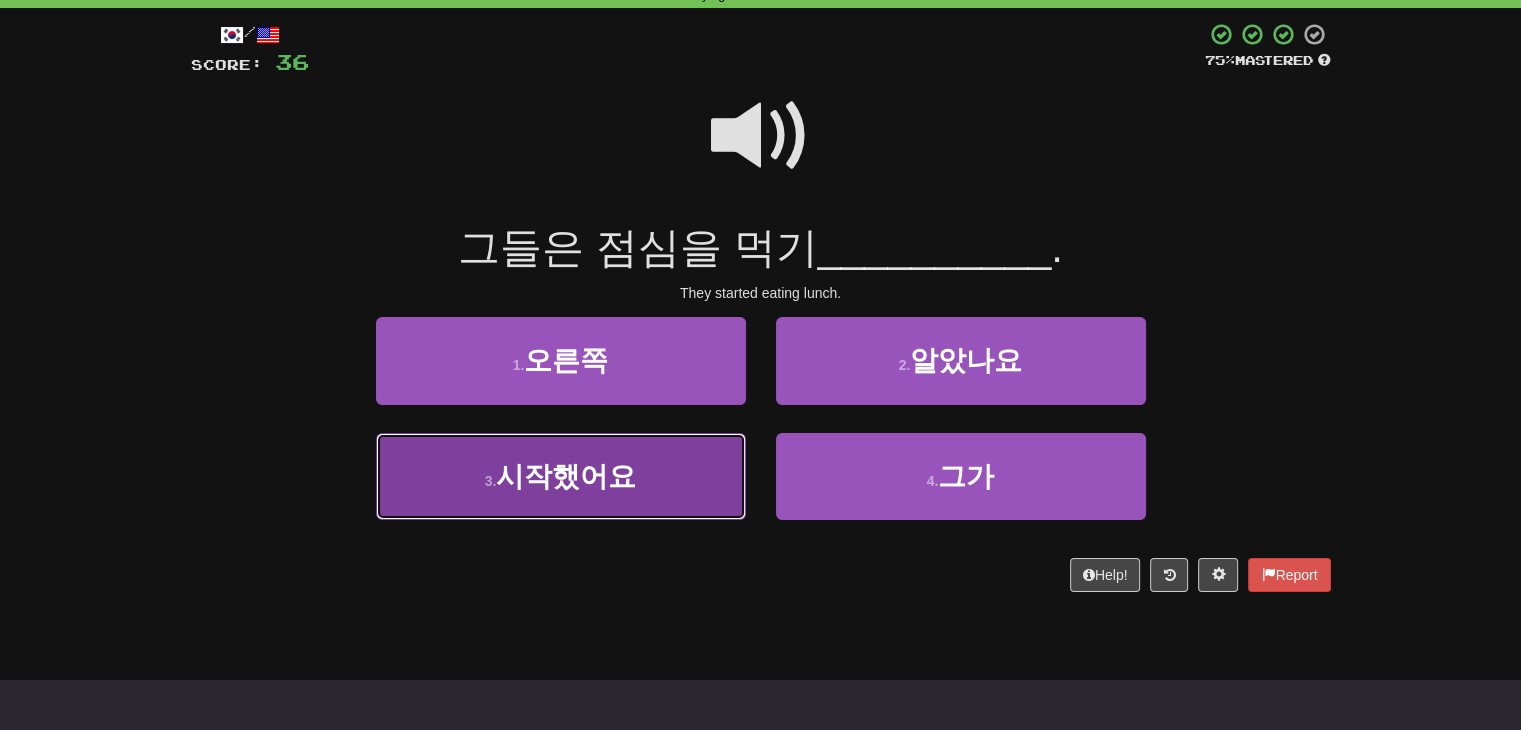 click on "3 .  시작했어요" at bounding box center [561, 476] 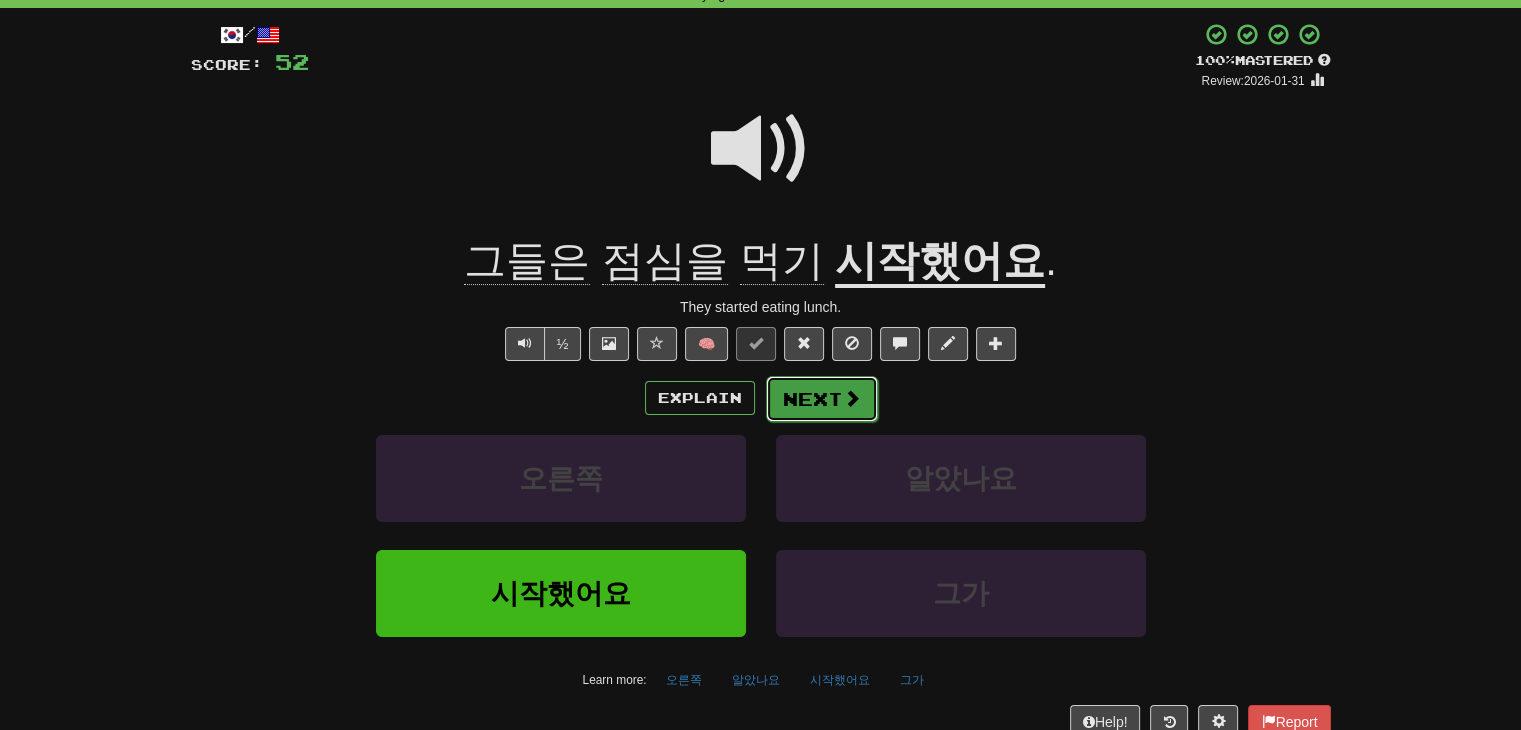 click on "Next" at bounding box center [822, 399] 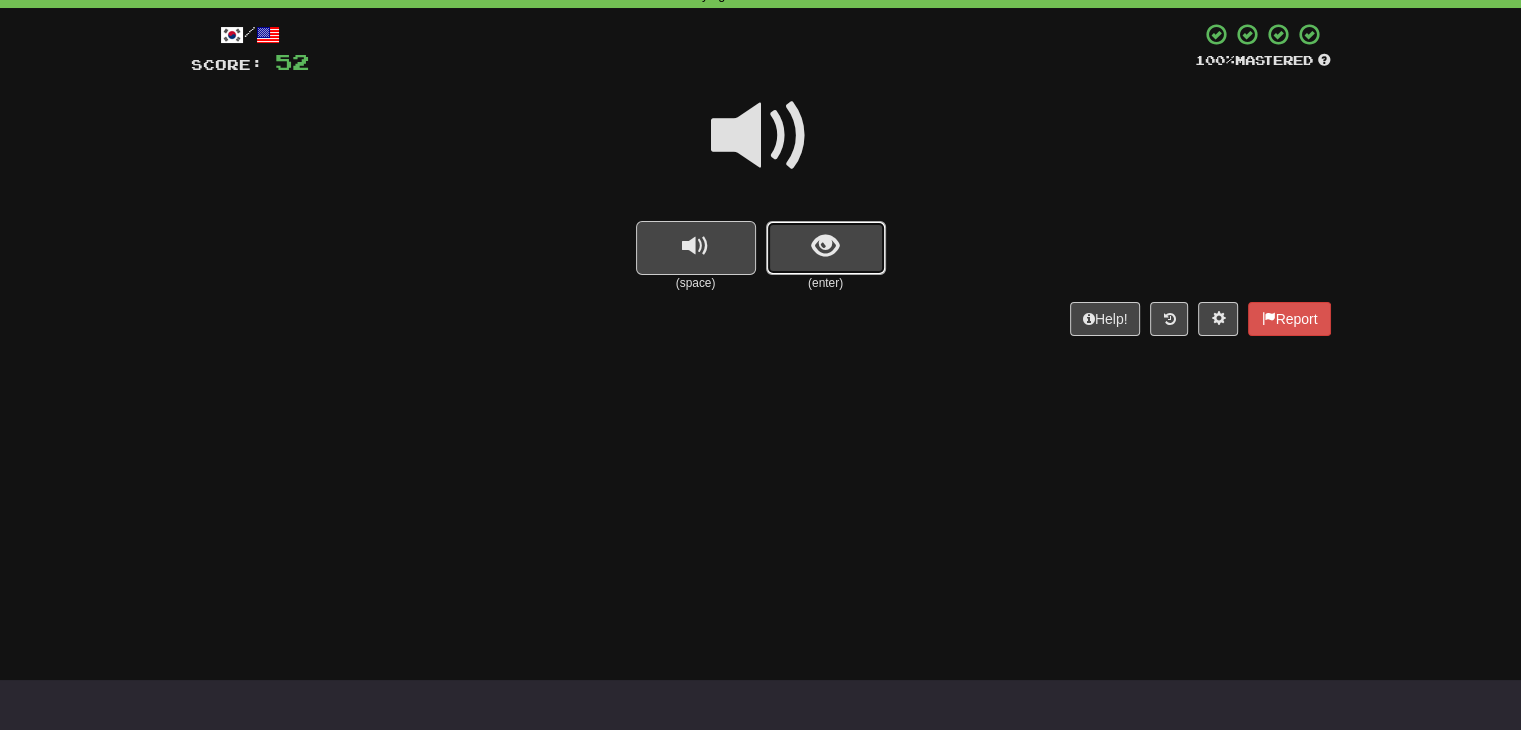 click at bounding box center [826, 248] 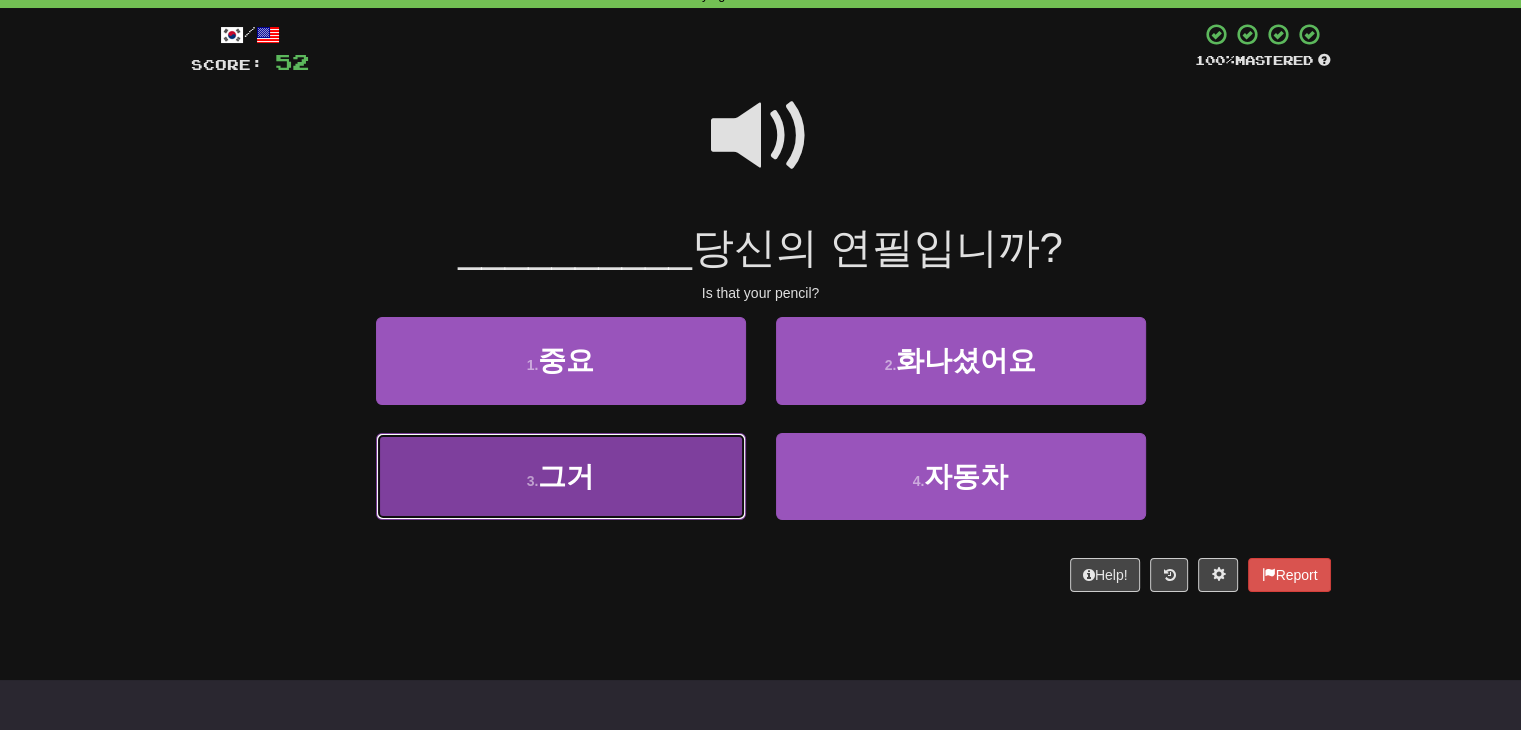 click on "3 .  그거" at bounding box center (561, 476) 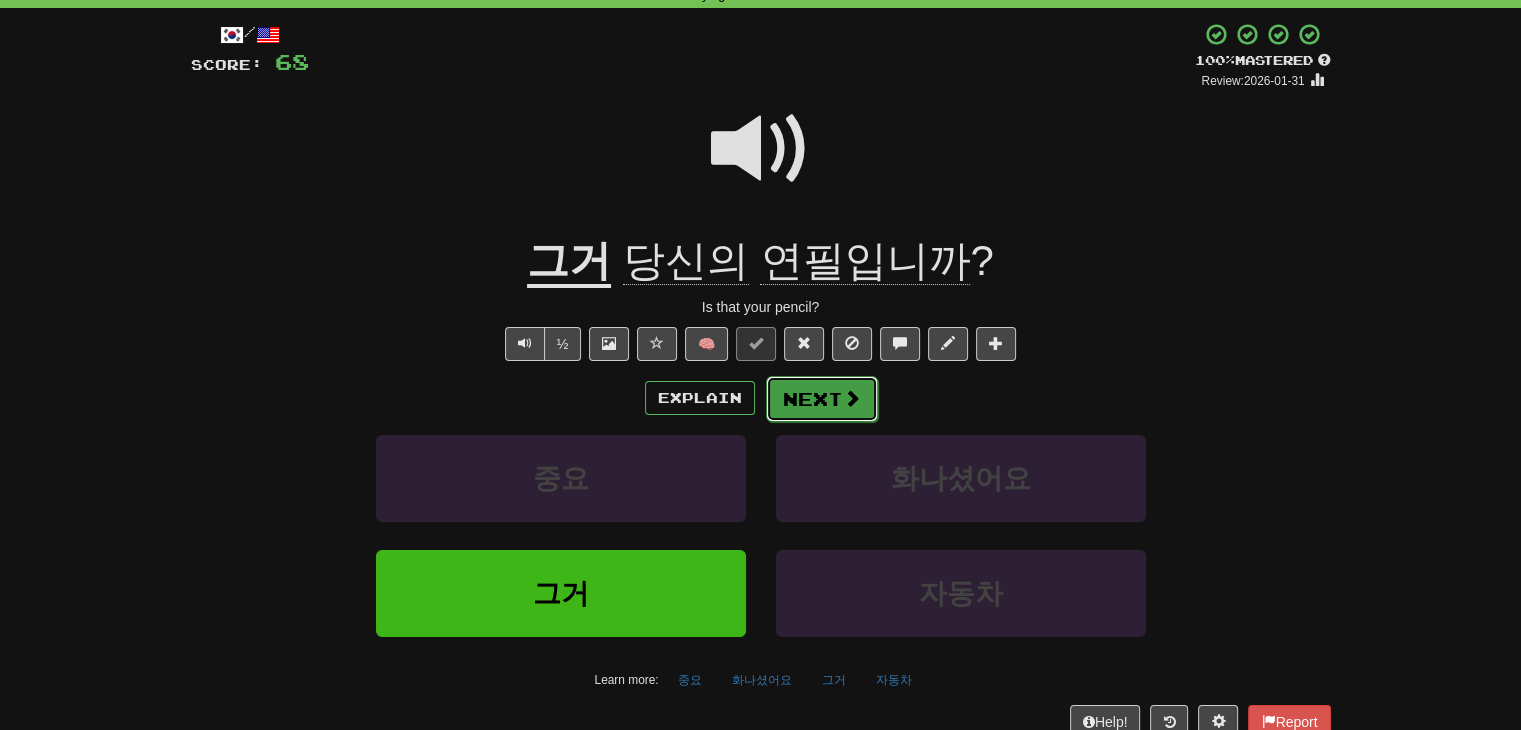 click on "Next" at bounding box center [822, 399] 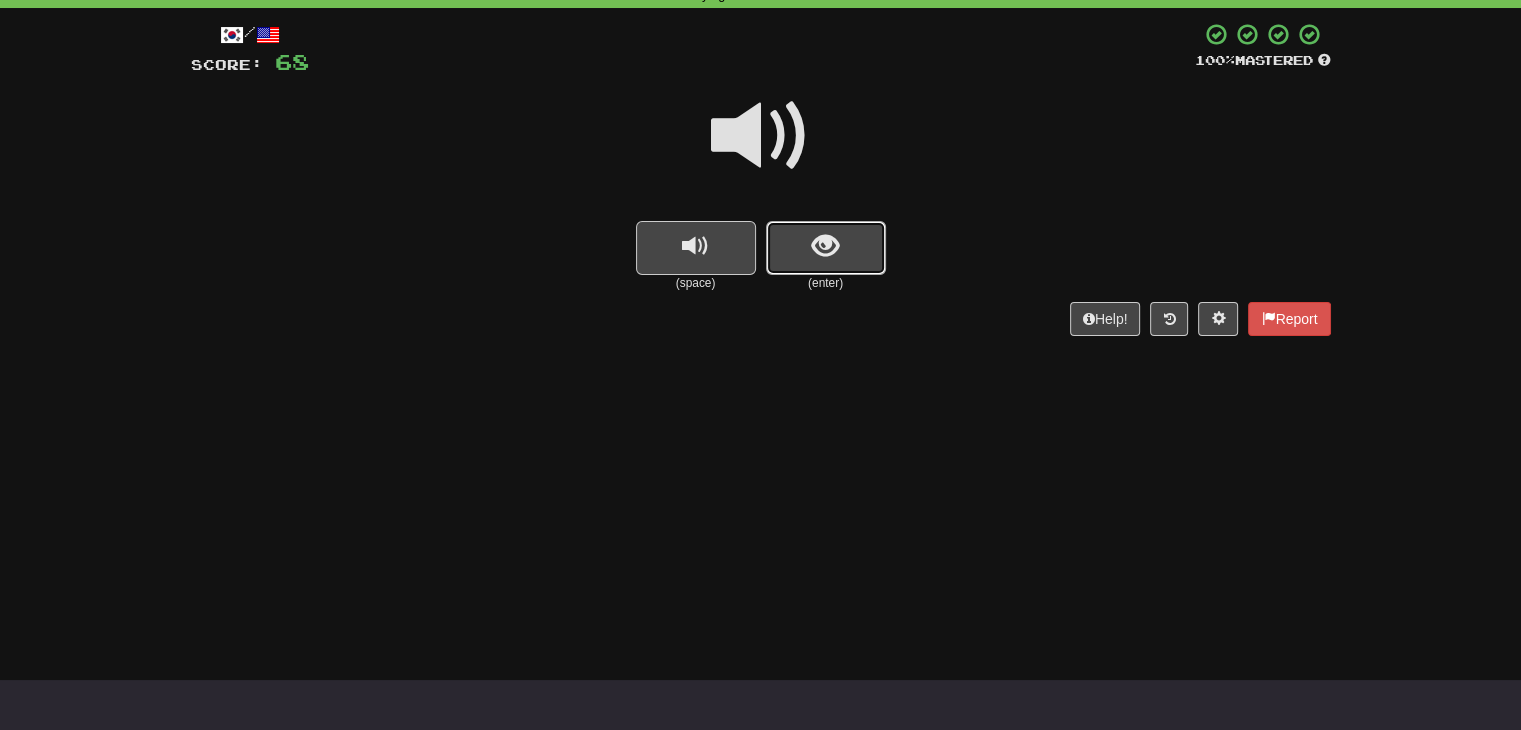 click at bounding box center [826, 248] 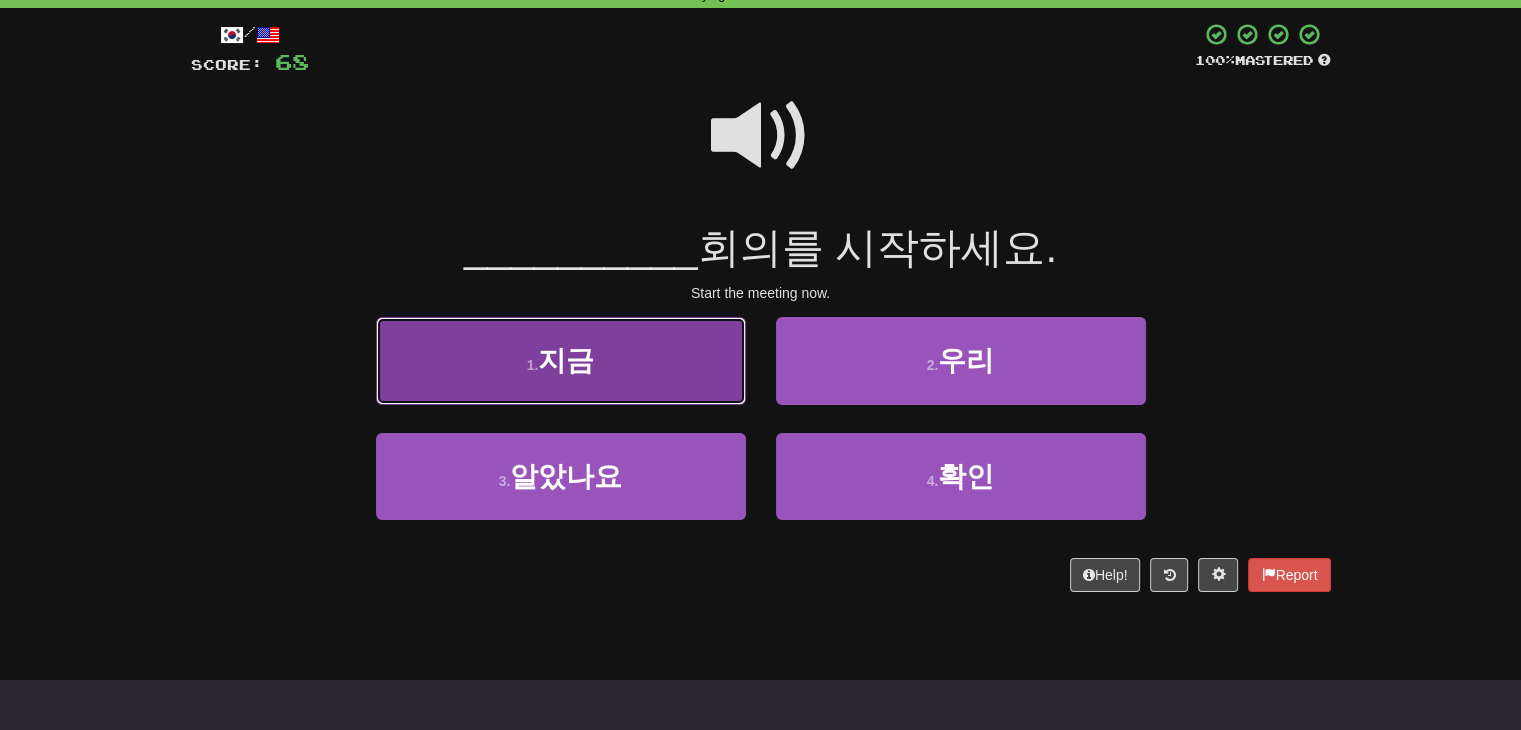 click on "1 .  지금" at bounding box center (561, 360) 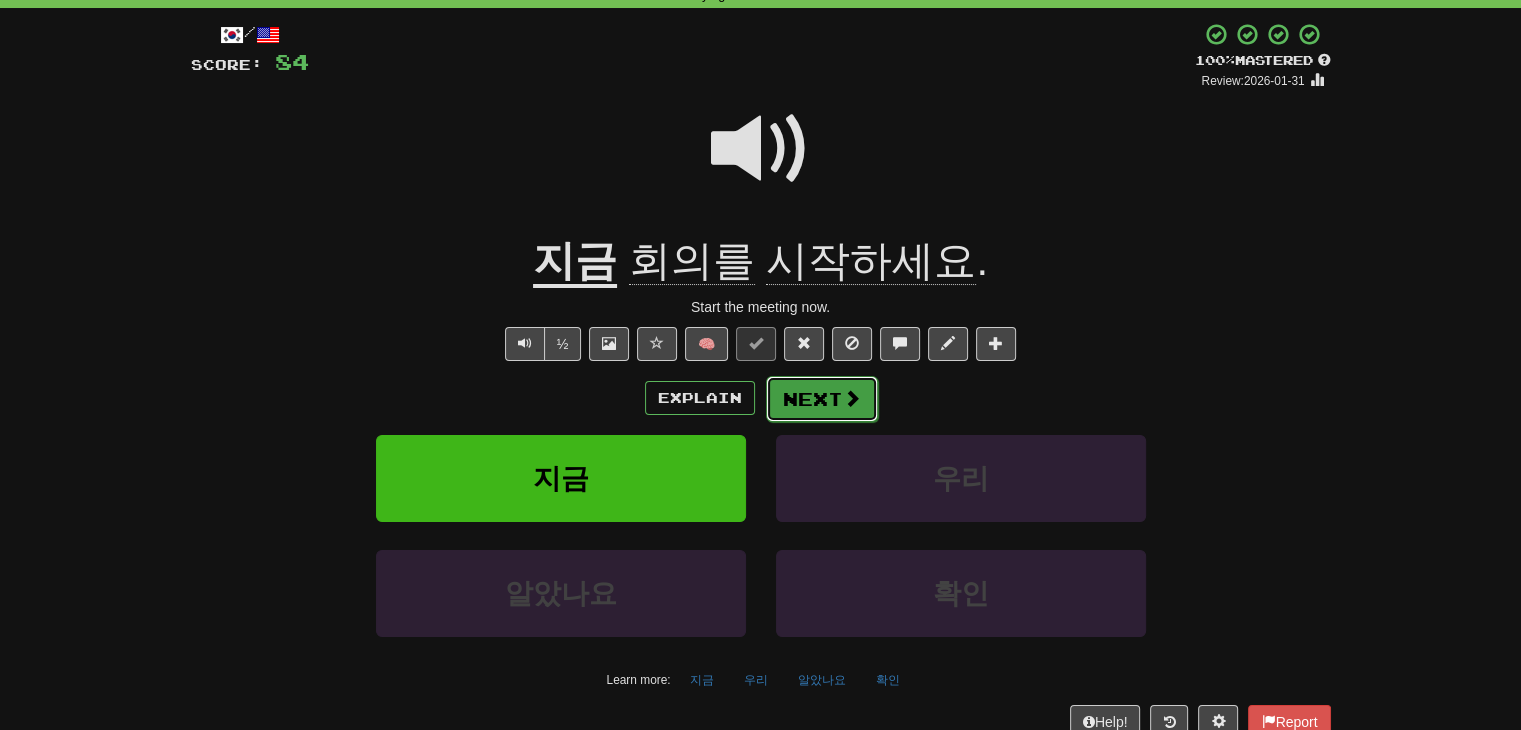 click on "Next" at bounding box center [822, 399] 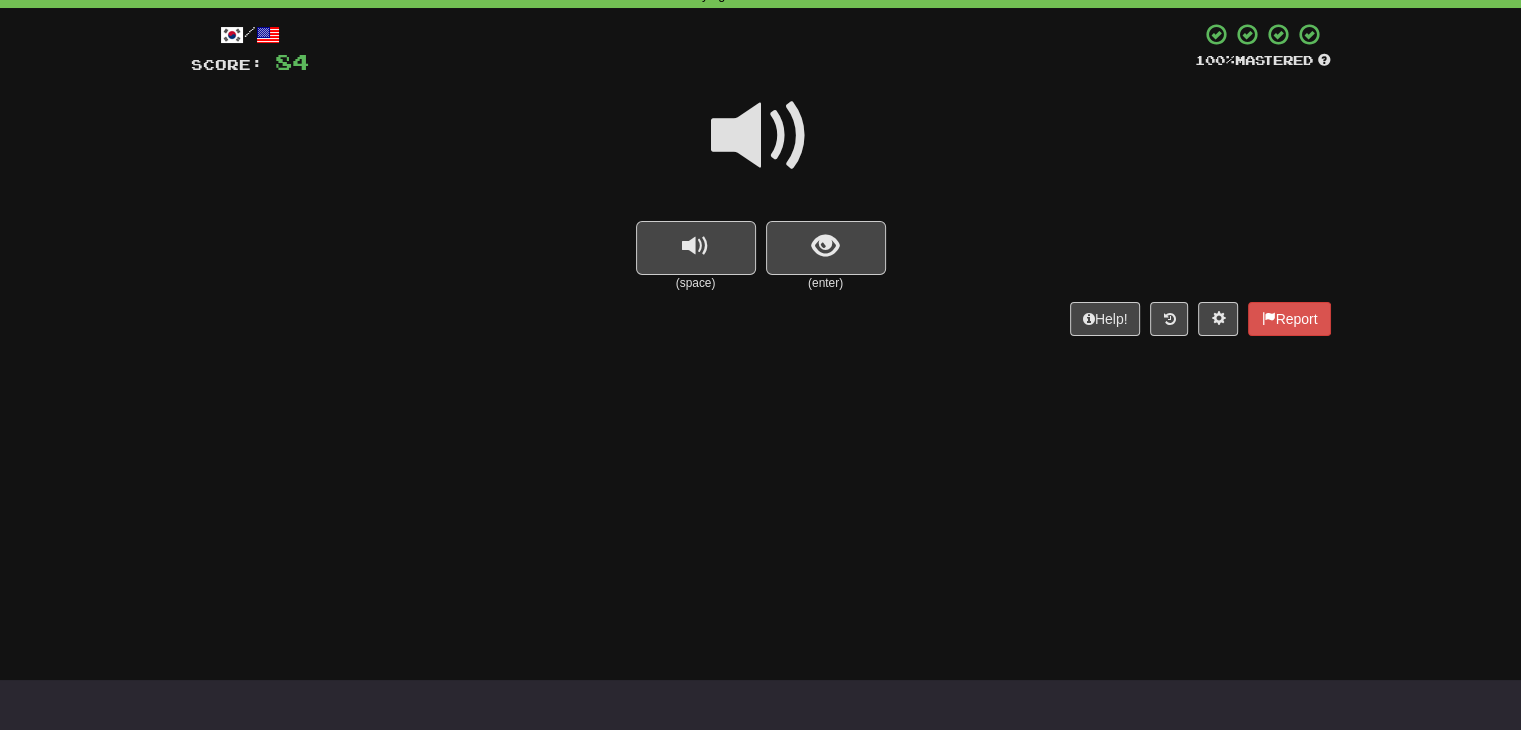 click at bounding box center [761, 136] 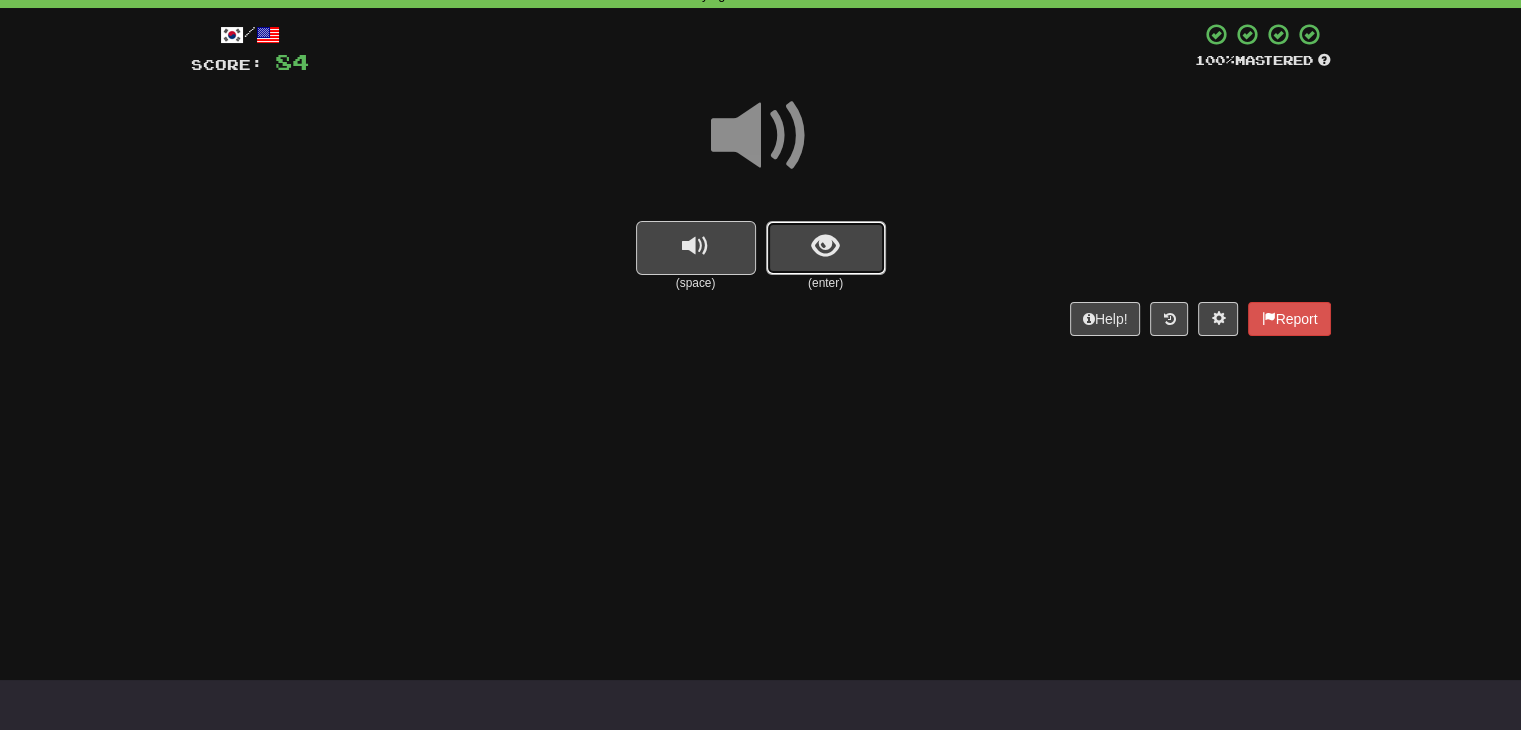 click at bounding box center [826, 248] 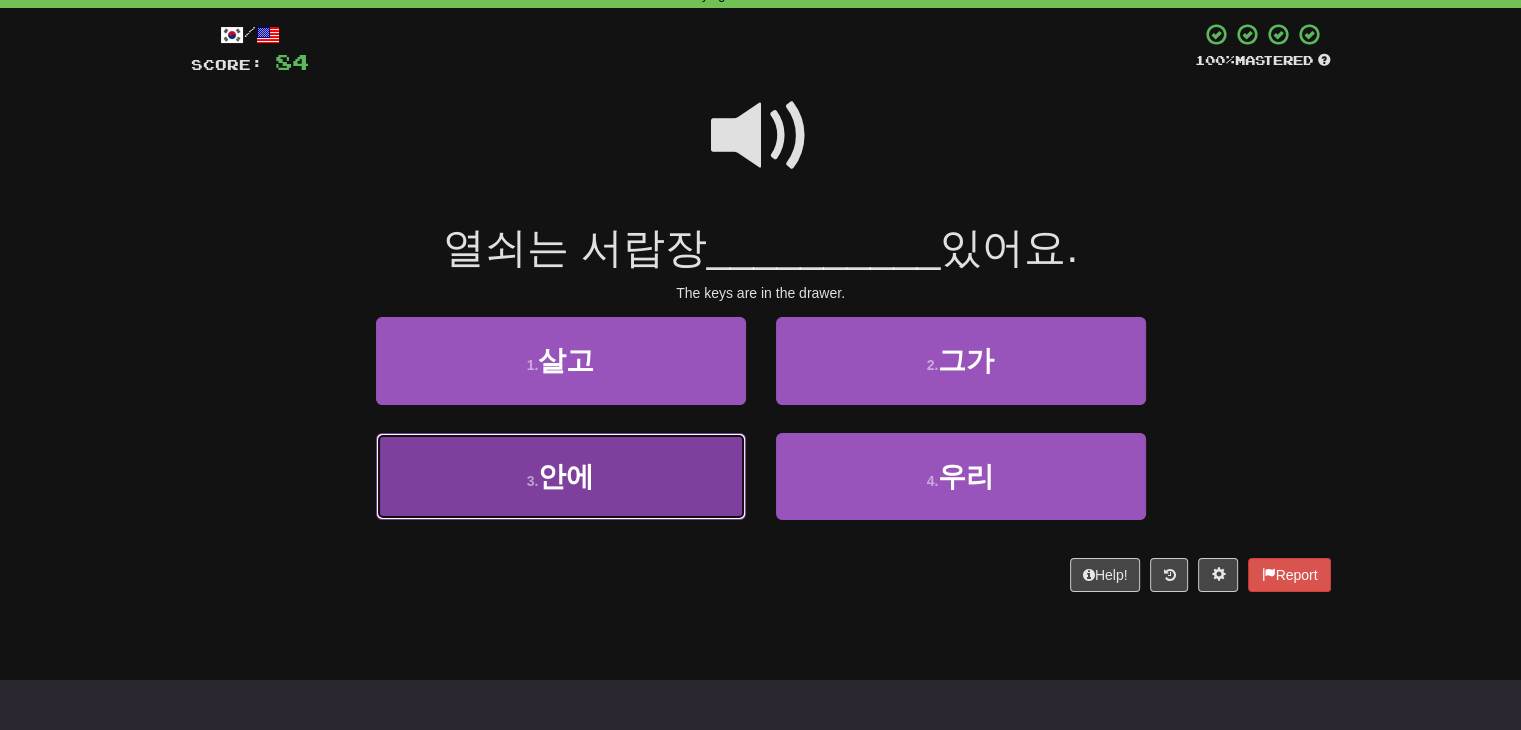 click on "3 .  안에" at bounding box center (561, 476) 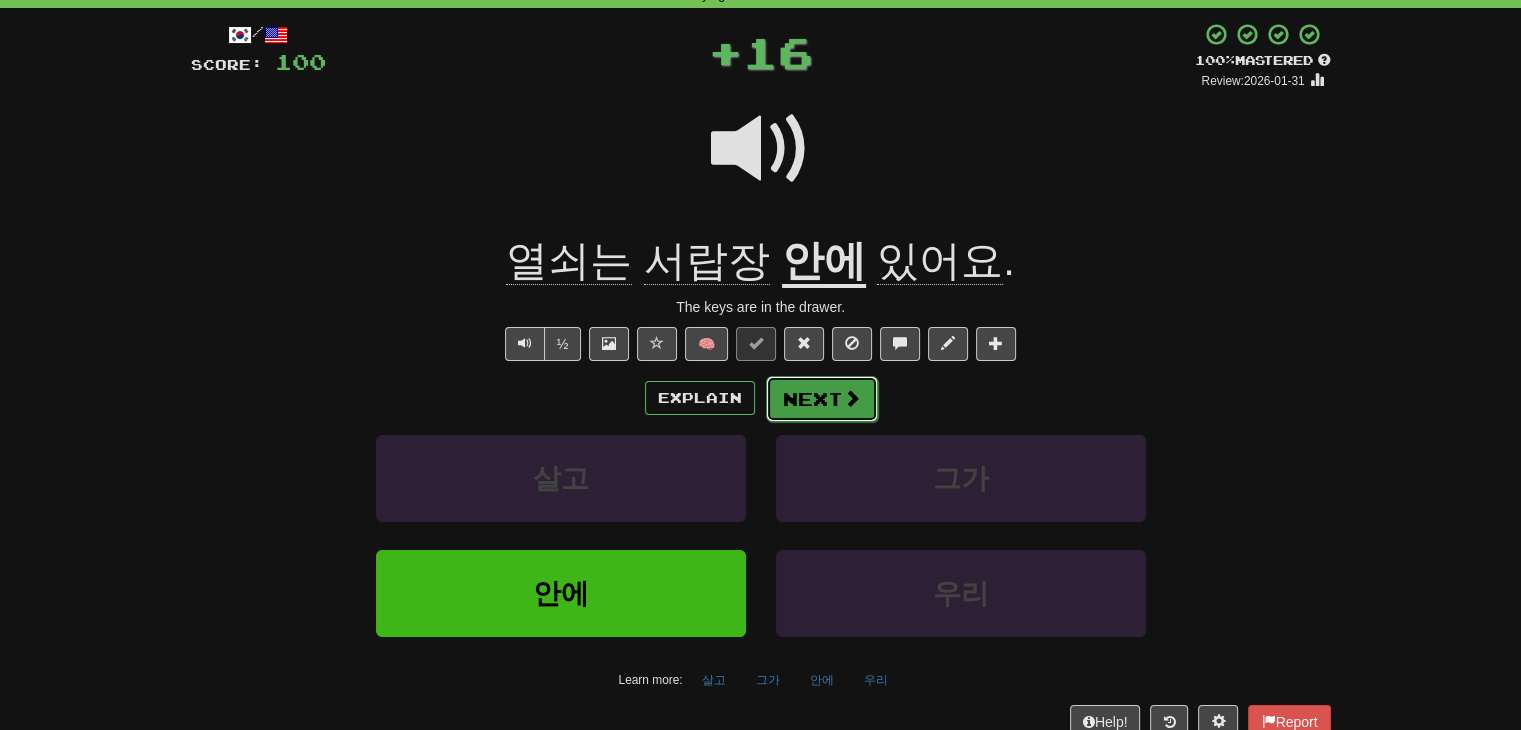 click on "Next" at bounding box center [822, 399] 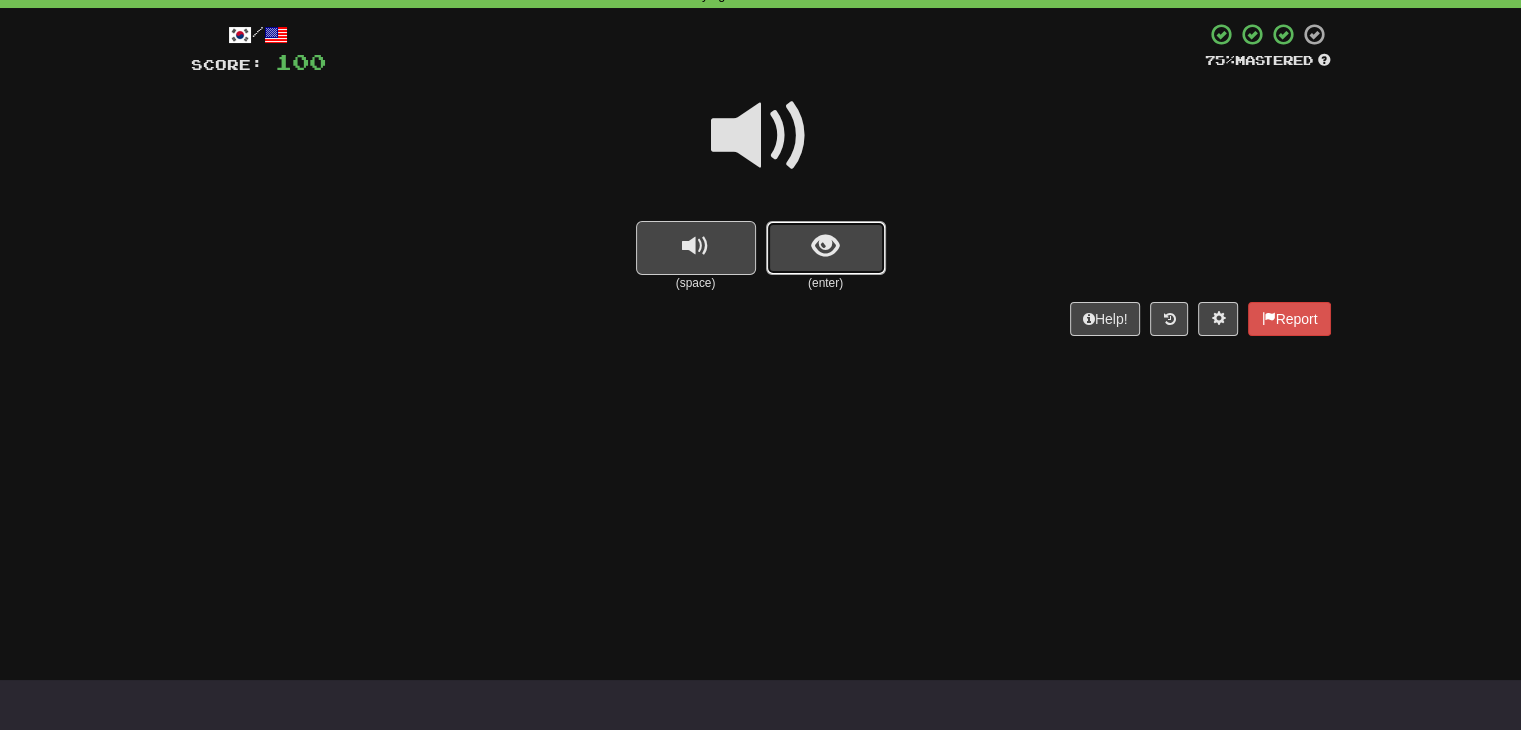 click at bounding box center [826, 248] 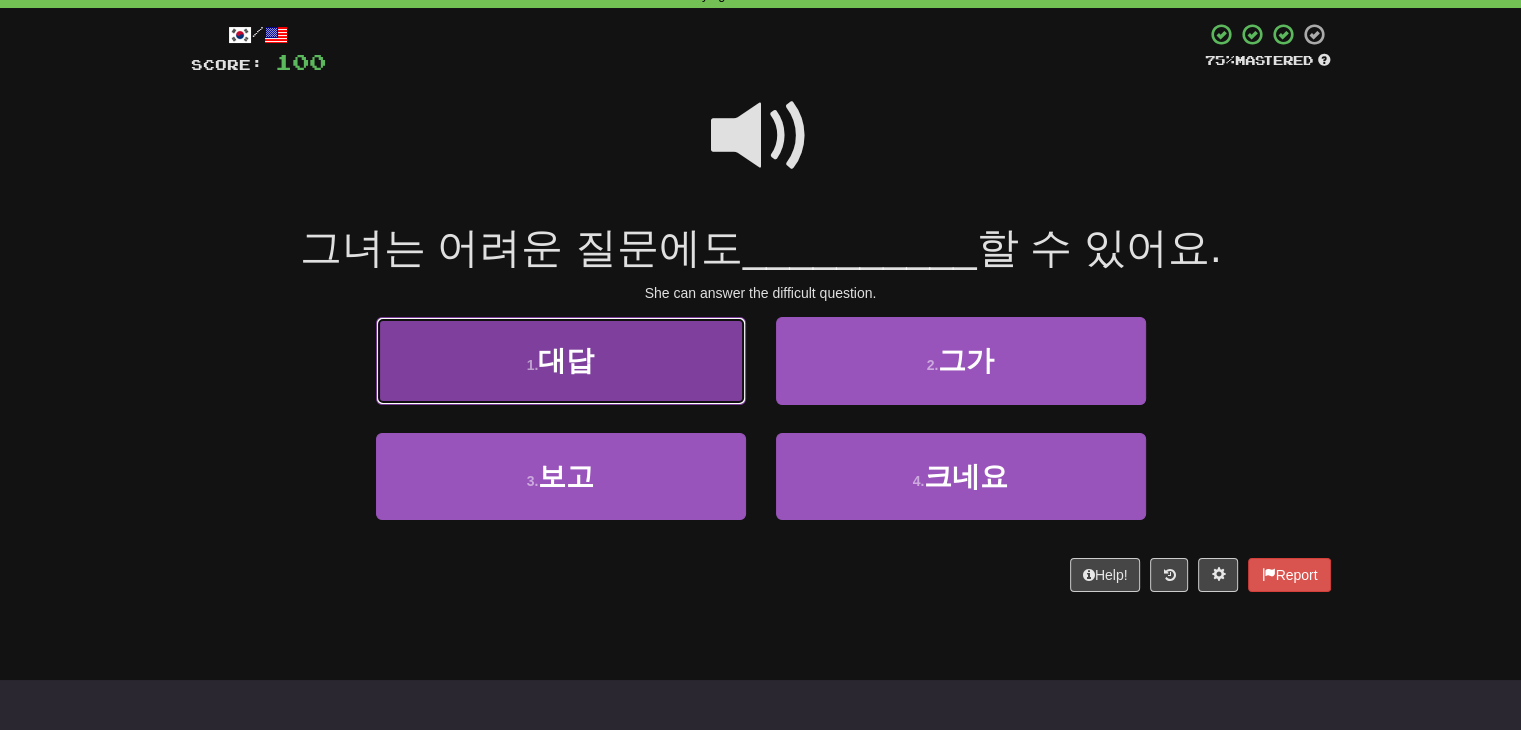 click on "1 .  대답" at bounding box center [561, 360] 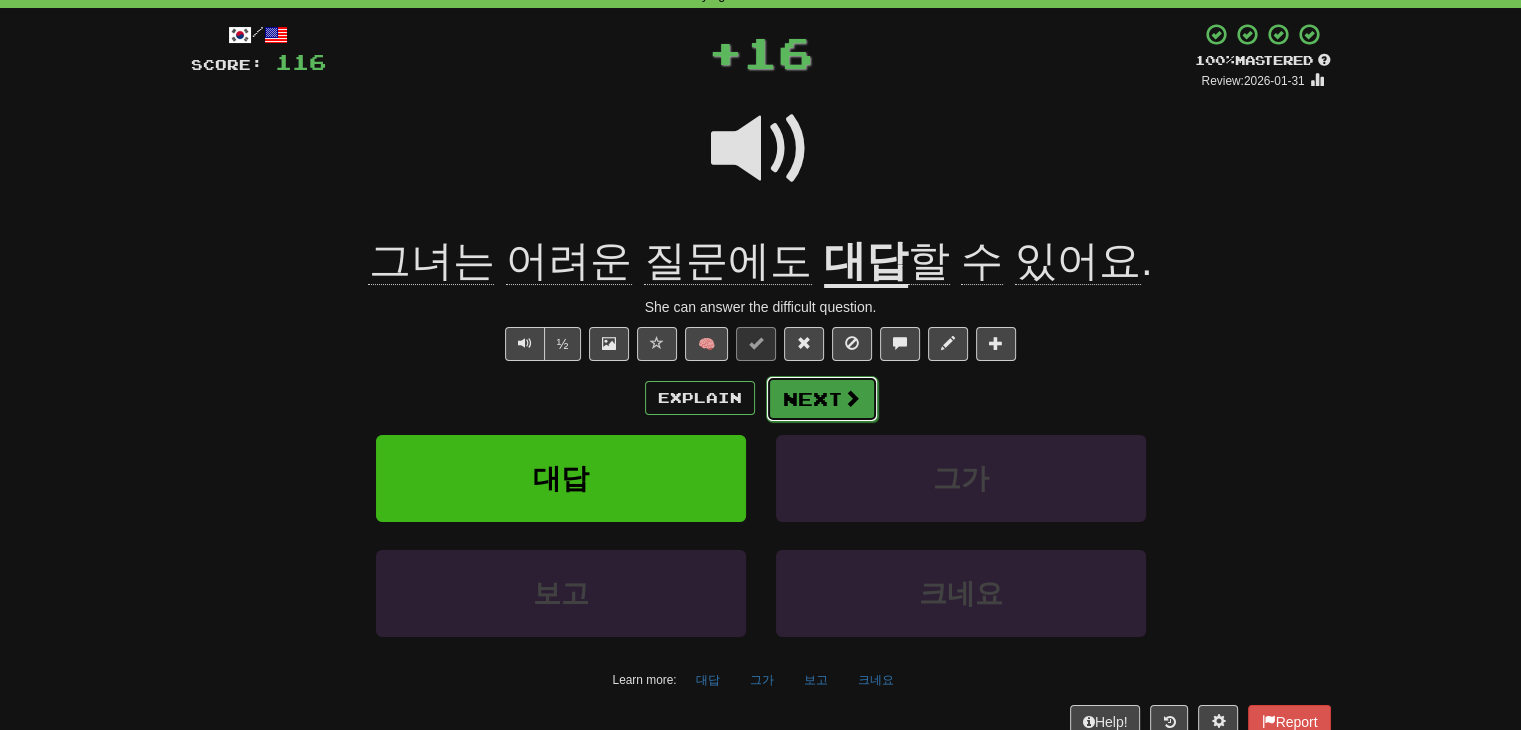 click on "Next" at bounding box center (822, 399) 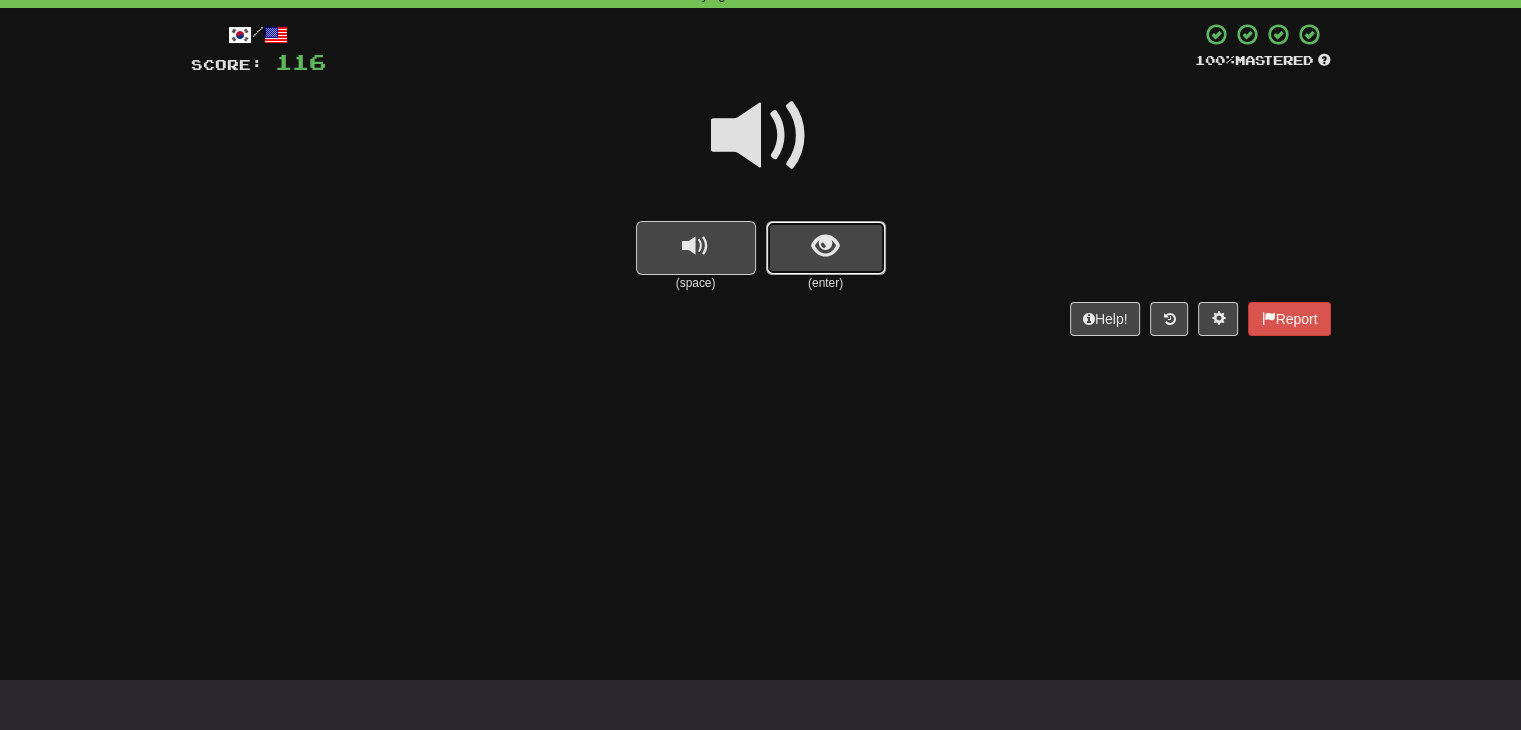 click at bounding box center [826, 248] 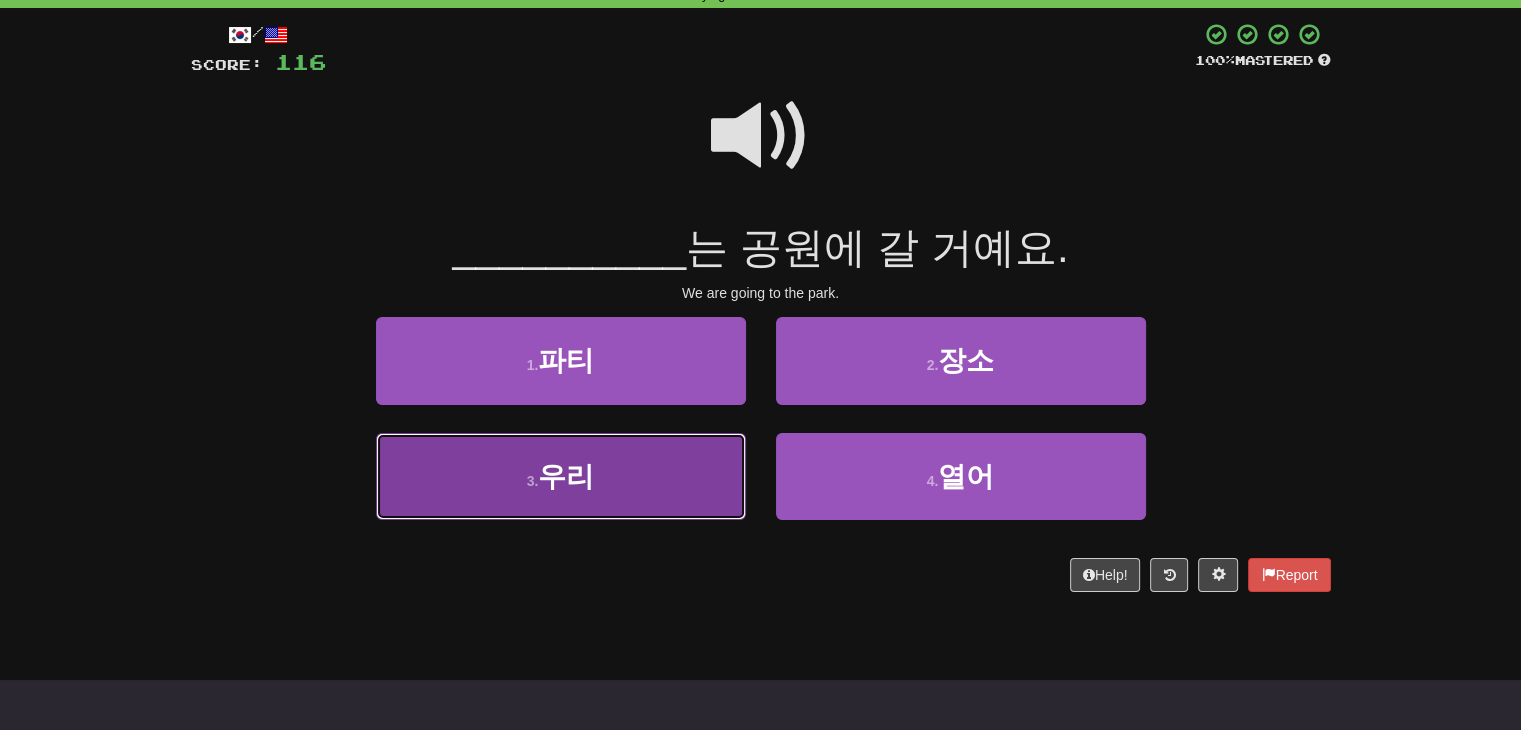 click on "3 .  우리" at bounding box center [561, 476] 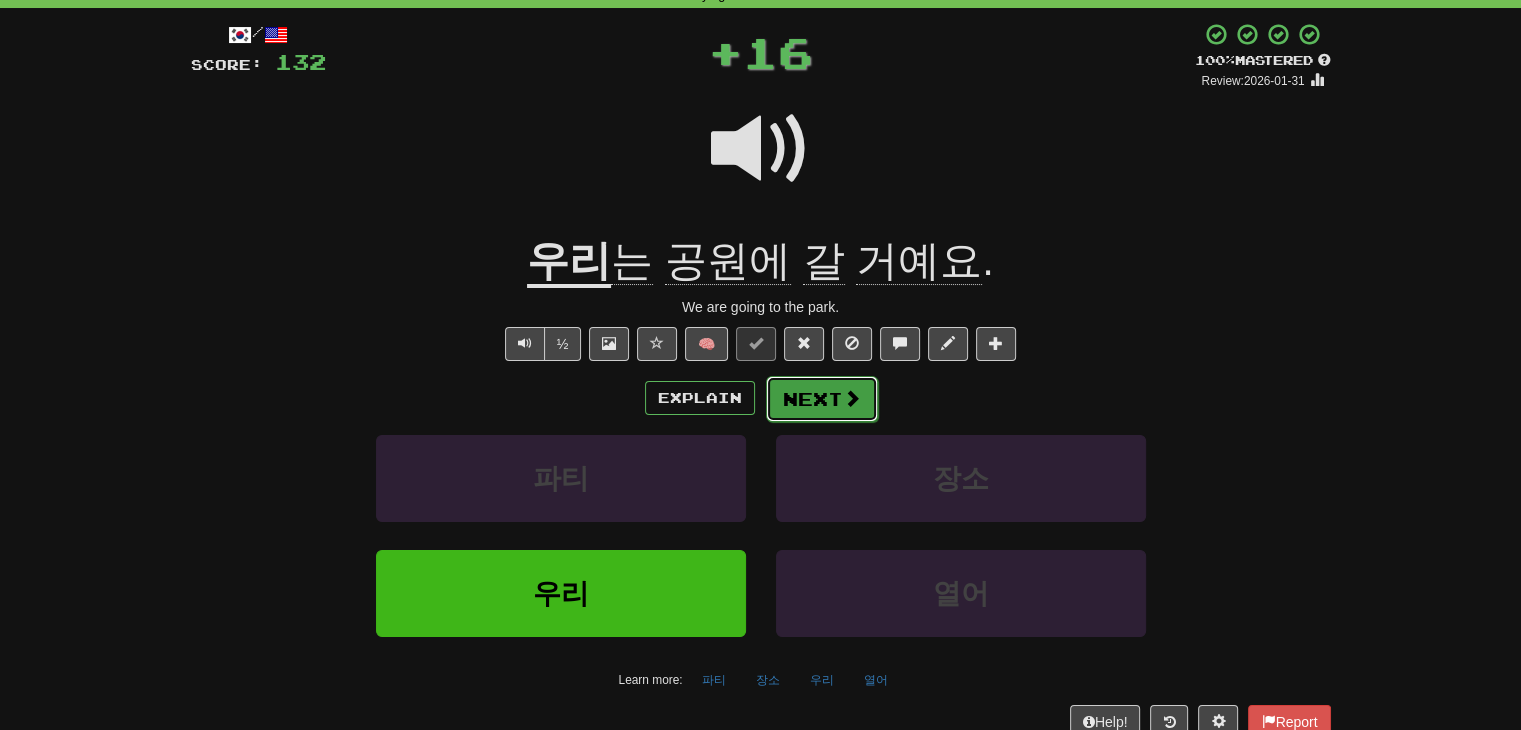 click at bounding box center [852, 398] 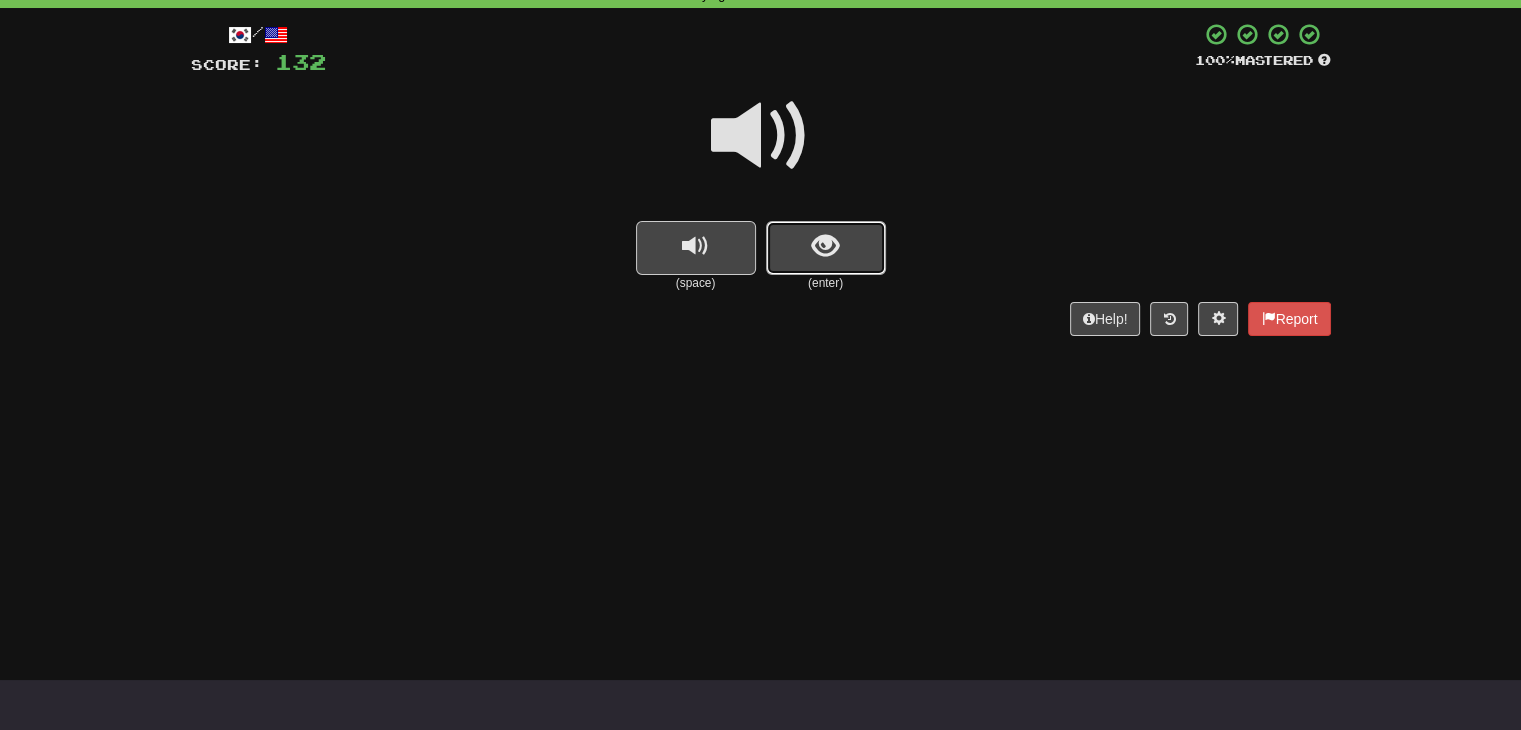 click at bounding box center (826, 248) 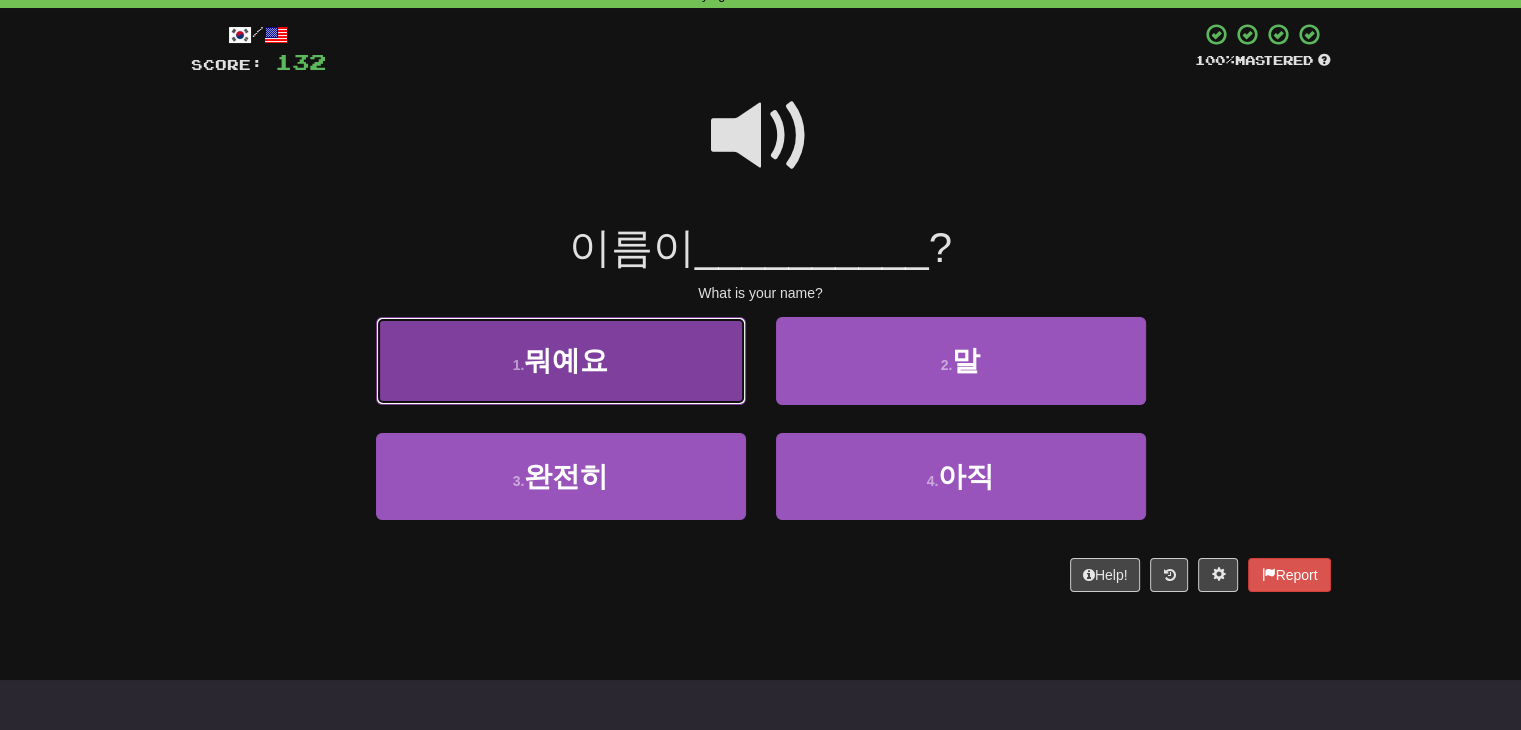 click on "뭐예요" at bounding box center [566, 360] 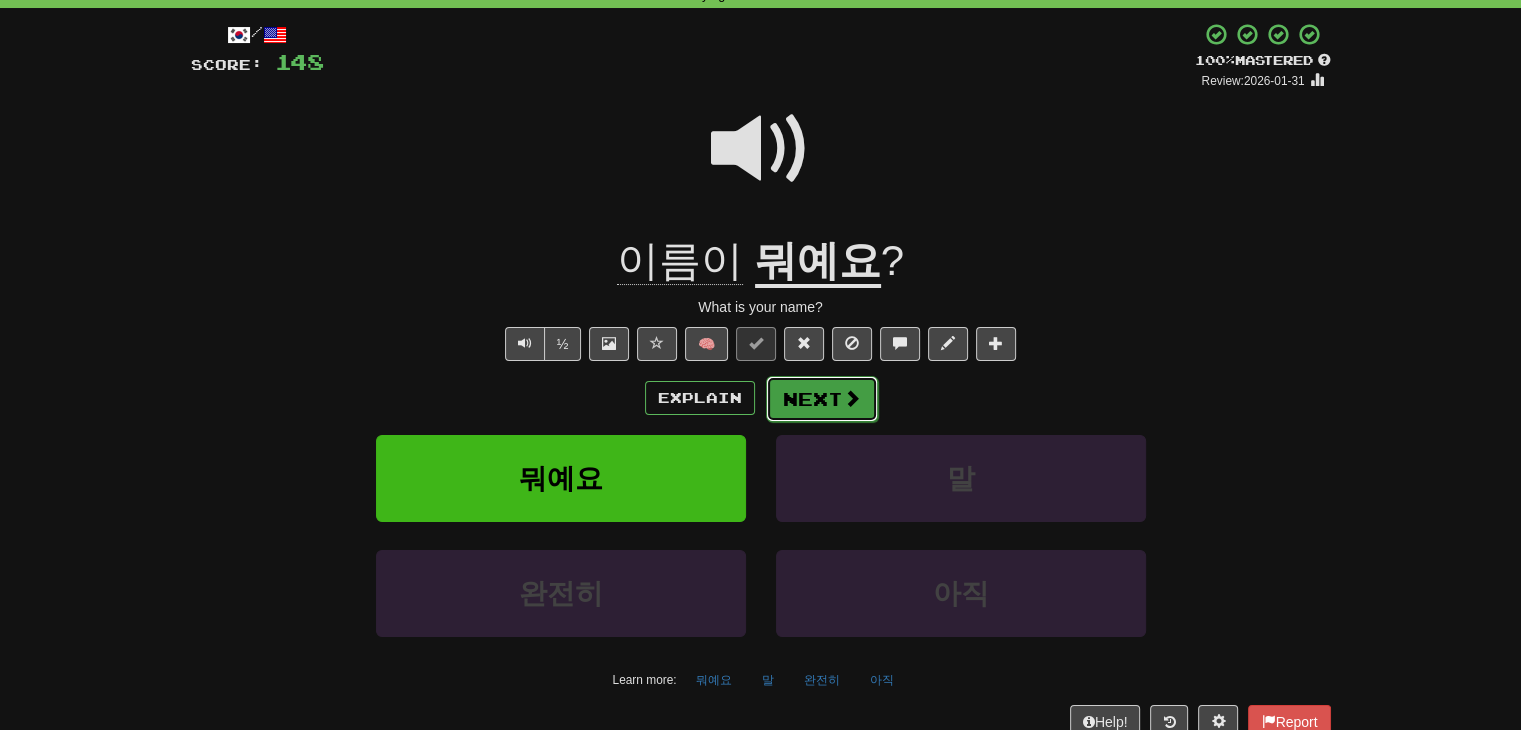 click on "Next" at bounding box center [822, 399] 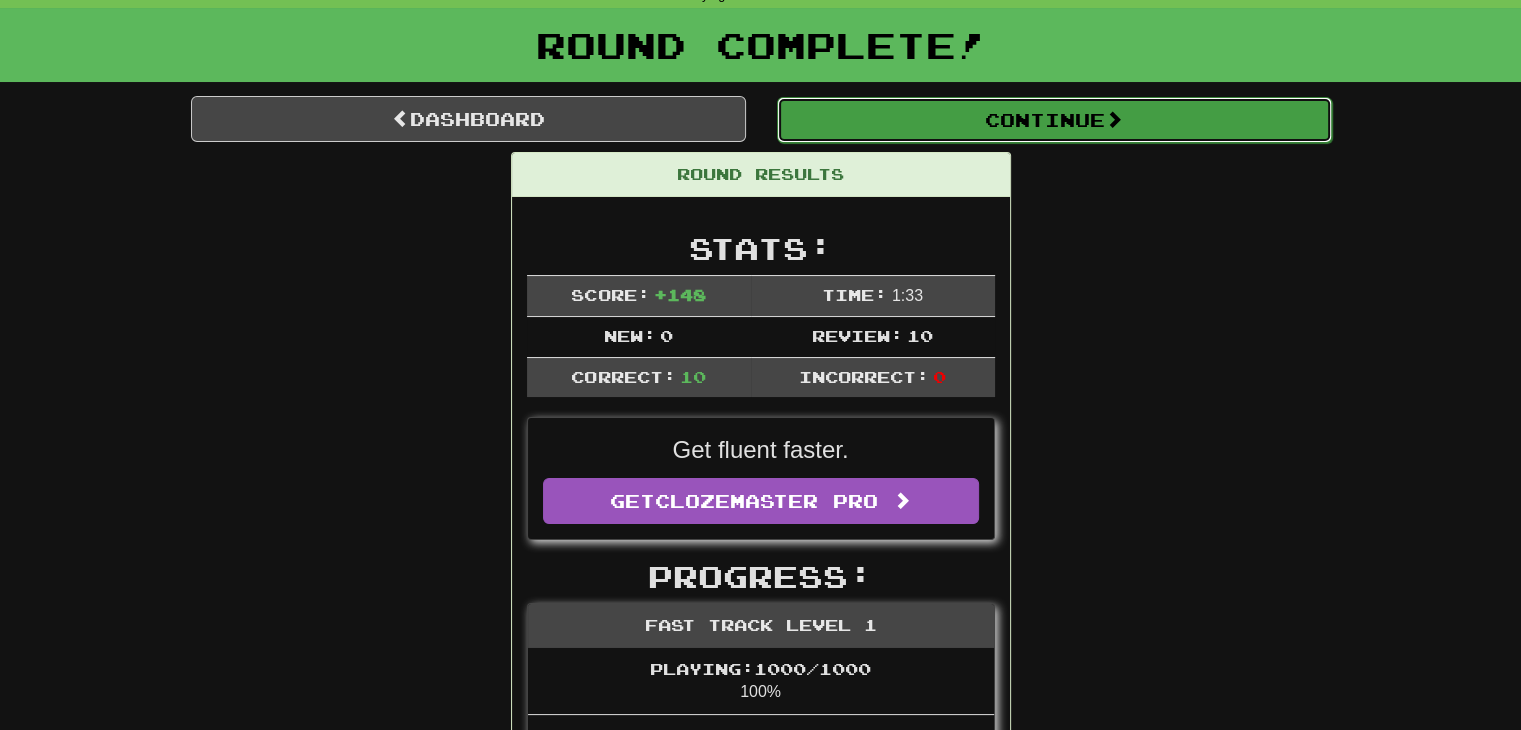 click on "Continue" at bounding box center (1054, 120) 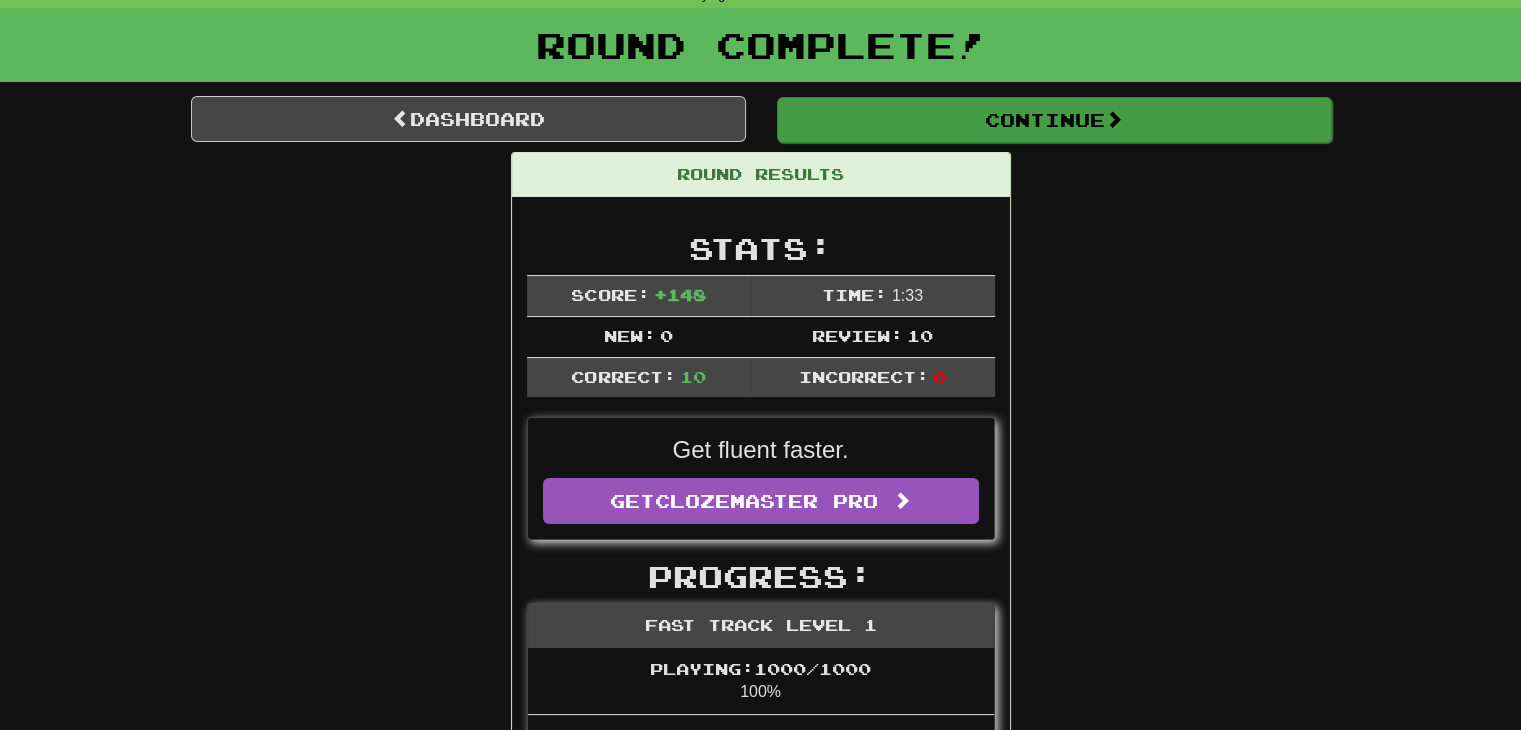 scroll, scrollTop: 140, scrollLeft: 0, axis: vertical 